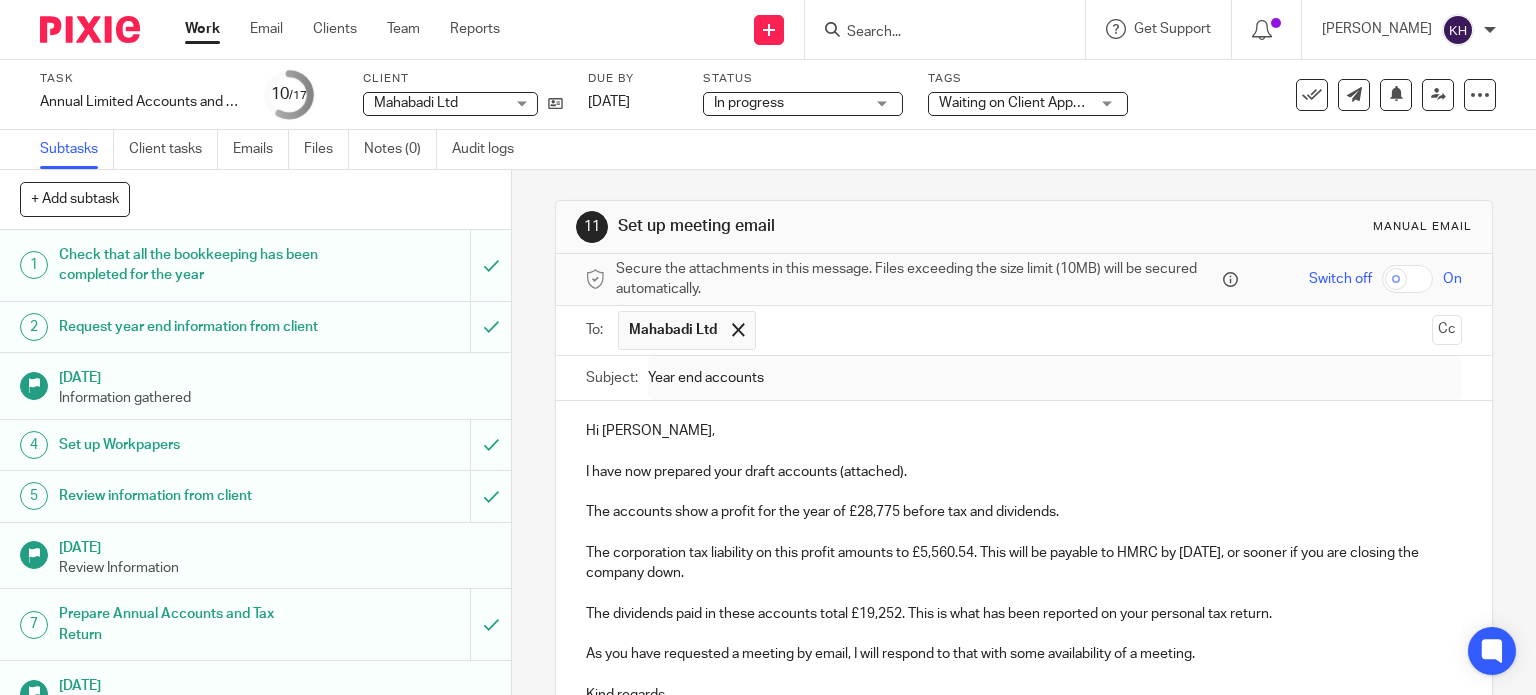 scroll, scrollTop: 0, scrollLeft: 0, axis: both 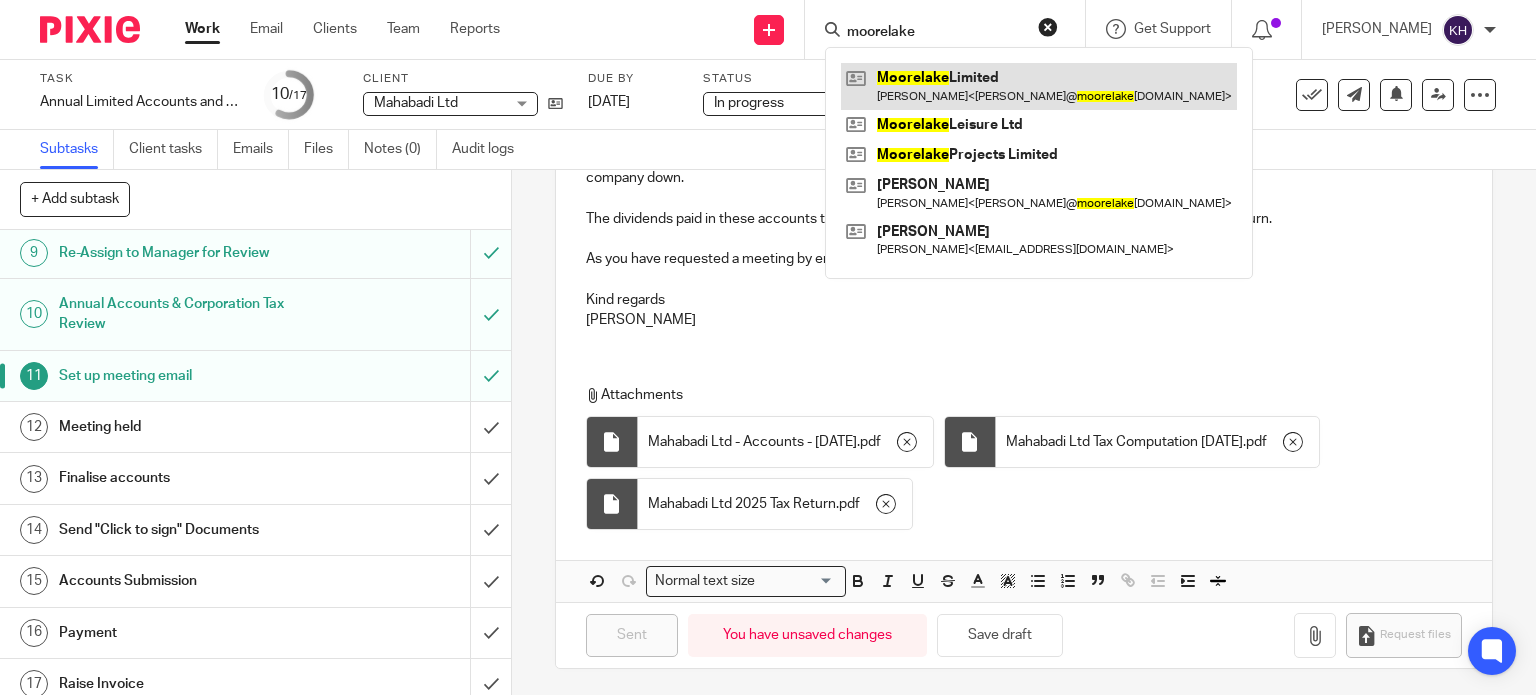 type on "moorelake" 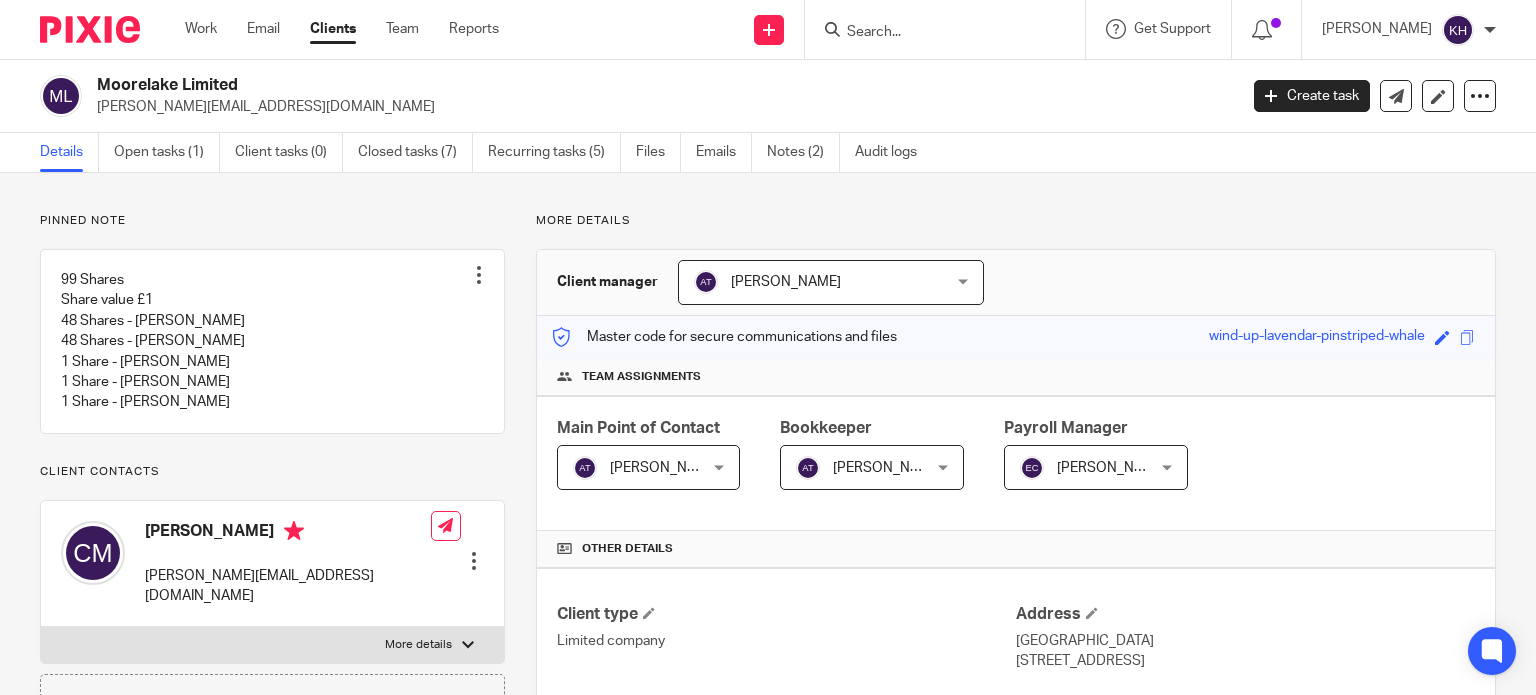 scroll, scrollTop: 0, scrollLeft: 0, axis: both 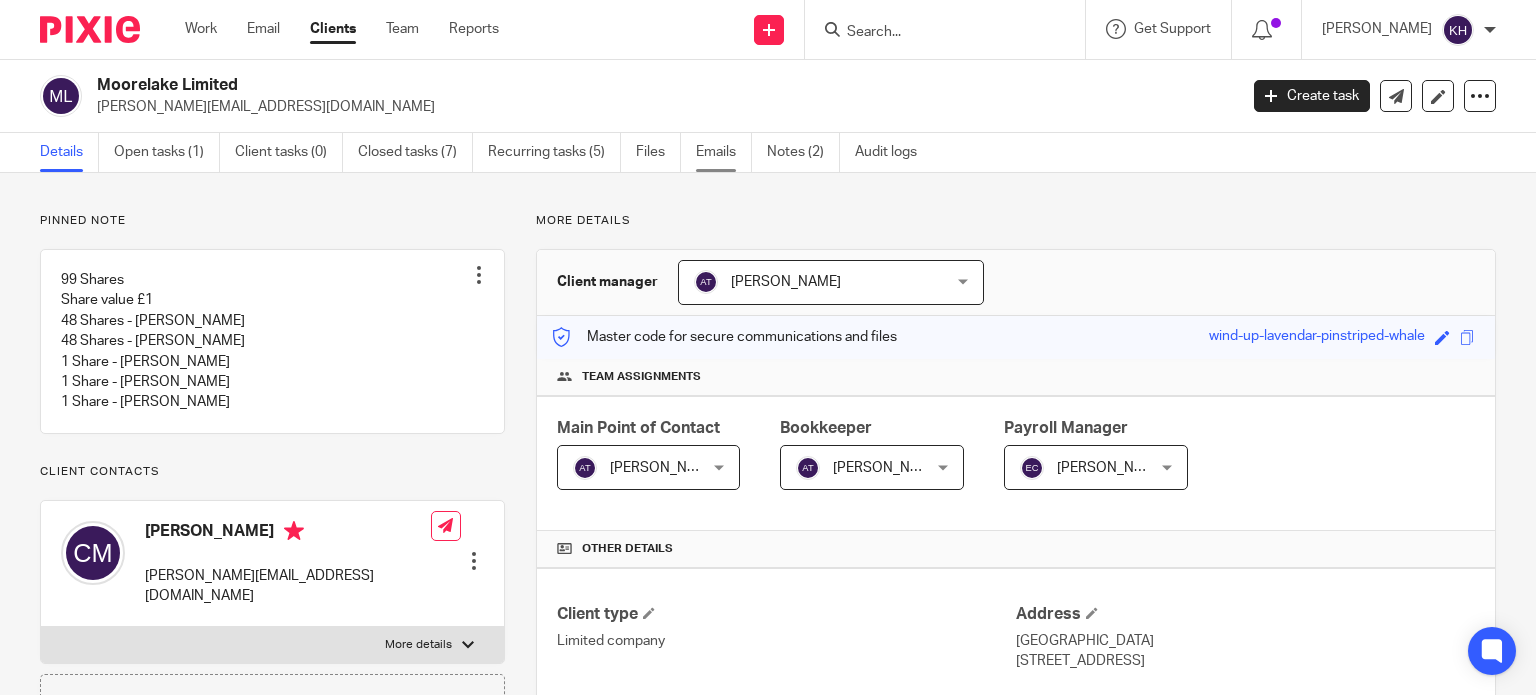 click on "Emails" at bounding box center (724, 152) 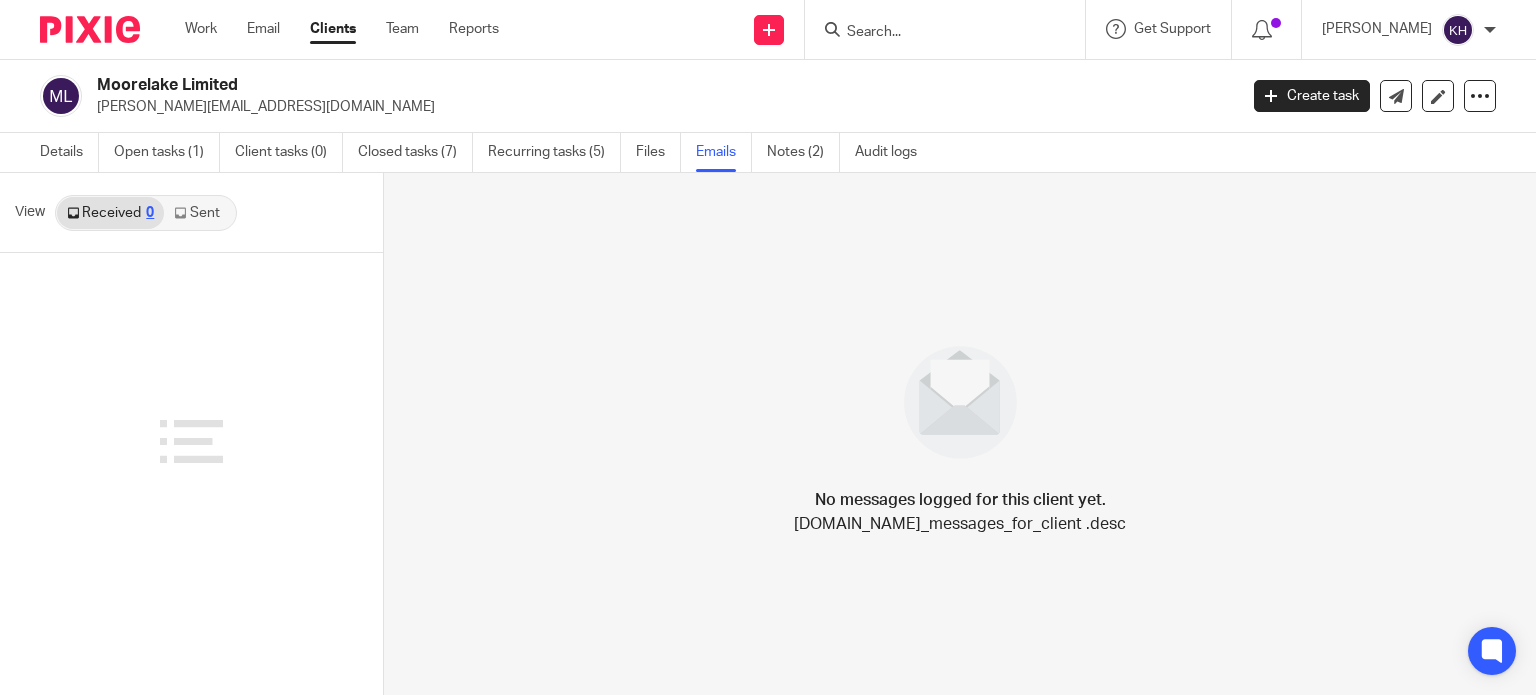 scroll, scrollTop: 0, scrollLeft: 0, axis: both 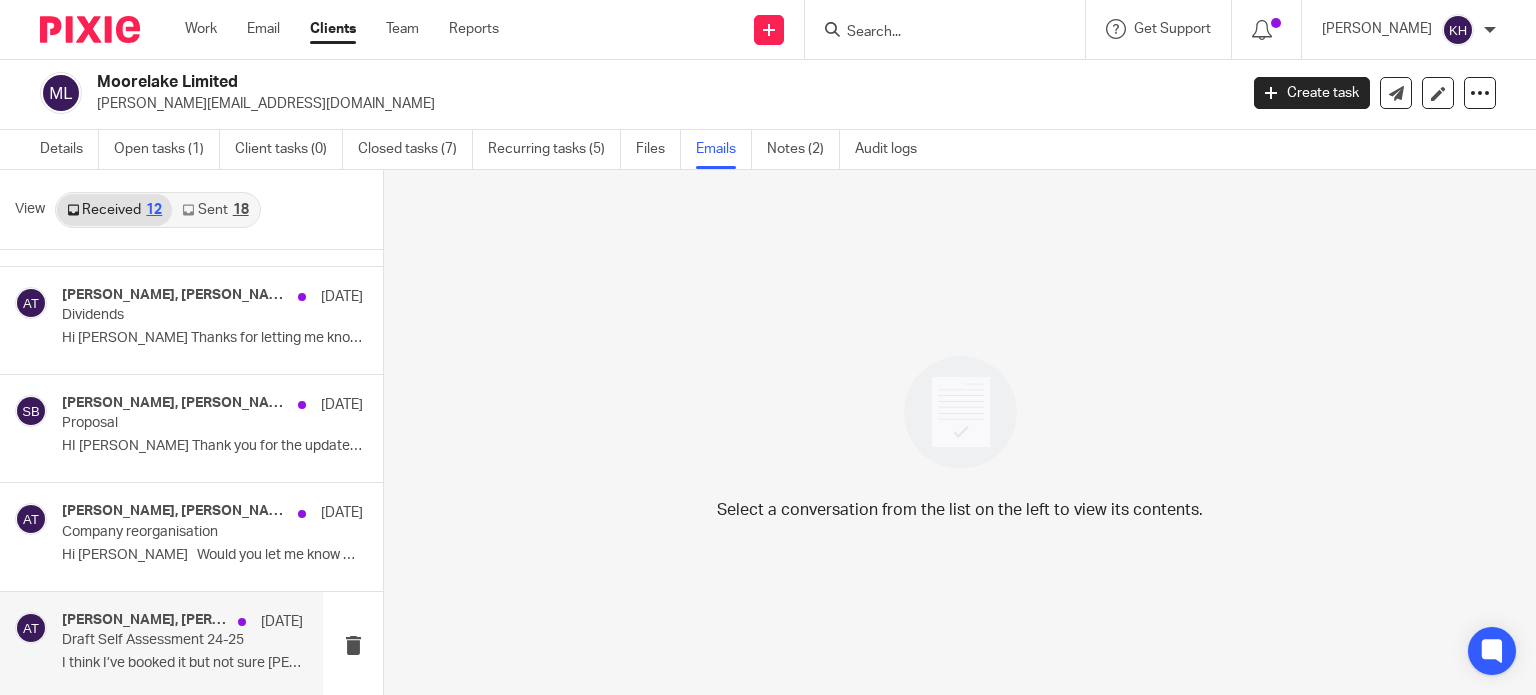 click on "Draft Self Assessment 24-25" at bounding box center [158, 640] 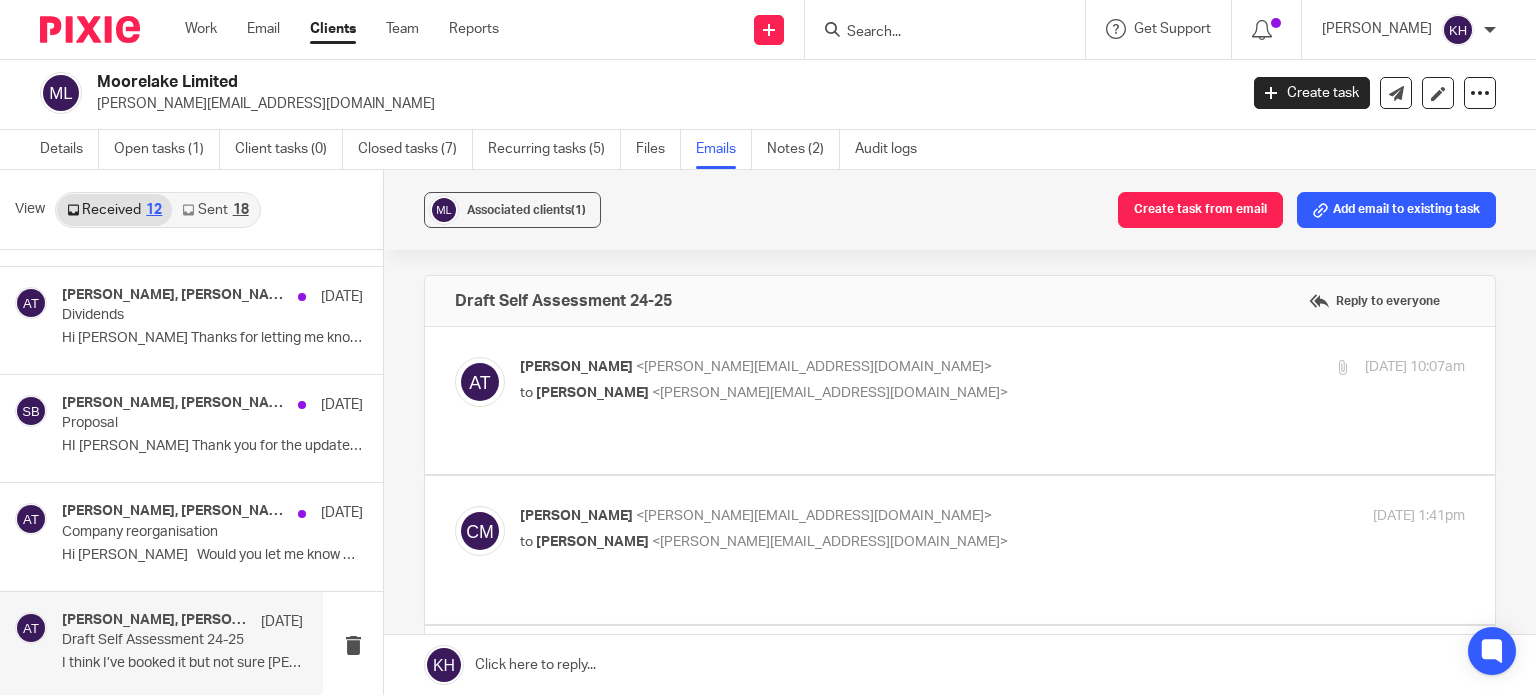 scroll, scrollTop: 0, scrollLeft: 0, axis: both 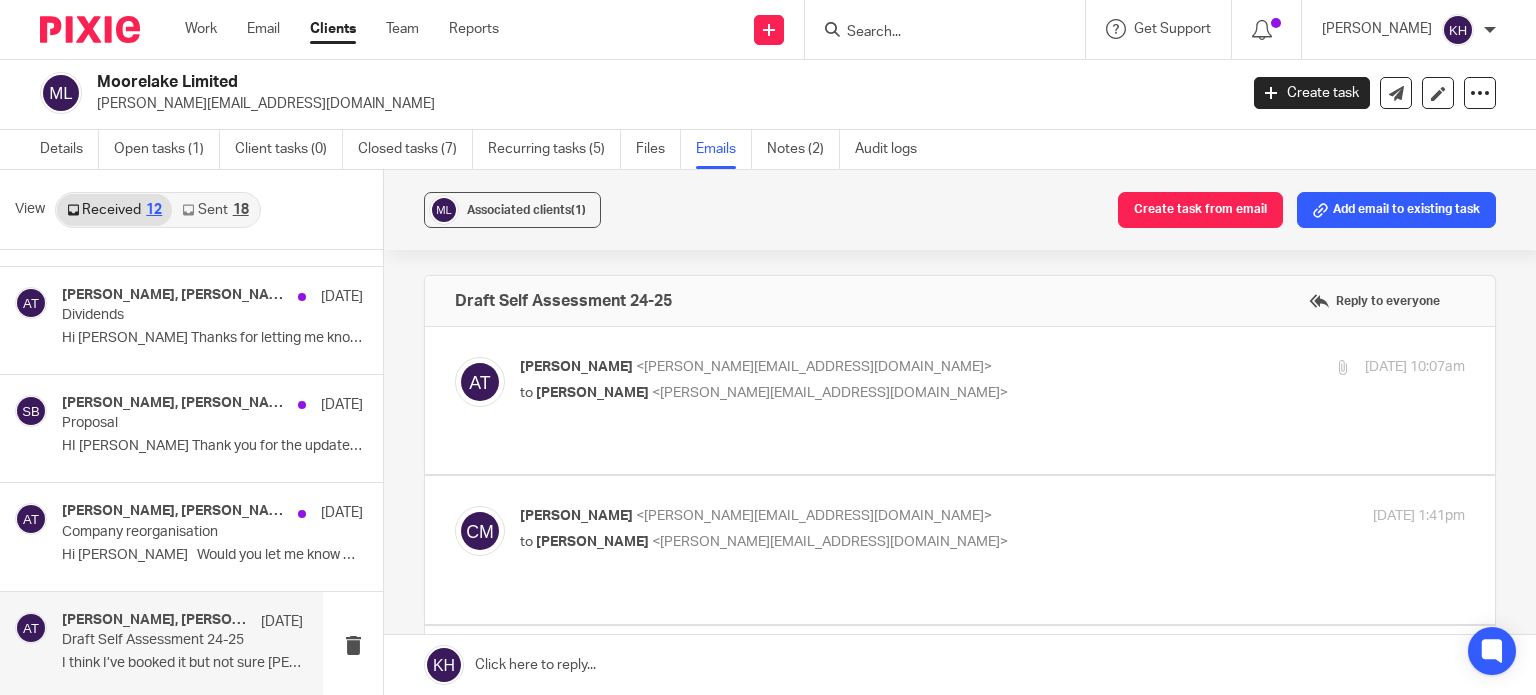 click on "<craig@moorelakeprojects.com>" at bounding box center (830, 393) 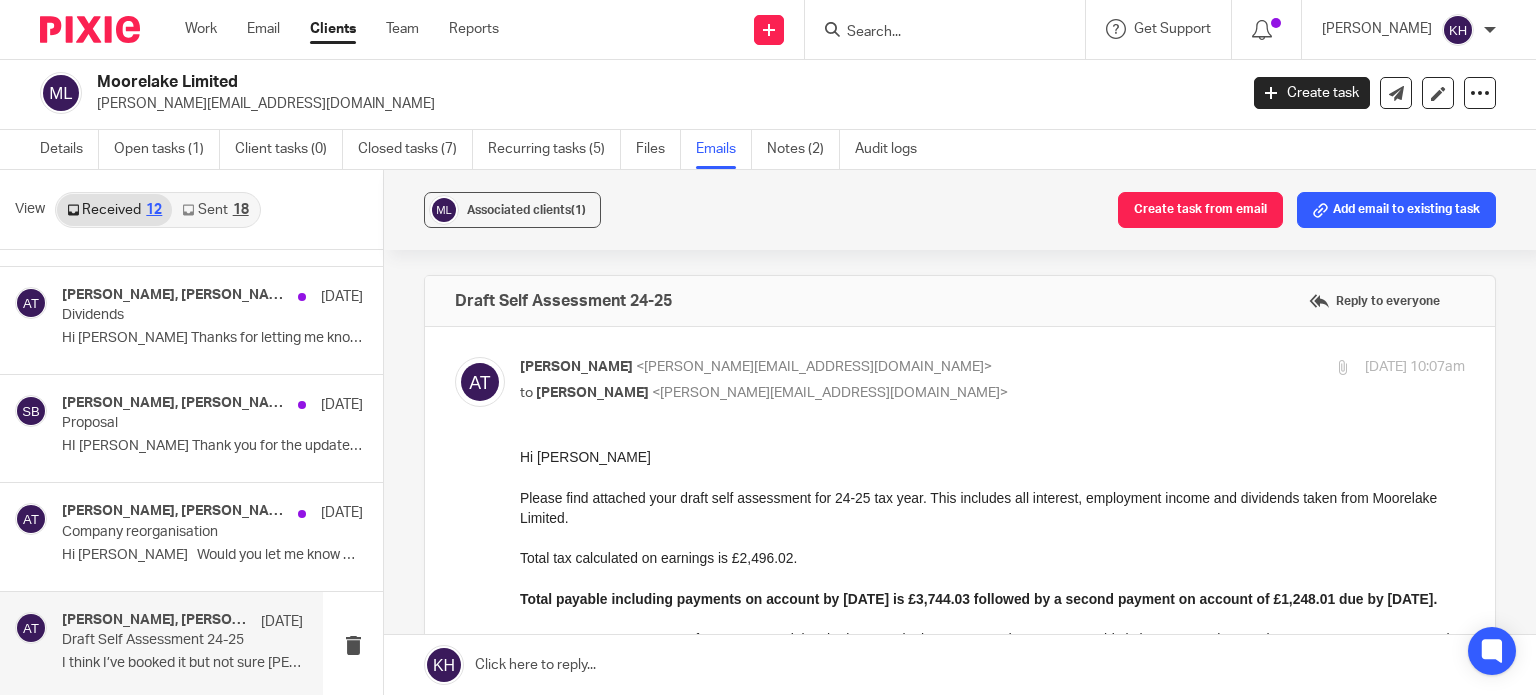 scroll, scrollTop: 0, scrollLeft: 0, axis: both 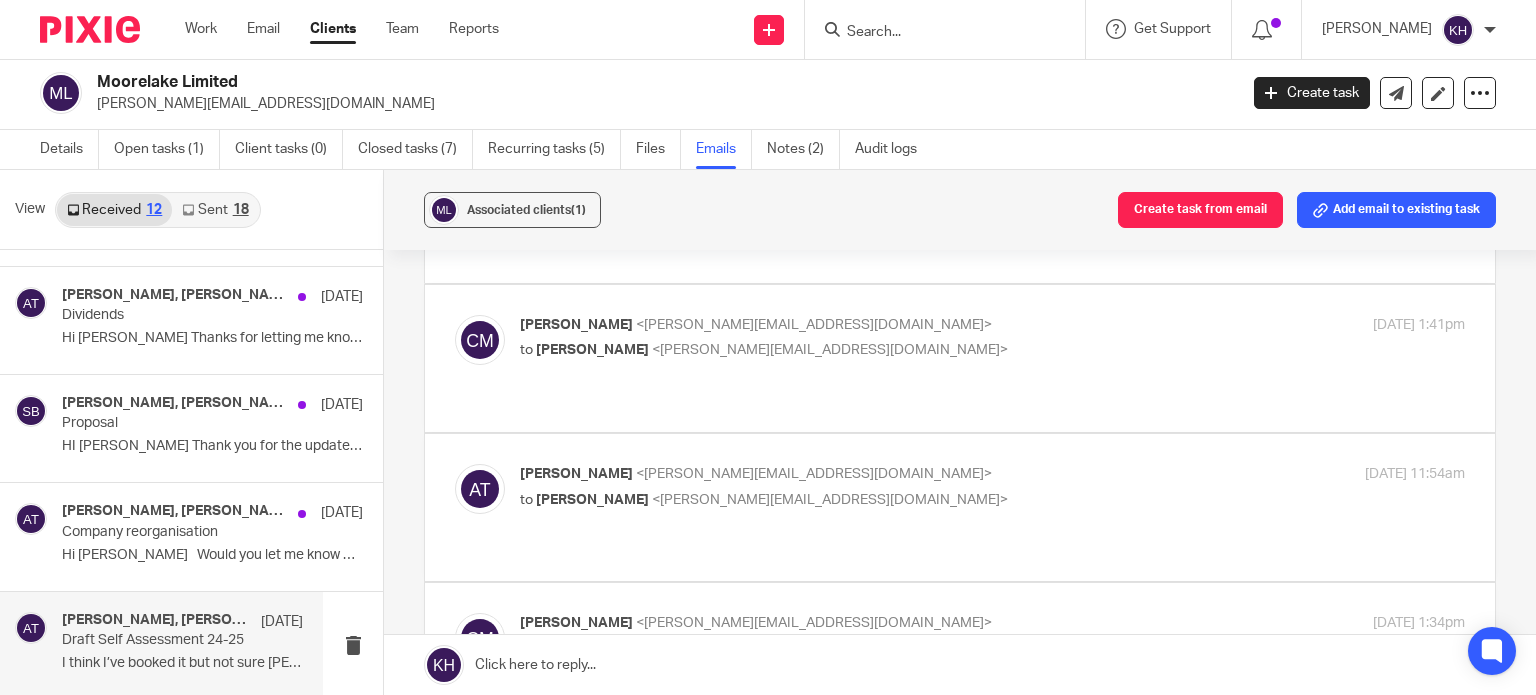 click on "to
Craig Moore
<craig@moorelakeprojects.com>" at bounding box center [835, 500] 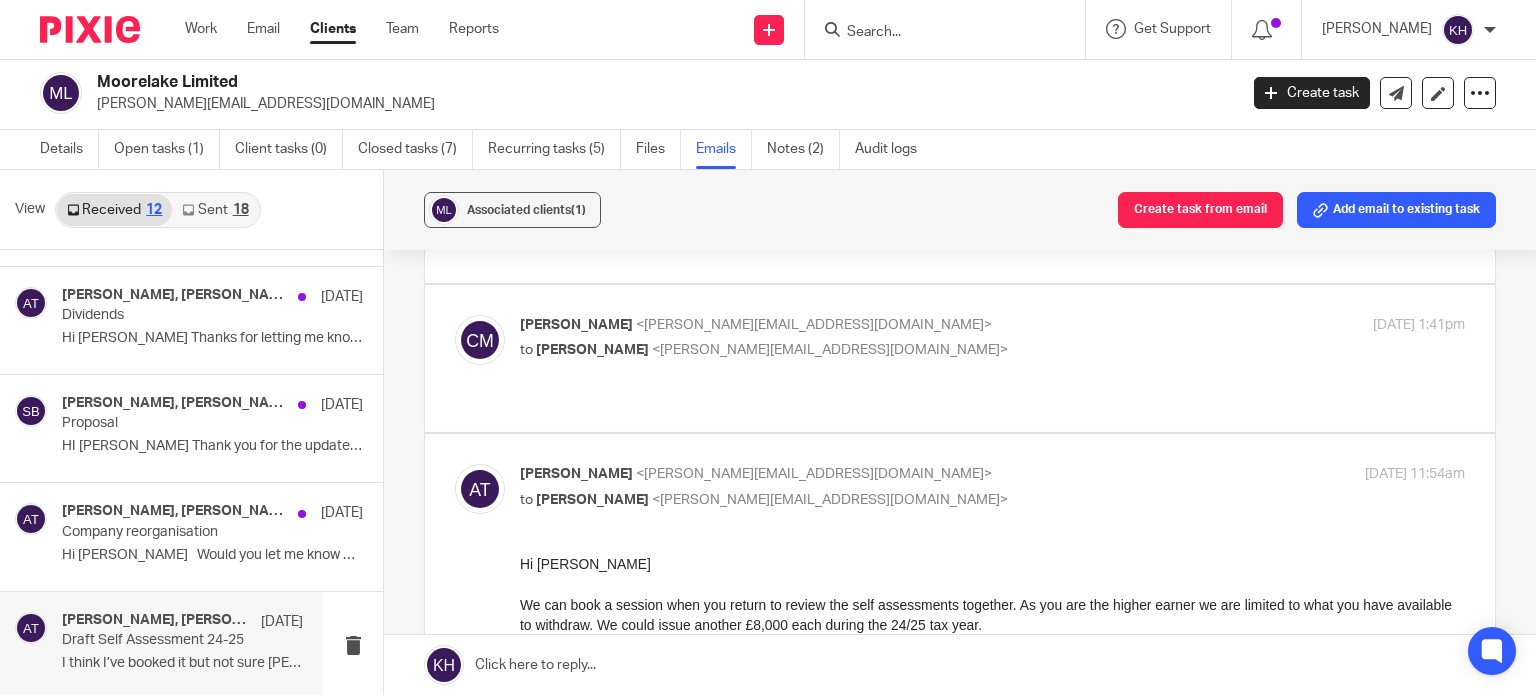scroll, scrollTop: 0, scrollLeft: 0, axis: both 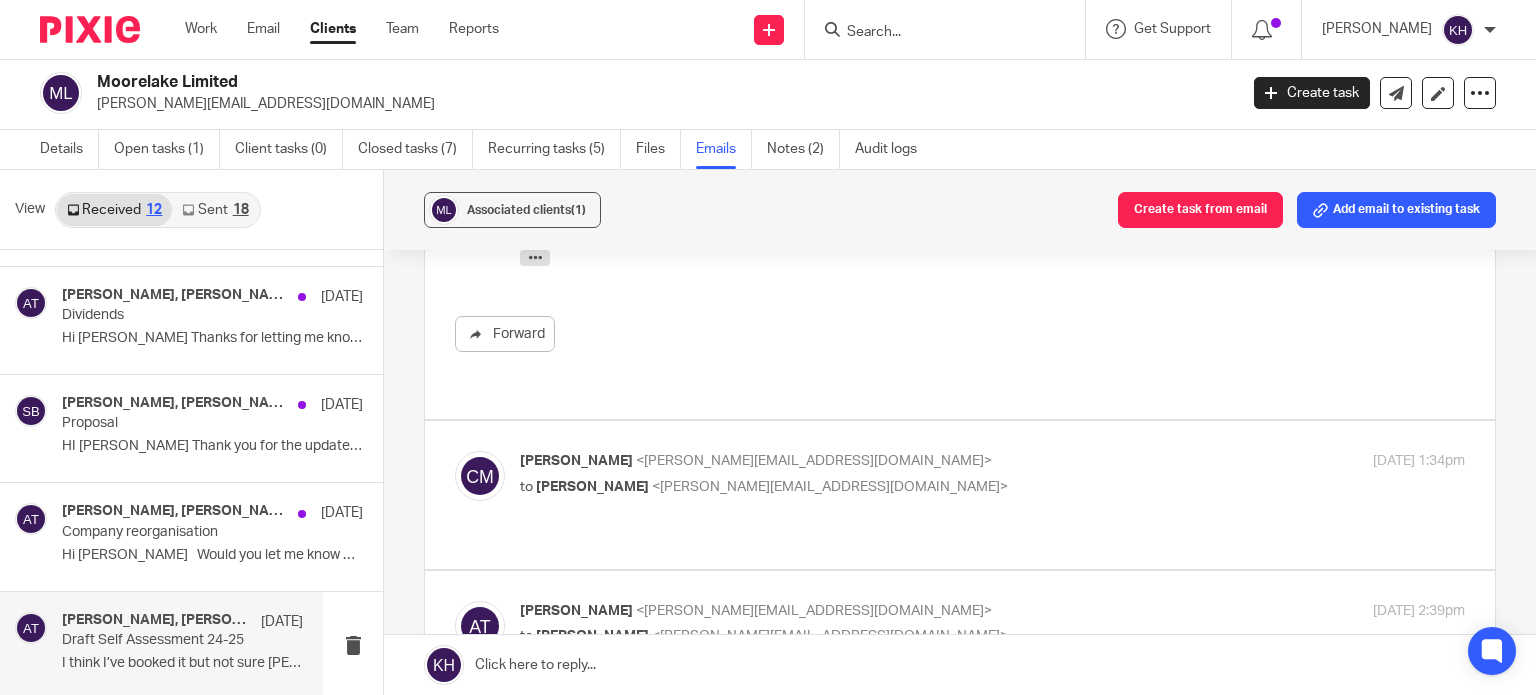 click on "<aimee@infinity-accounting.co.uk>" at bounding box center (830, 487) 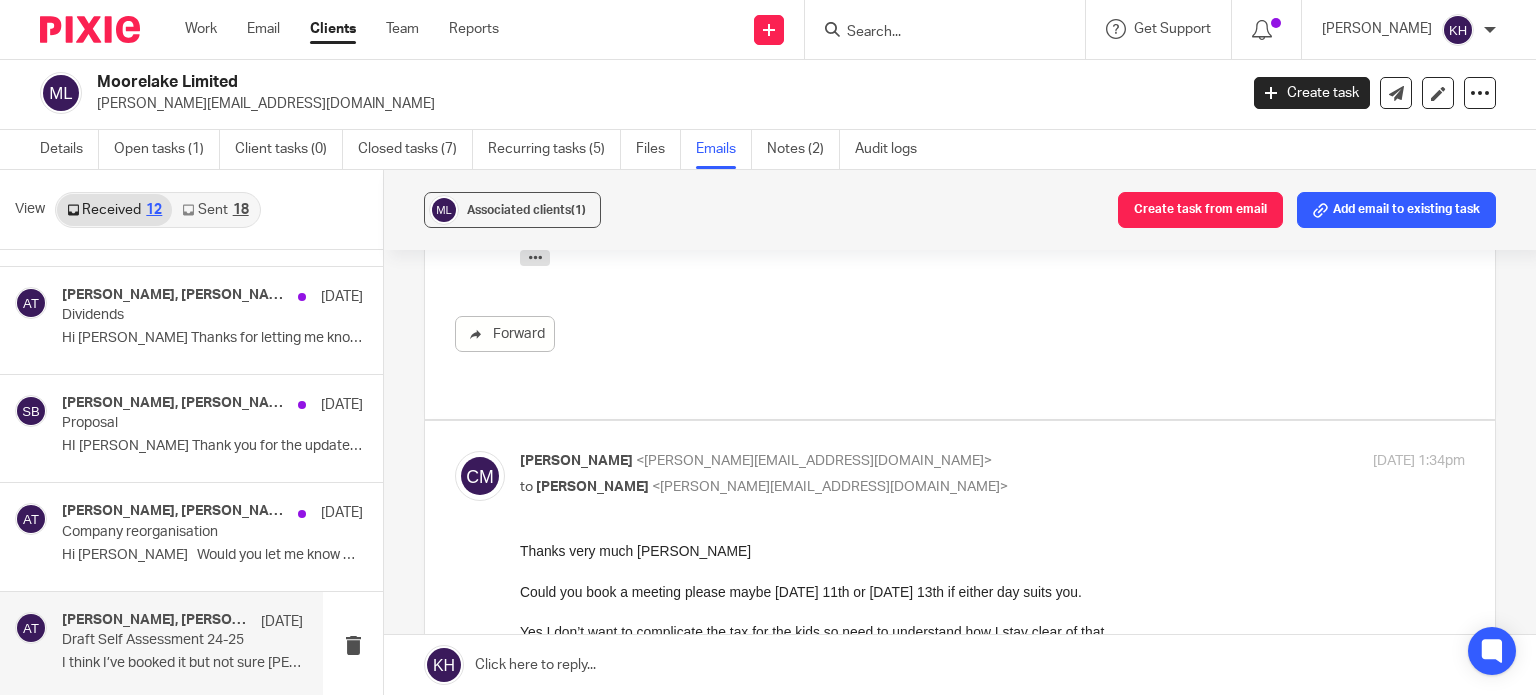 scroll, scrollTop: 0, scrollLeft: 0, axis: both 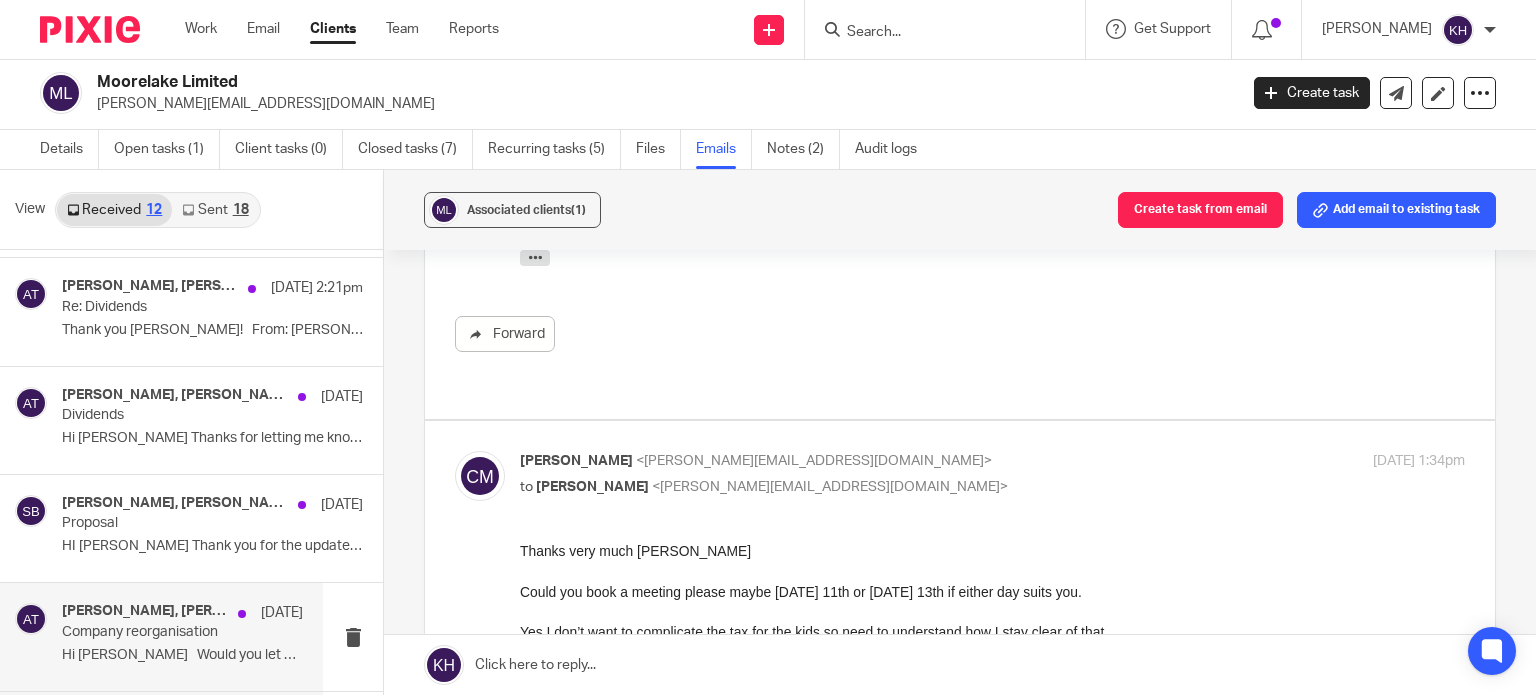 click on "Aimee Tamburrini, Craig Moore, Stephen Bunting
25 Jun   Company reorganisation   Hi Aimee     Would you let me know which..." at bounding box center [182, 636] 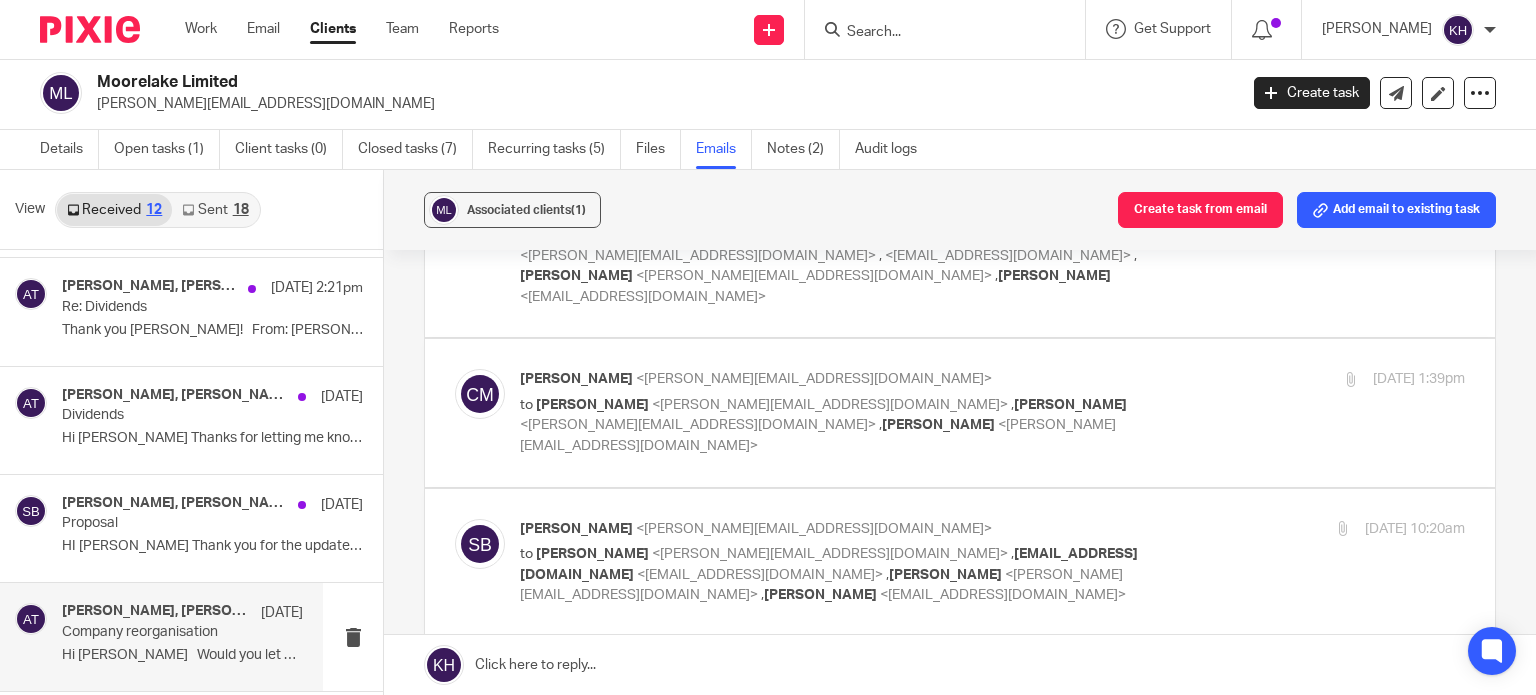 scroll, scrollTop: 0, scrollLeft: 0, axis: both 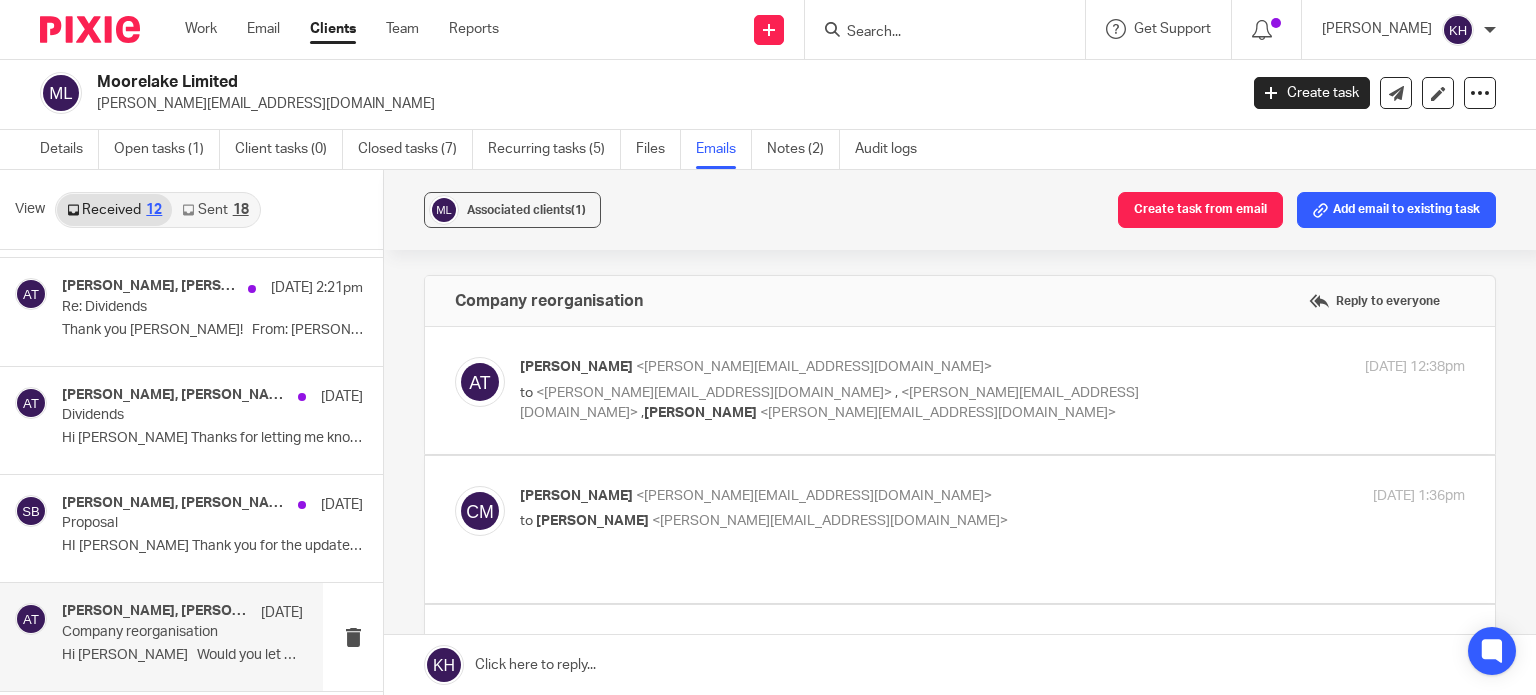 click on "Aimee Tamburrini, Craig Moore, Stephen Bunting
25 Jun" at bounding box center (182, 613) 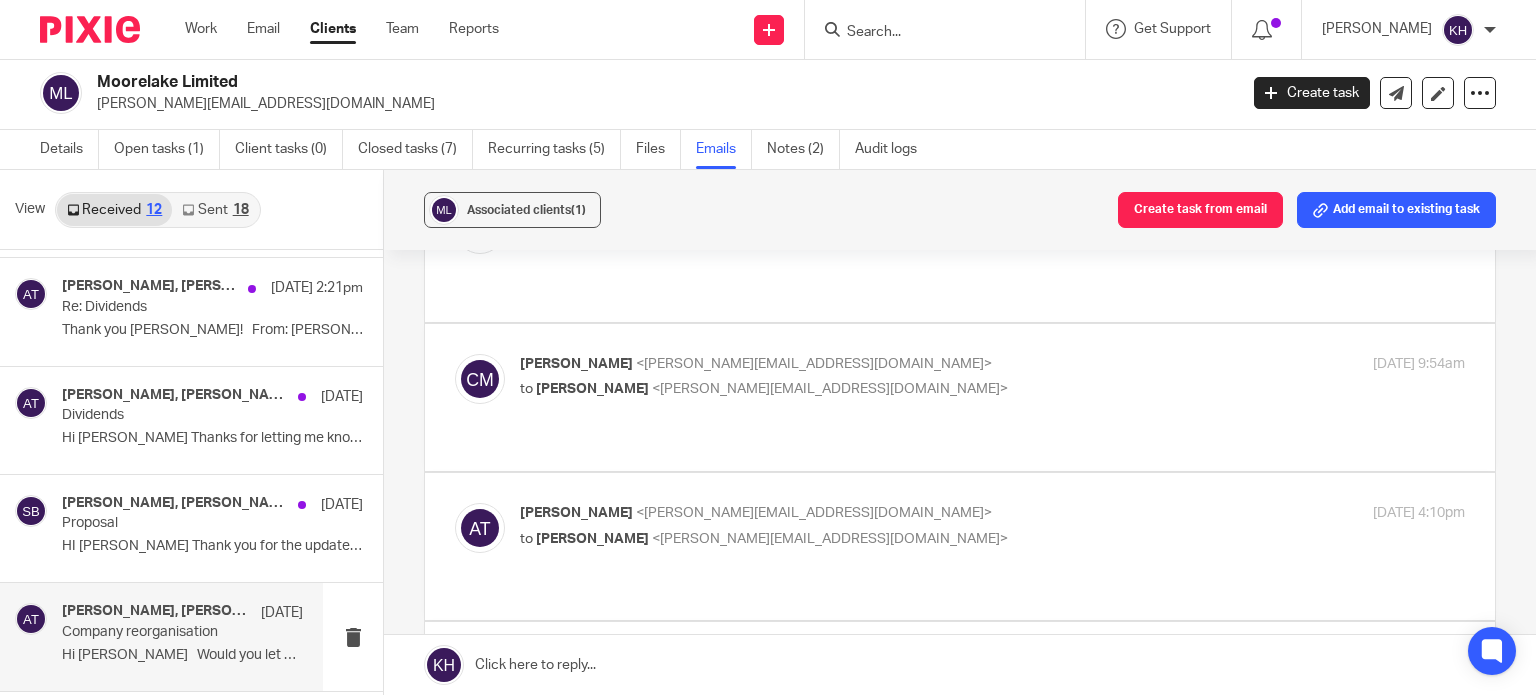 scroll, scrollTop: 2632, scrollLeft: 0, axis: vertical 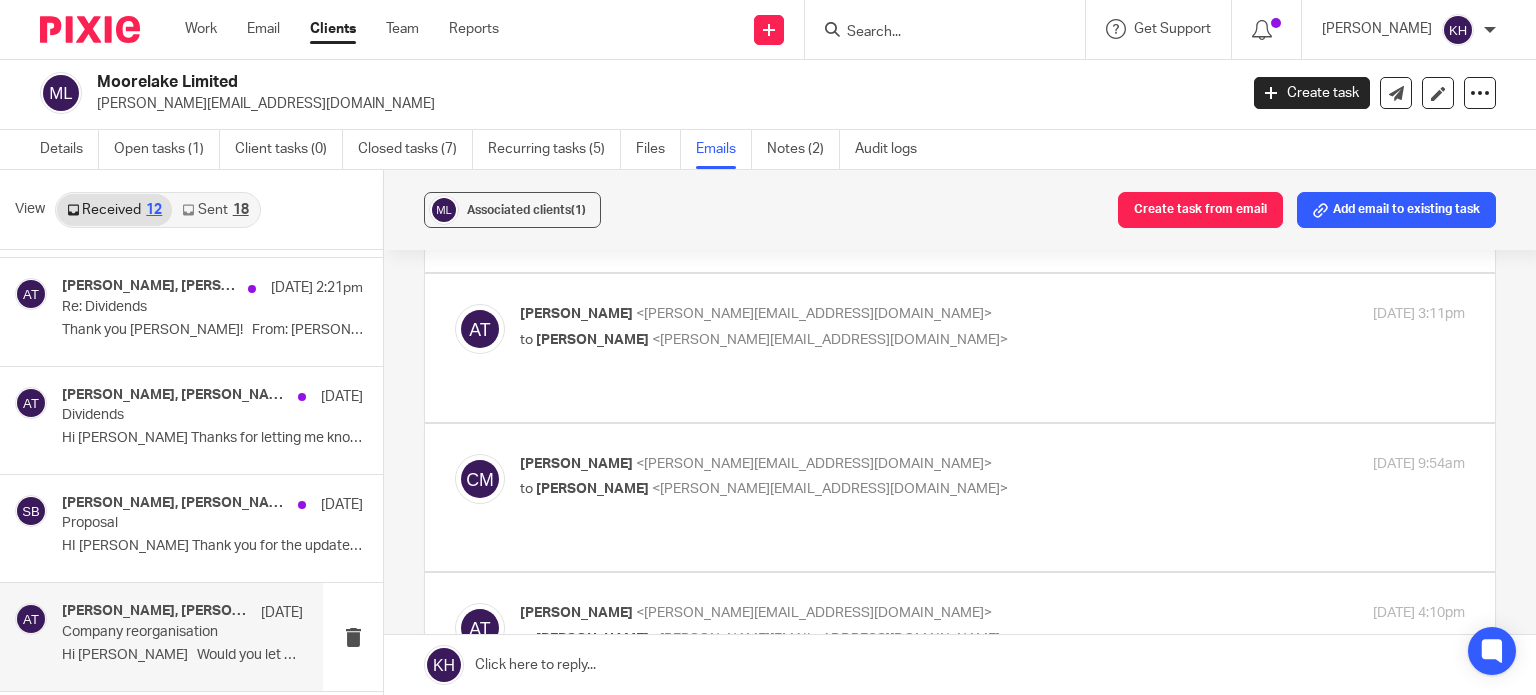 click on "Craig Moore
<craig@moorelakeprojects.com>" at bounding box center (835, 762) 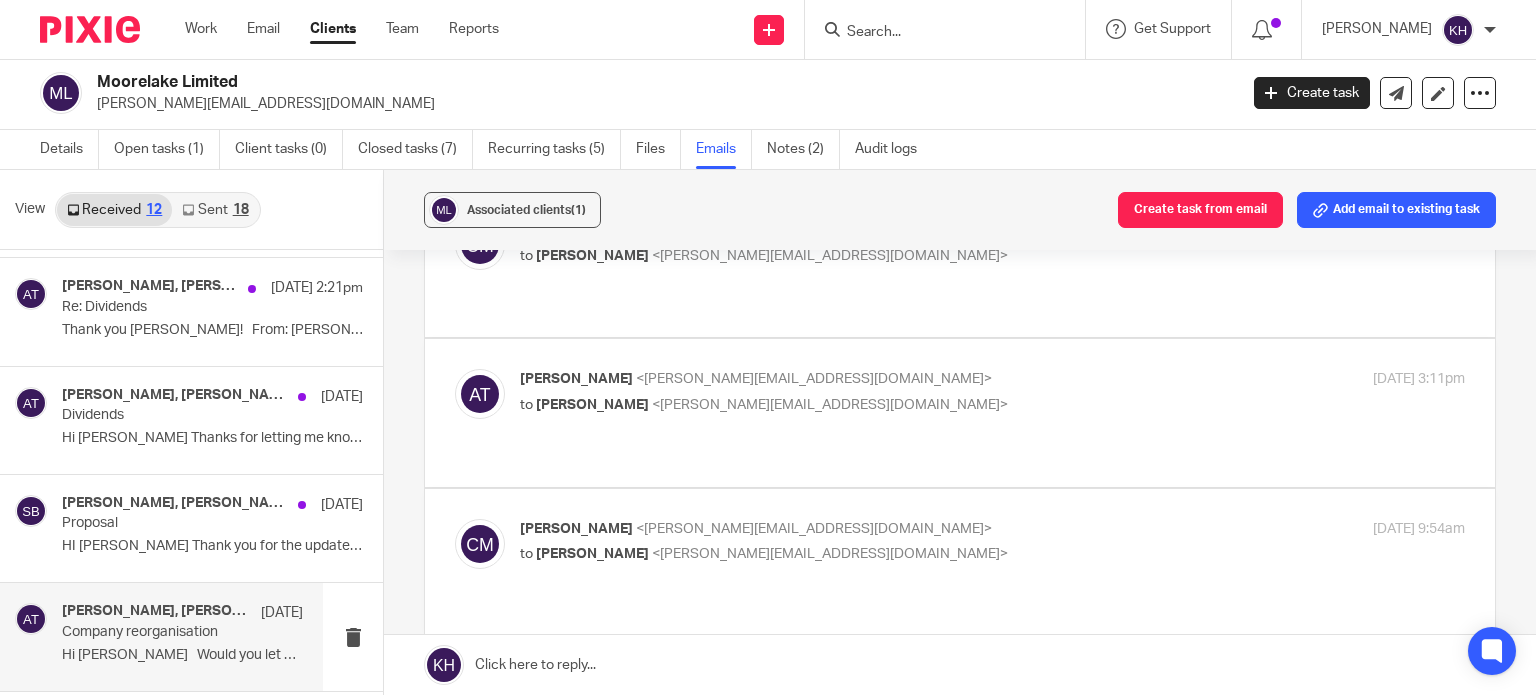 scroll, scrollTop: 2532, scrollLeft: 0, axis: vertical 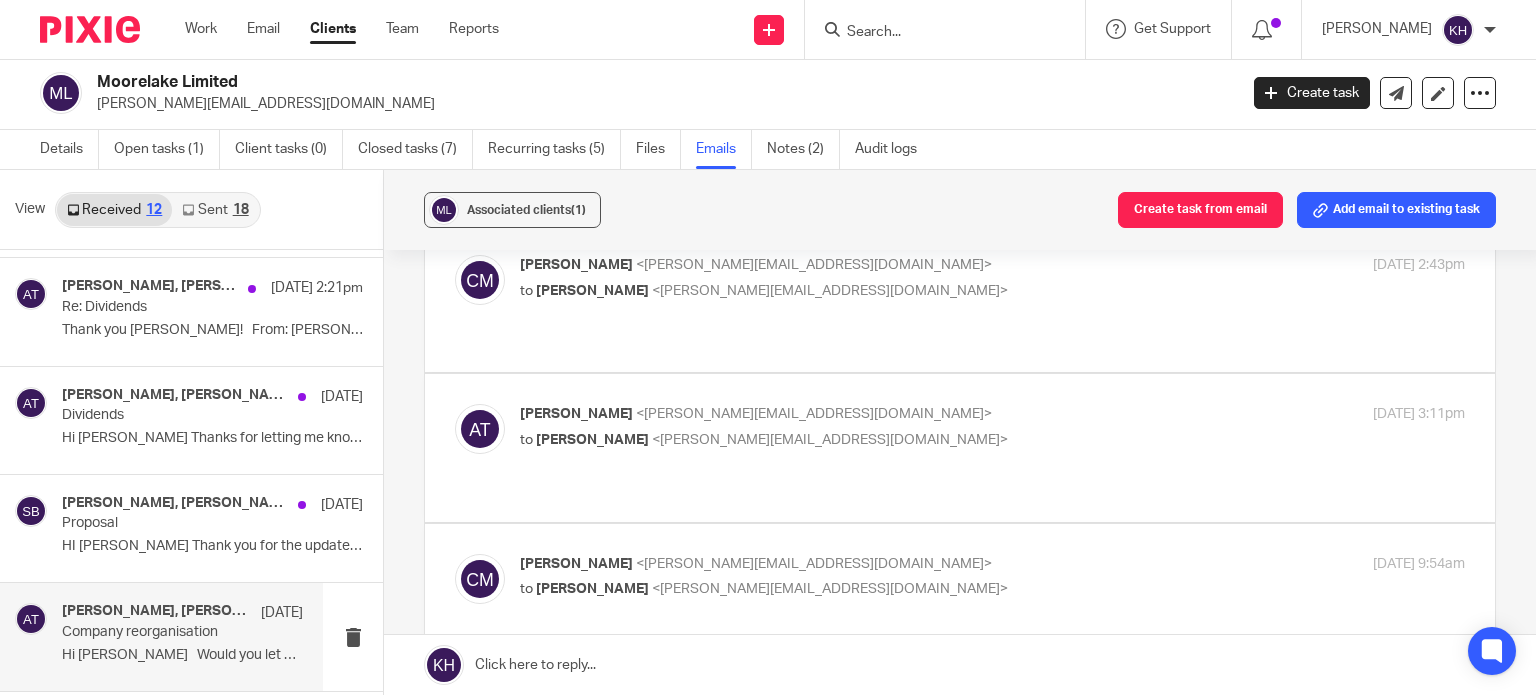 click on "to
Craig Moore
<craig@moorelakeprojects.com>" at bounding box center (835, 739) 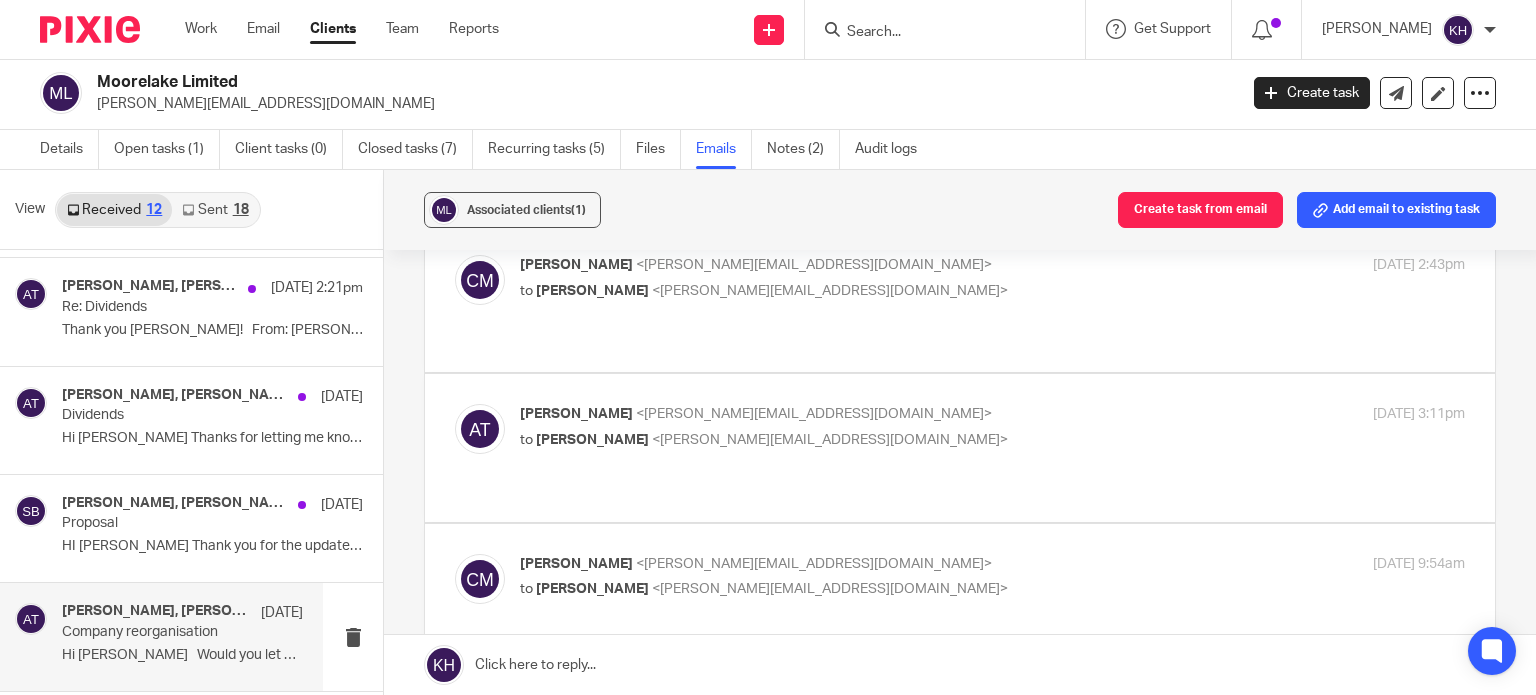 scroll, scrollTop: 0, scrollLeft: 0, axis: both 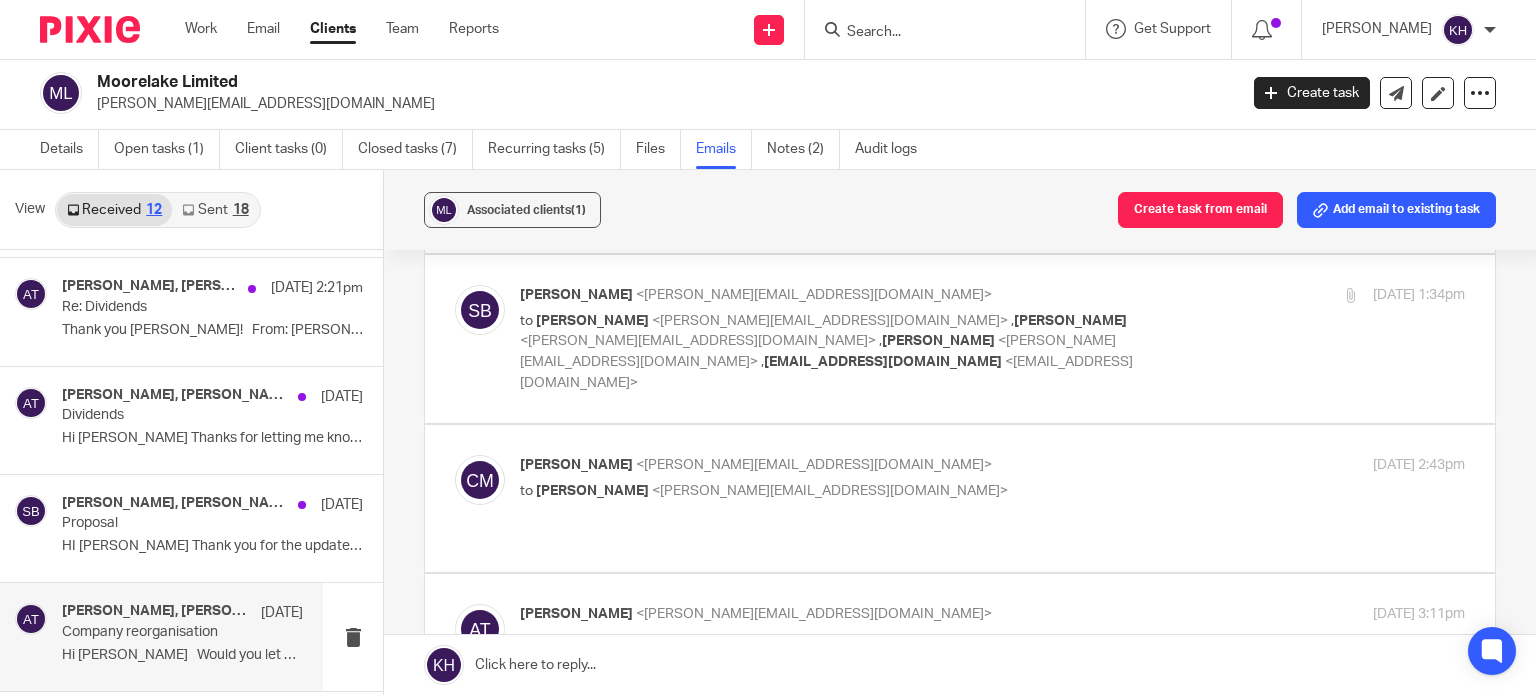 click on "Craig Moore
<craig@moorelakeprojects.com>" at bounding box center [835, 764] 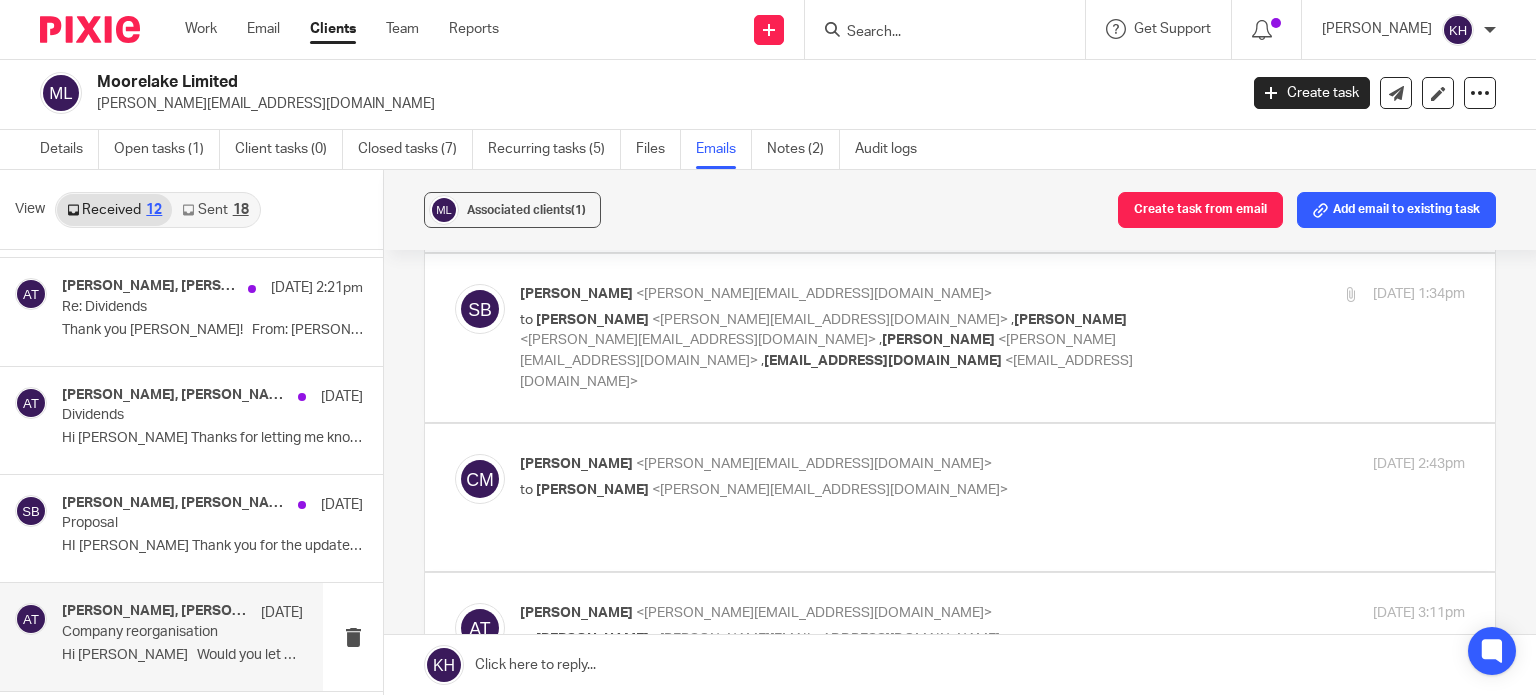 scroll, scrollTop: 2332, scrollLeft: 0, axis: vertical 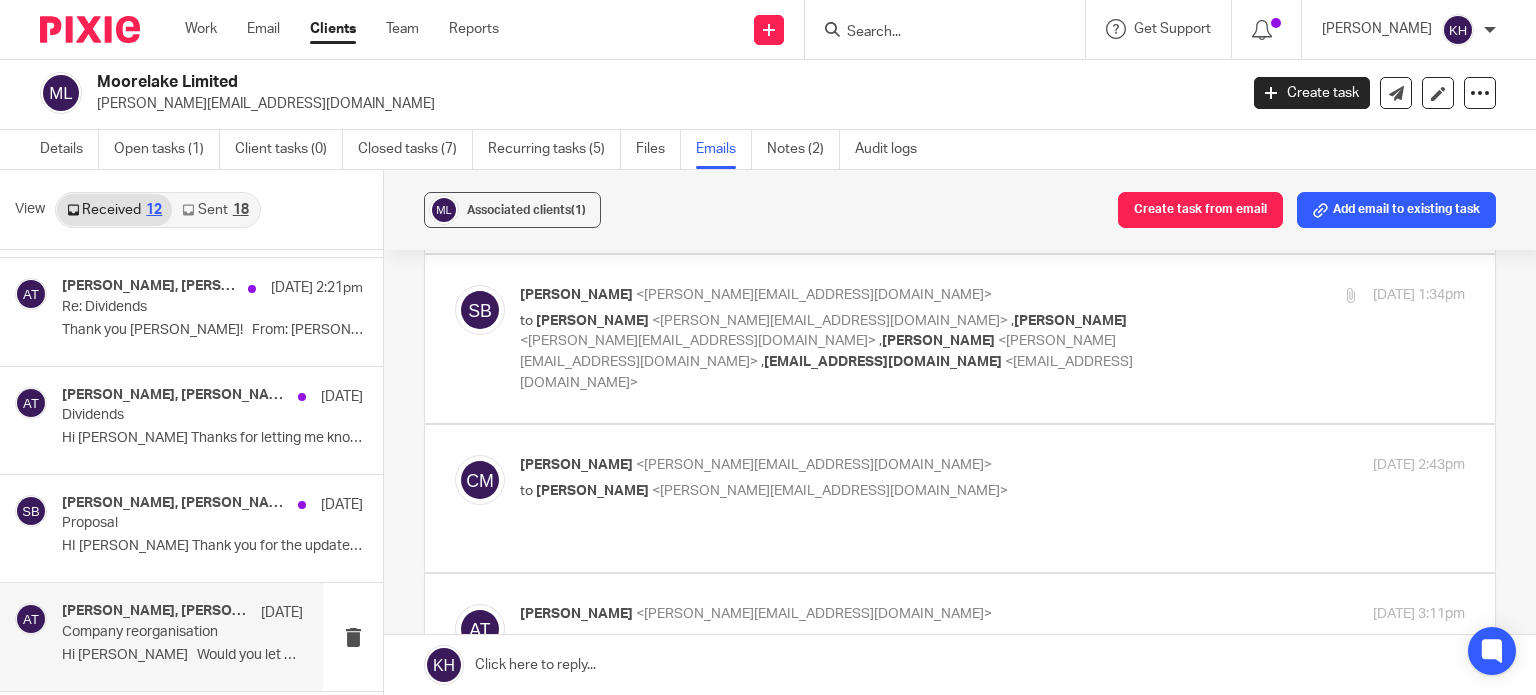 click on "to
Craig Moore
<craig@moorelakeprojects.com>" at bounding box center [835, 640] 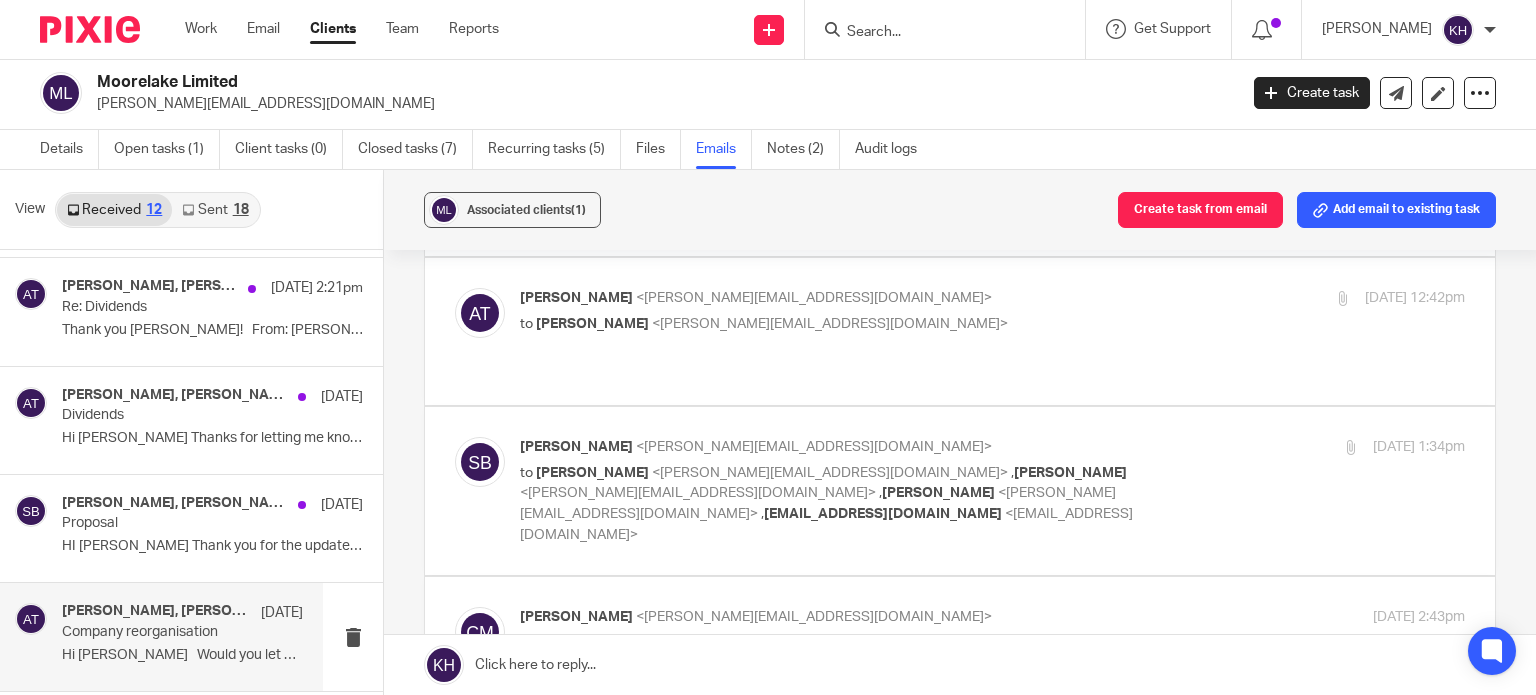 scroll, scrollTop: 2132, scrollLeft: 0, axis: vertical 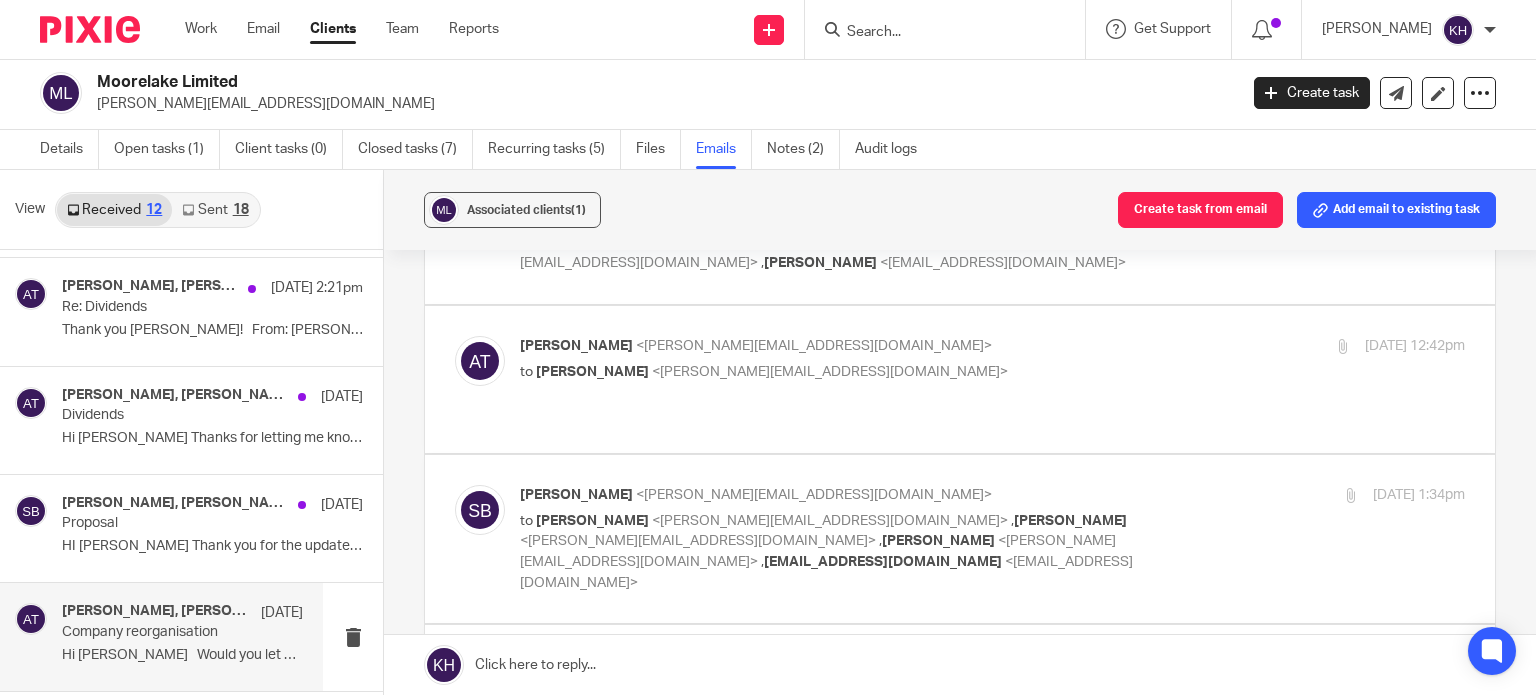 click on "Craig Moore
<craig@moorelakeprojects.com>" at bounding box center [835, 665] 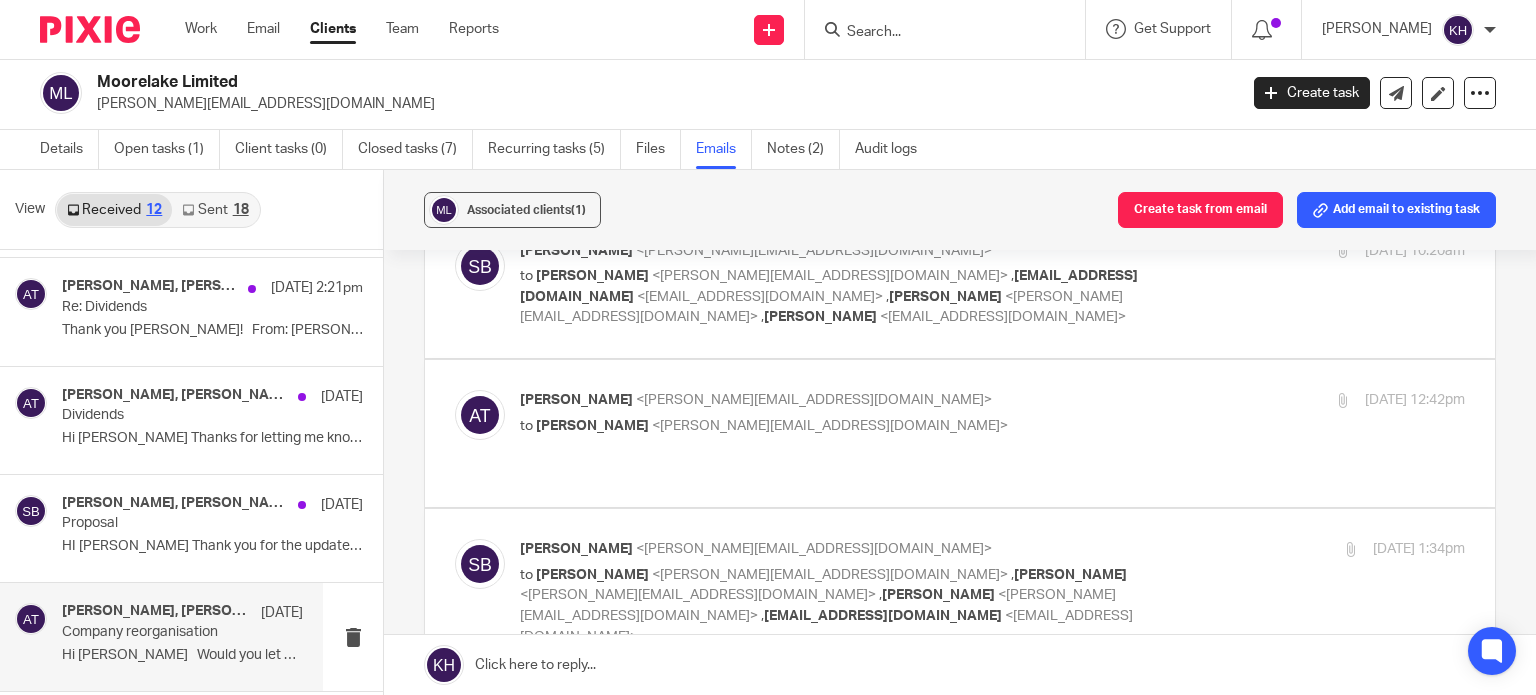 scroll, scrollTop: 2032, scrollLeft: 0, axis: vertical 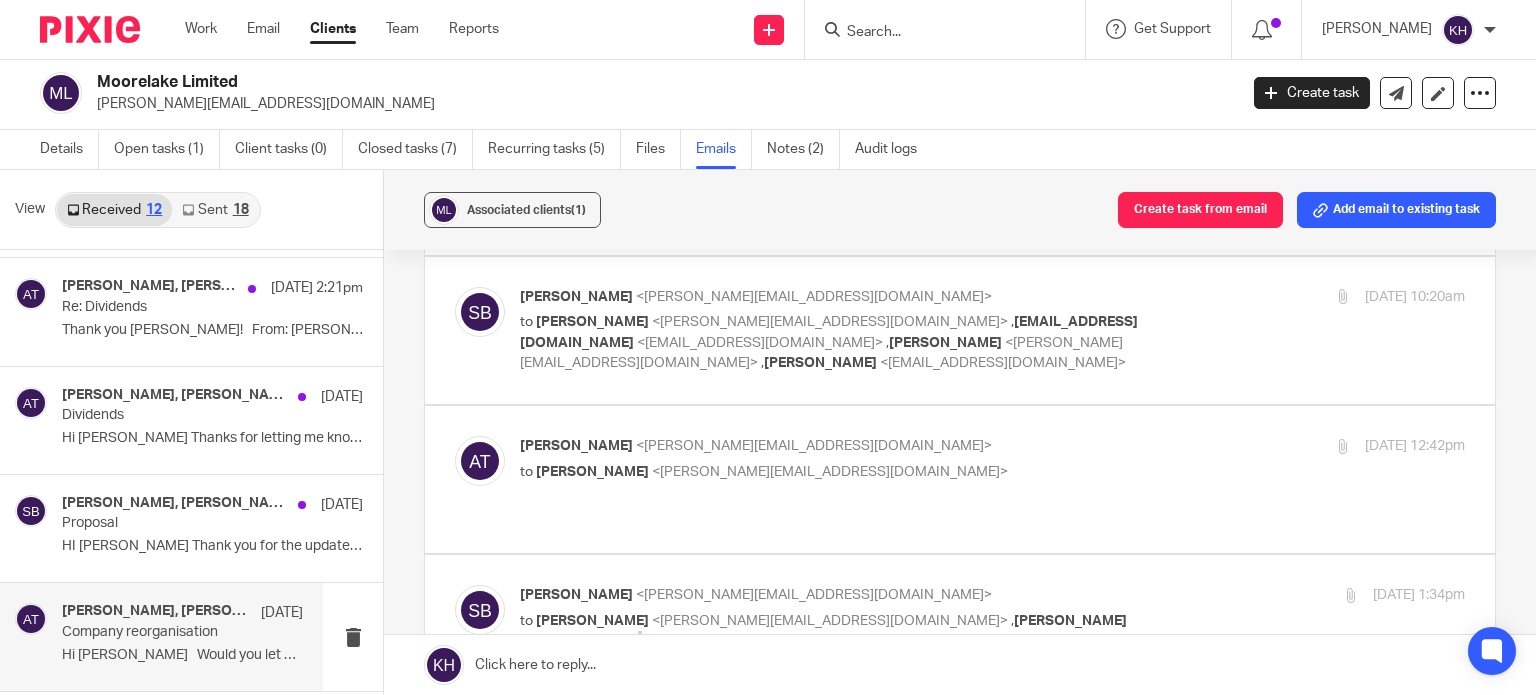 click on "<aimee@infinity-accounting.co.uk>" at bounding box center (698, 641) 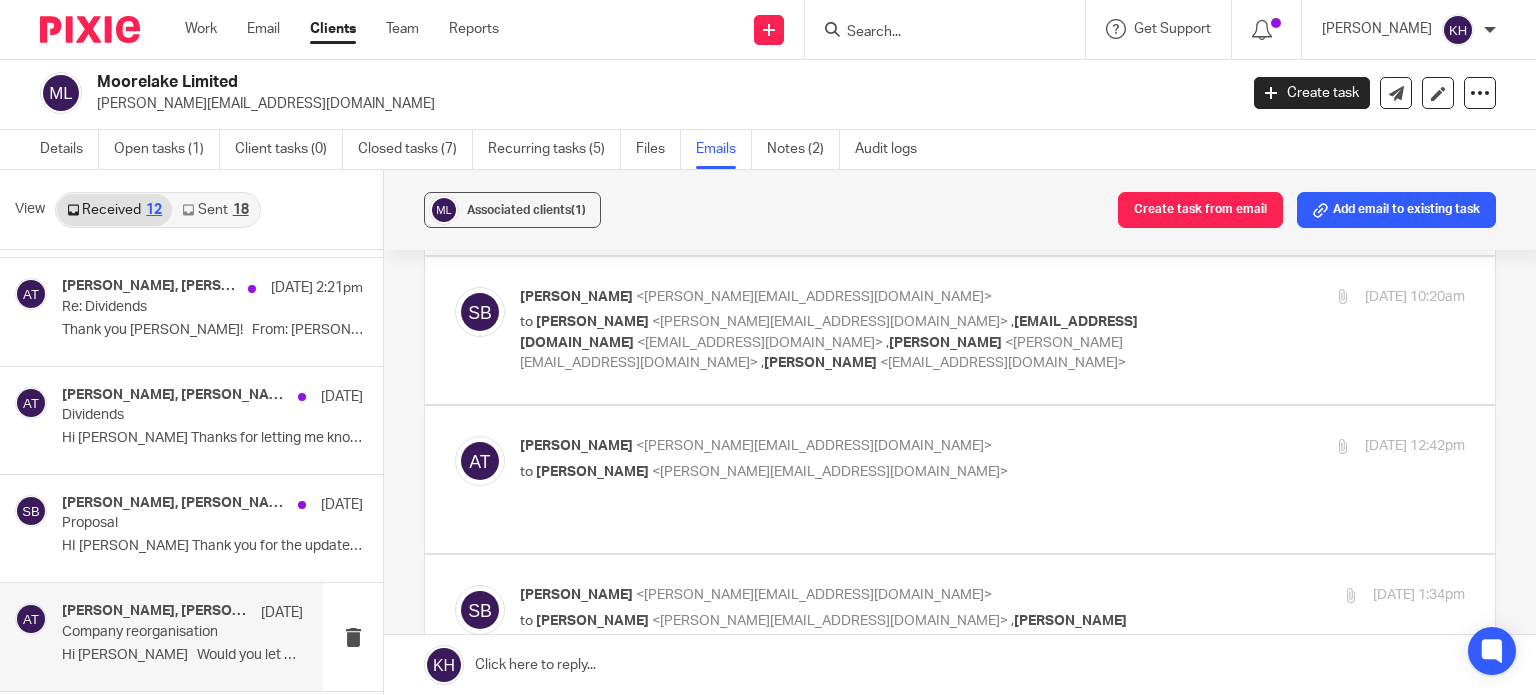 click at bounding box center [960, 639] 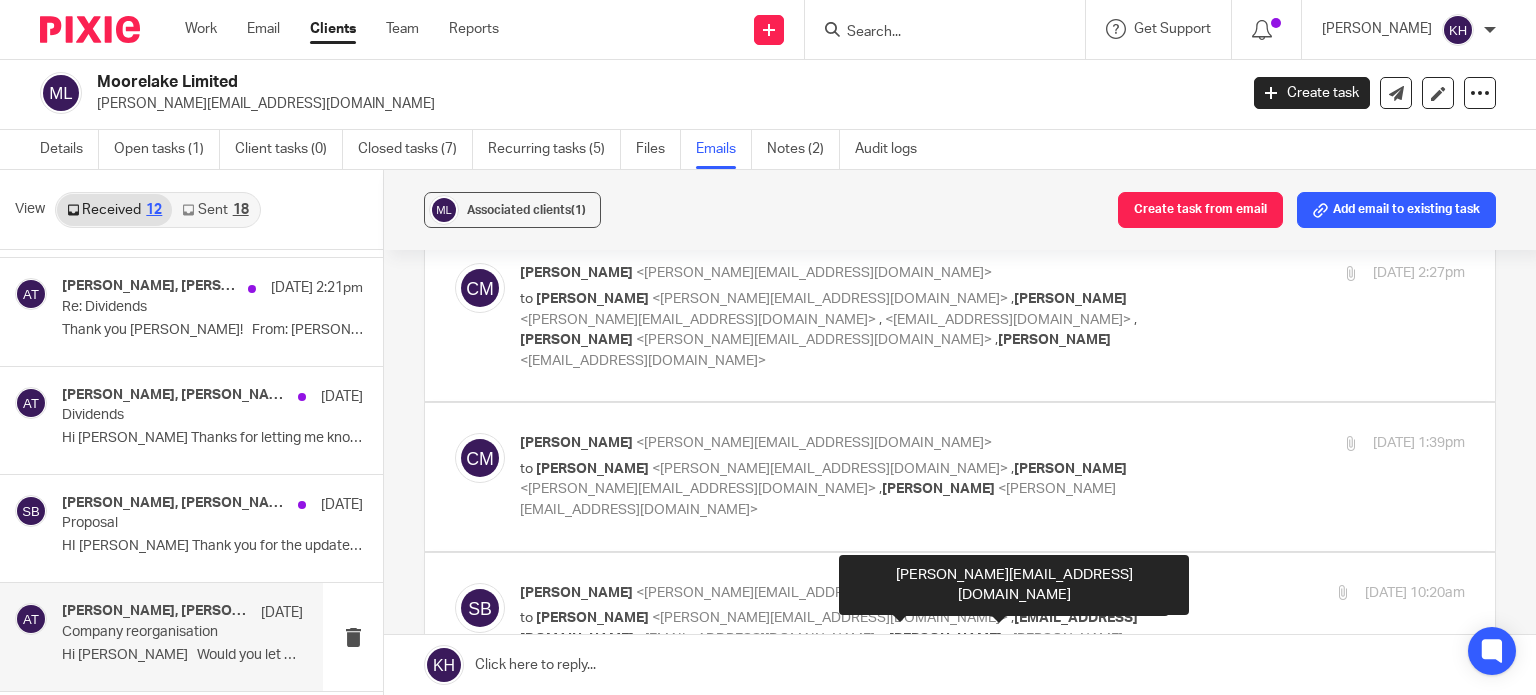 scroll, scrollTop: 1732, scrollLeft: 0, axis: vertical 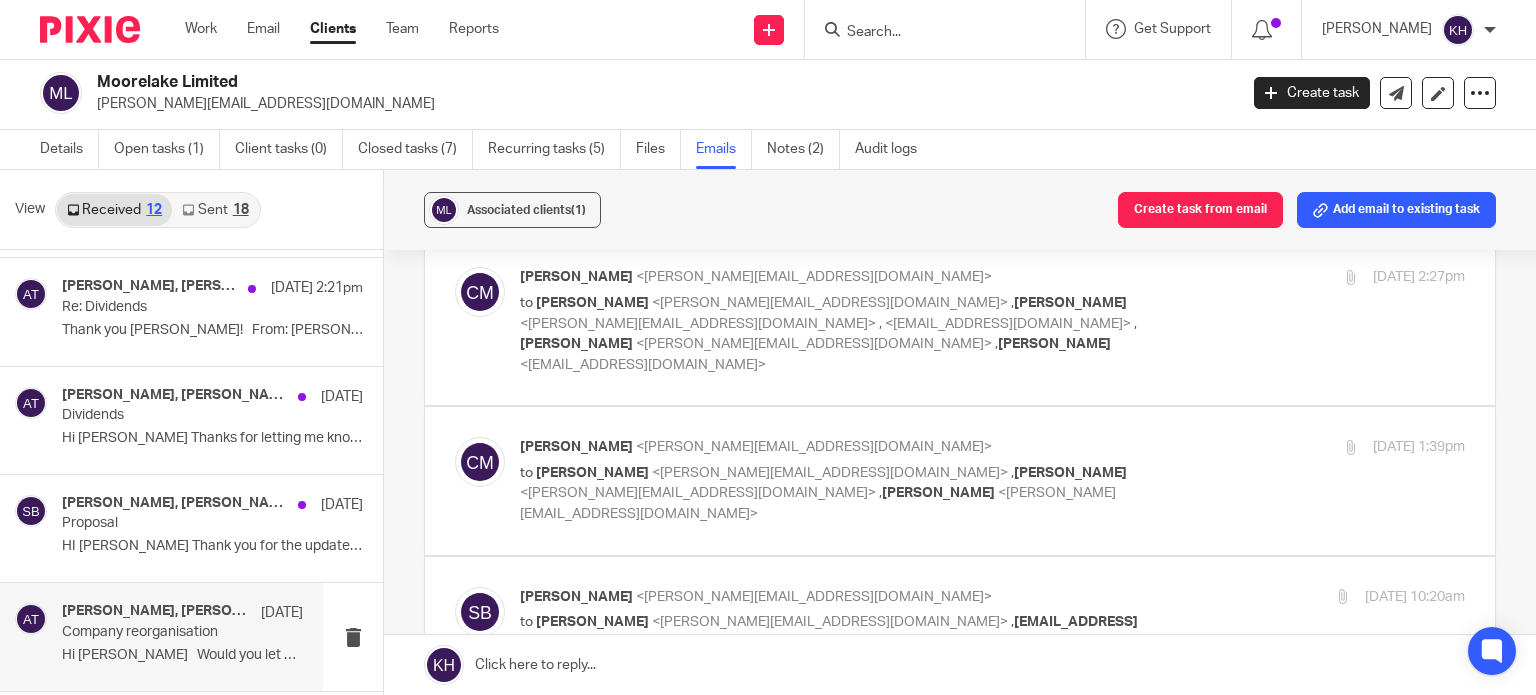 click on "Aimee Tamburrini
<aimee@infinity-accounting.co.uk>" at bounding box center [835, 746] 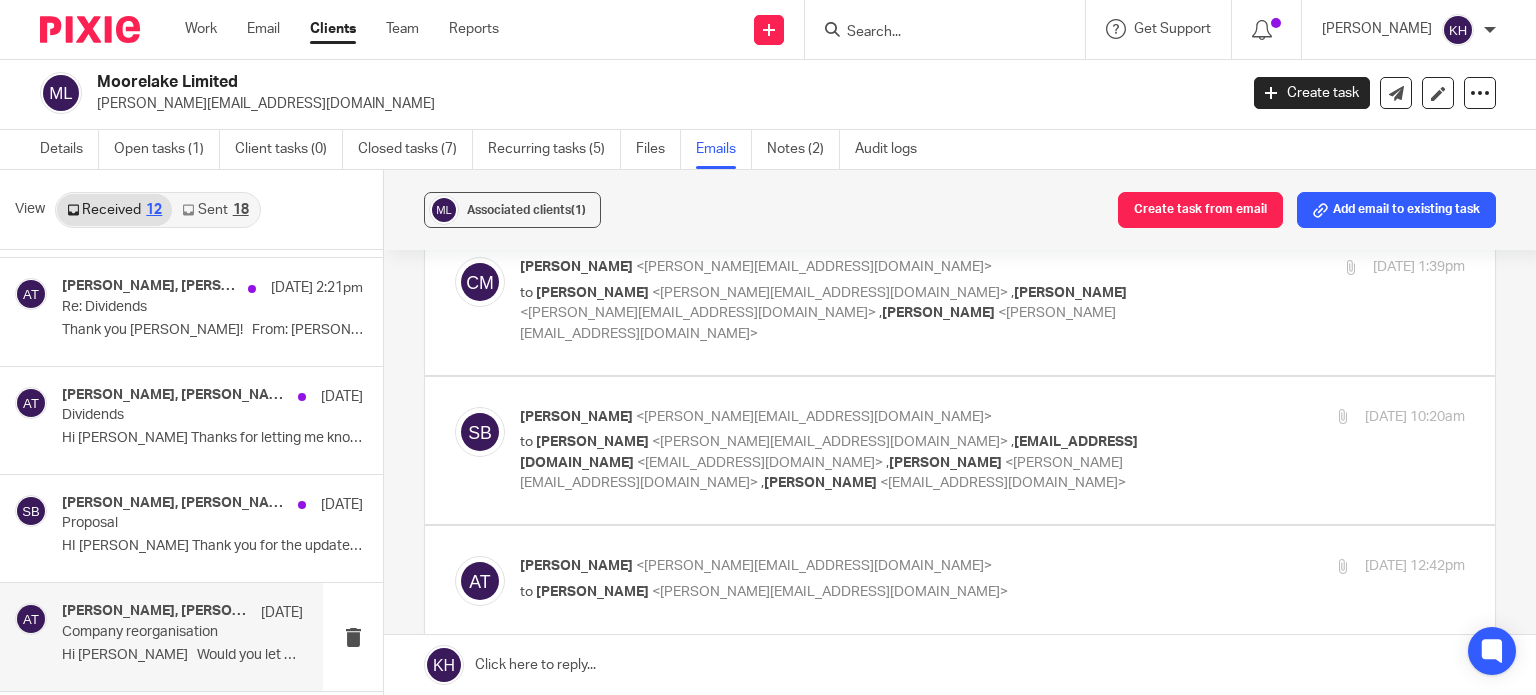 scroll, scrollTop: 1832, scrollLeft: 0, axis: vertical 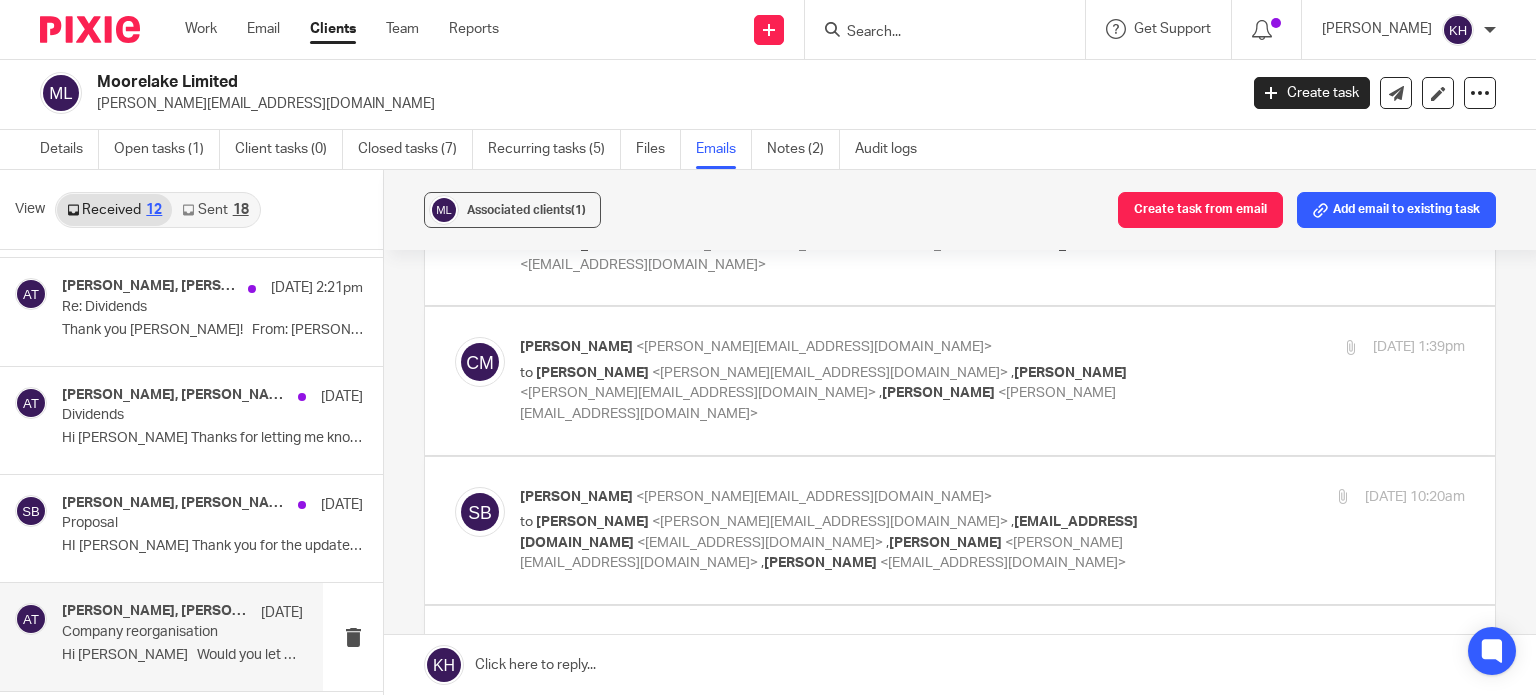 click on "to
Aimee Tamburrini
<aimee@infinity-accounting.co.uk>   ,
pbc@practicemanagerfiles.com
<pbc@practicemanagerfiles.com>   ,
Hannah Tilson
<hannah@pbc.uk.net>   ,
Tilly Clarke
<tilly@pbc.uk.net>" at bounding box center [835, 543] 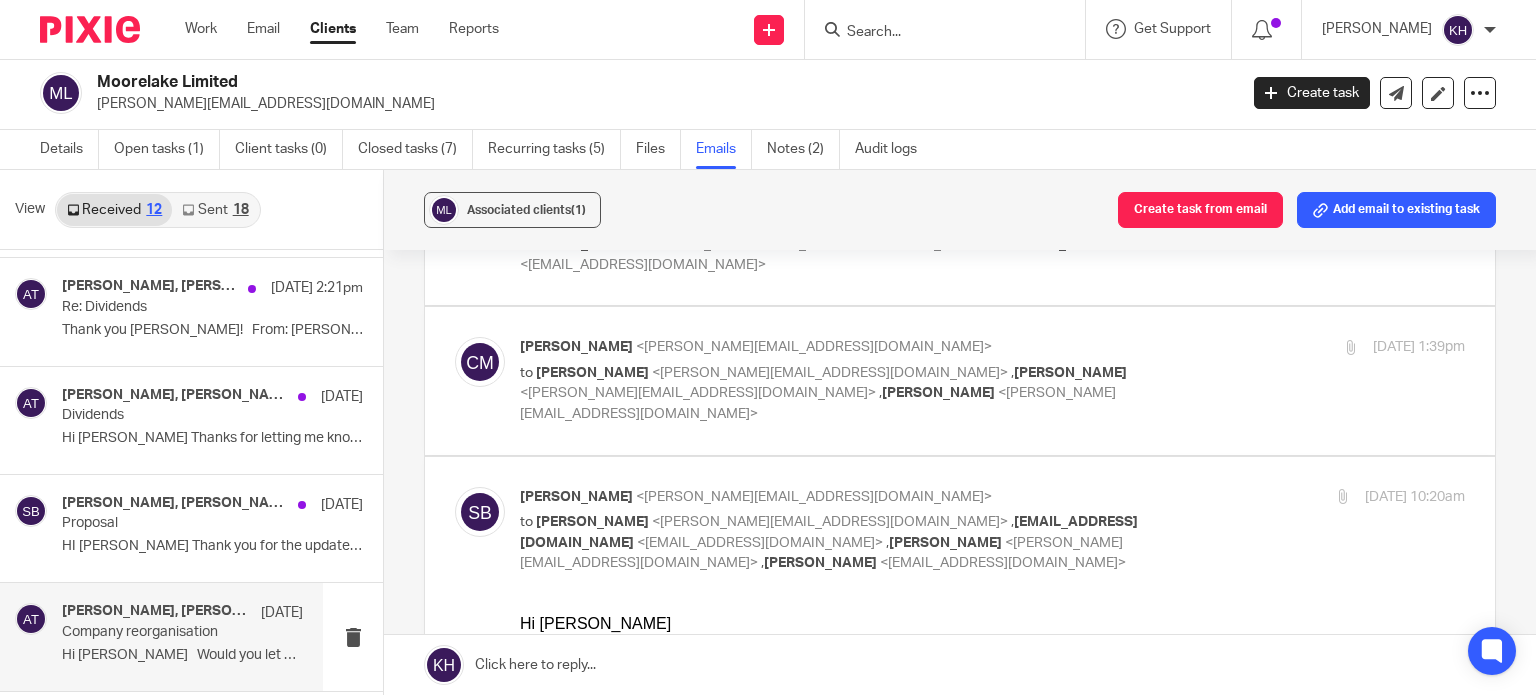 scroll, scrollTop: 0, scrollLeft: 0, axis: both 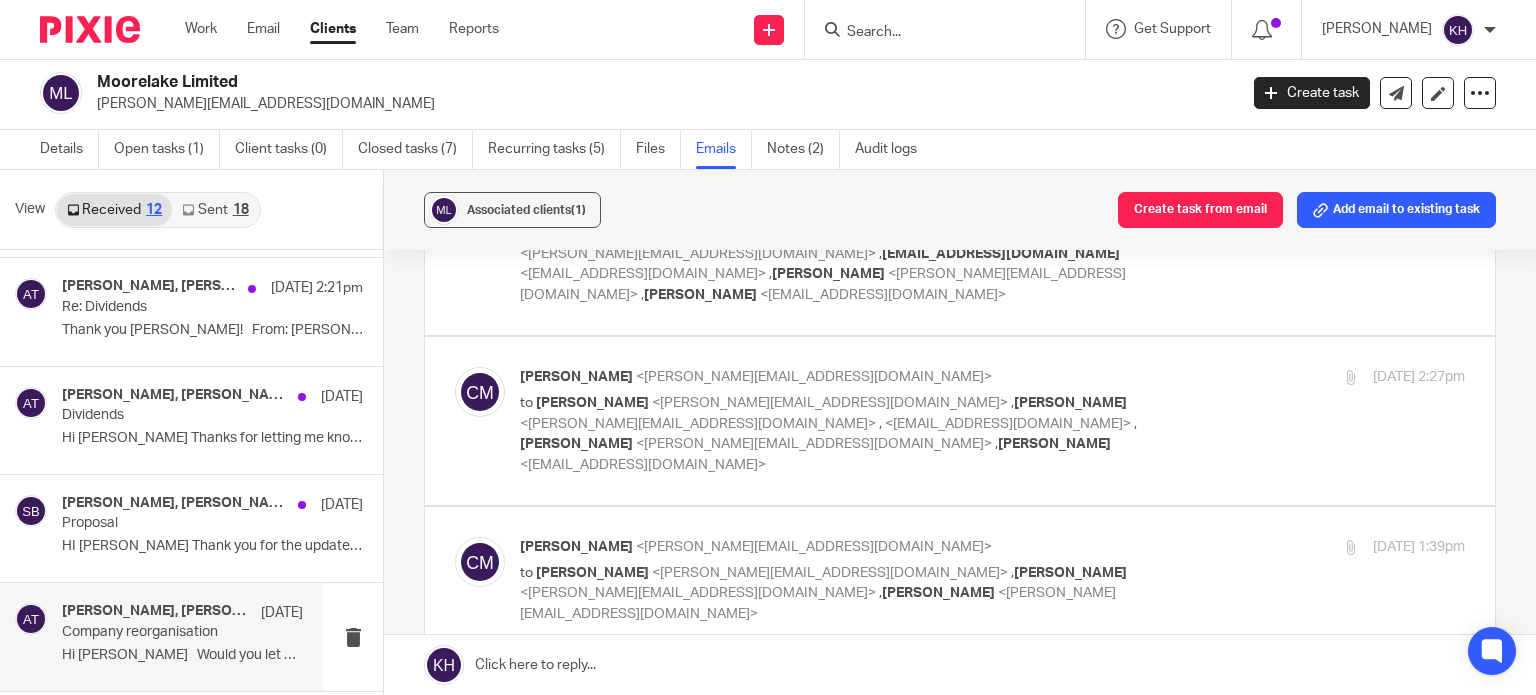 click on "to
Stephen Bunting
<stephen@pbc.uk.net>   ,
Aimee Tamburrini
<aimee@infinity-accounting.co.uk>   ,
Hannah Tilson
<hannah@pbc.uk.net>" at bounding box center [835, 594] 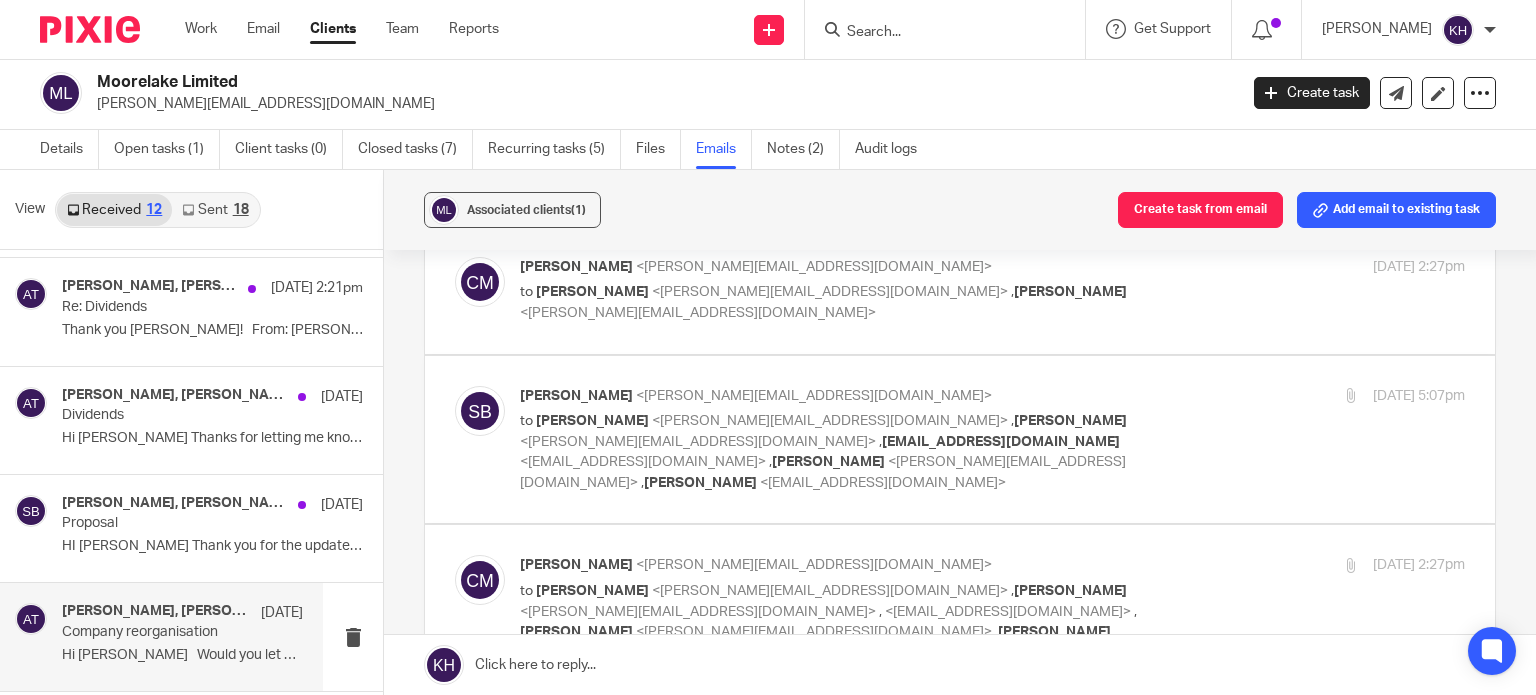 scroll, scrollTop: 1432, scrollLeft: 0, axis: vertical 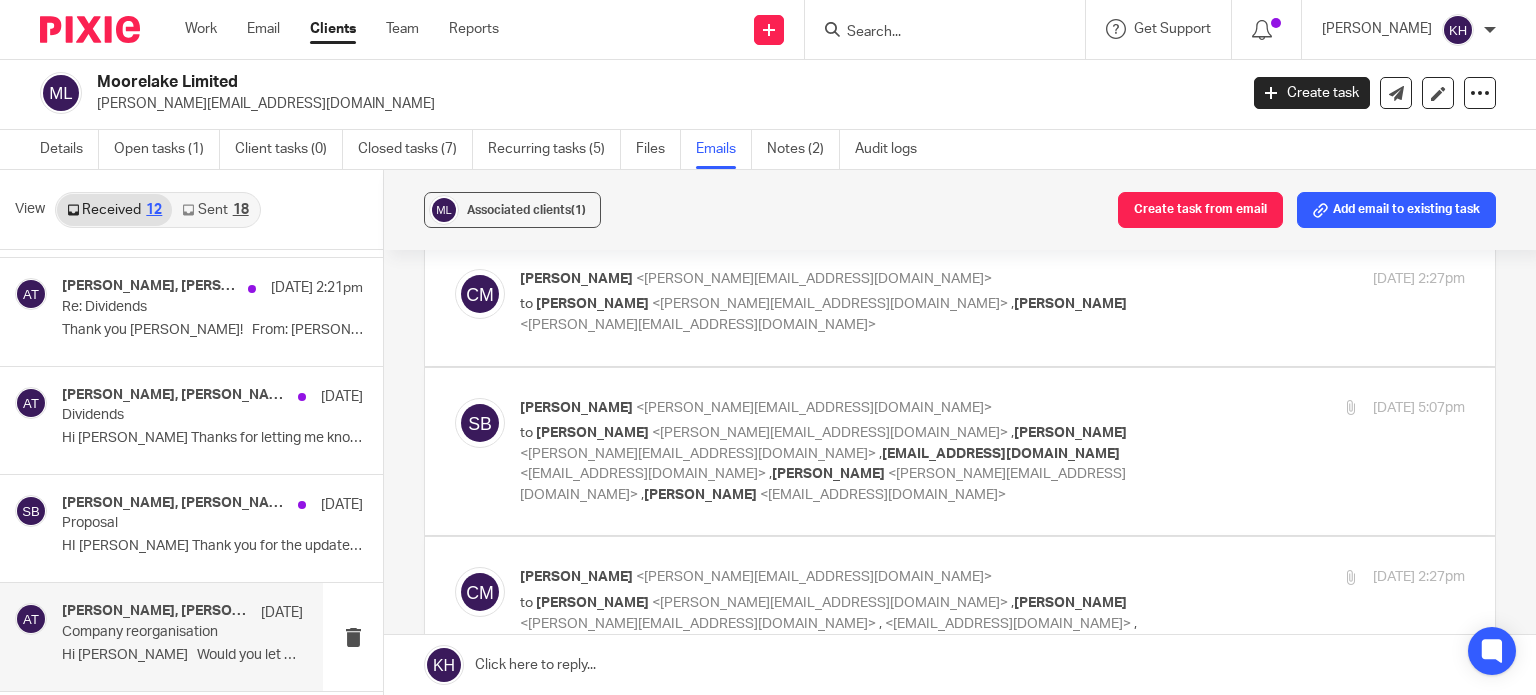 click at bounding box center (960, 621) 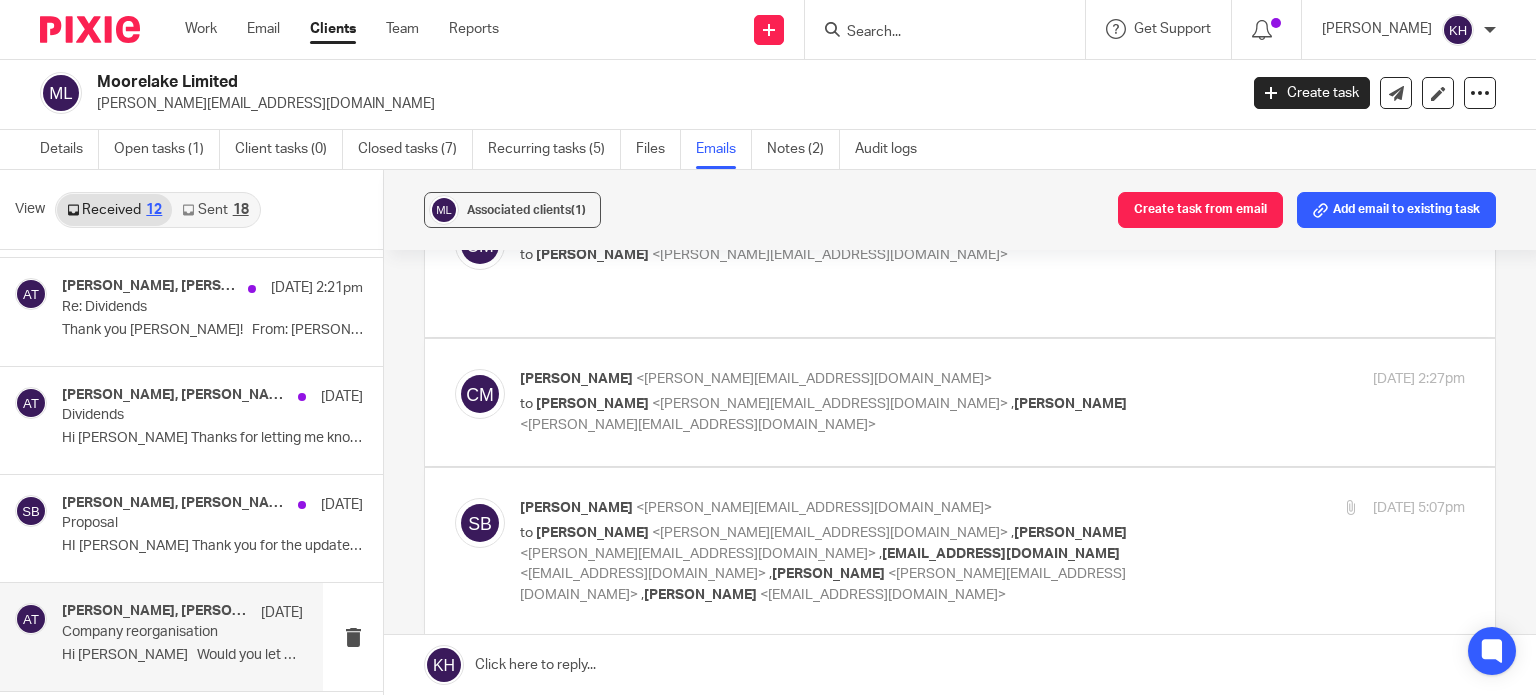 click on "<aimee@infinity-accounting.co.uk>" at bounding box center (698, 554) 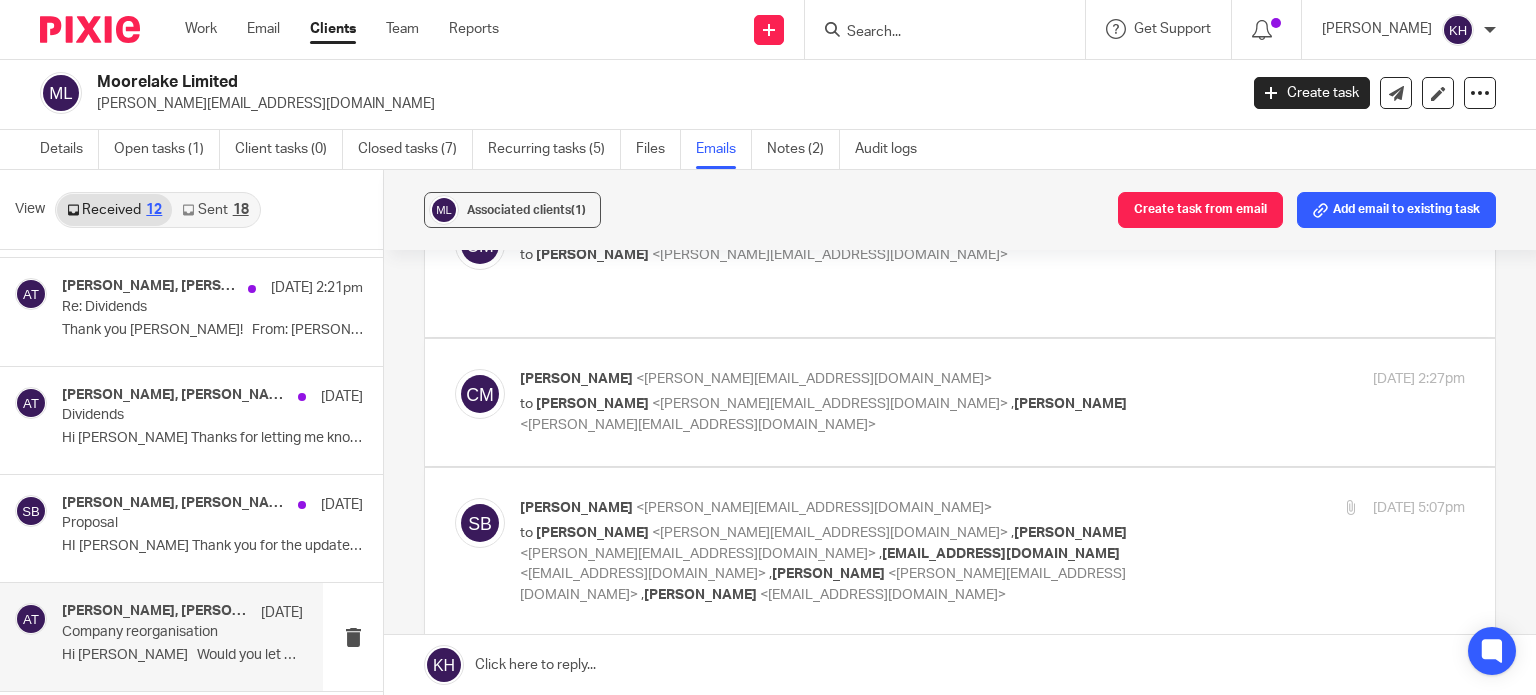 scroll, scrollTop: 0, scrollLeft: 0, axis: both 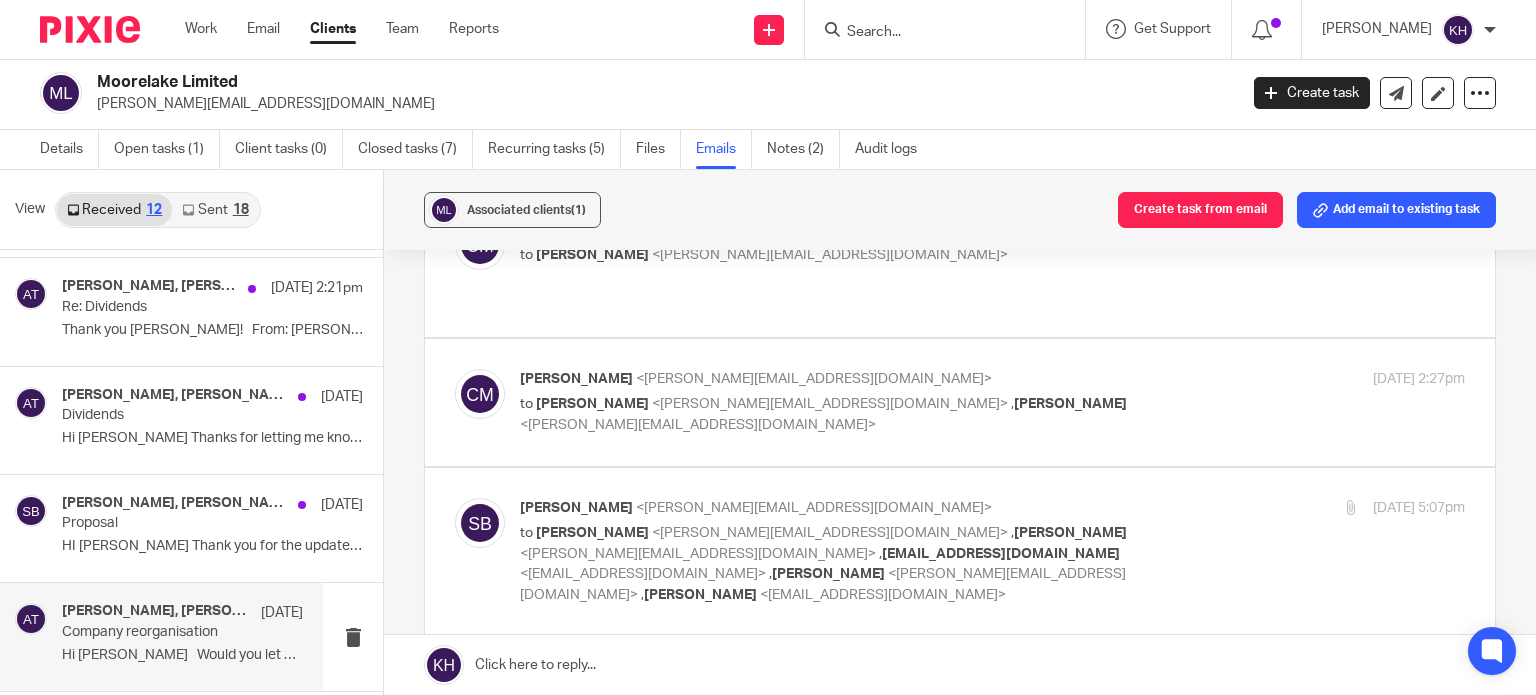 click on "Stephen Bunting
<stephen@pbc.uk.net>" at bounding box center (835, 508) 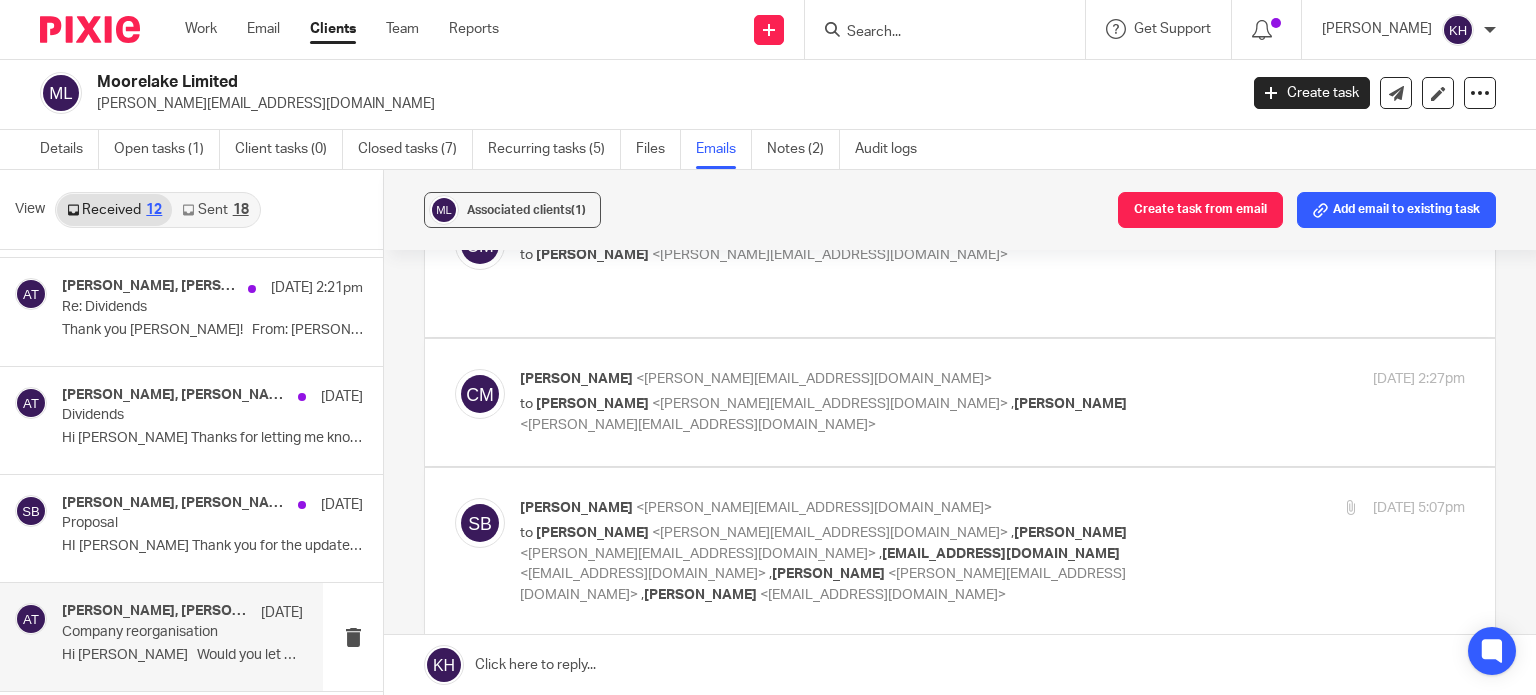 click on "Stephen Bunting
<stephen@pbc.uk.net>" at bounding box center [835, 508] 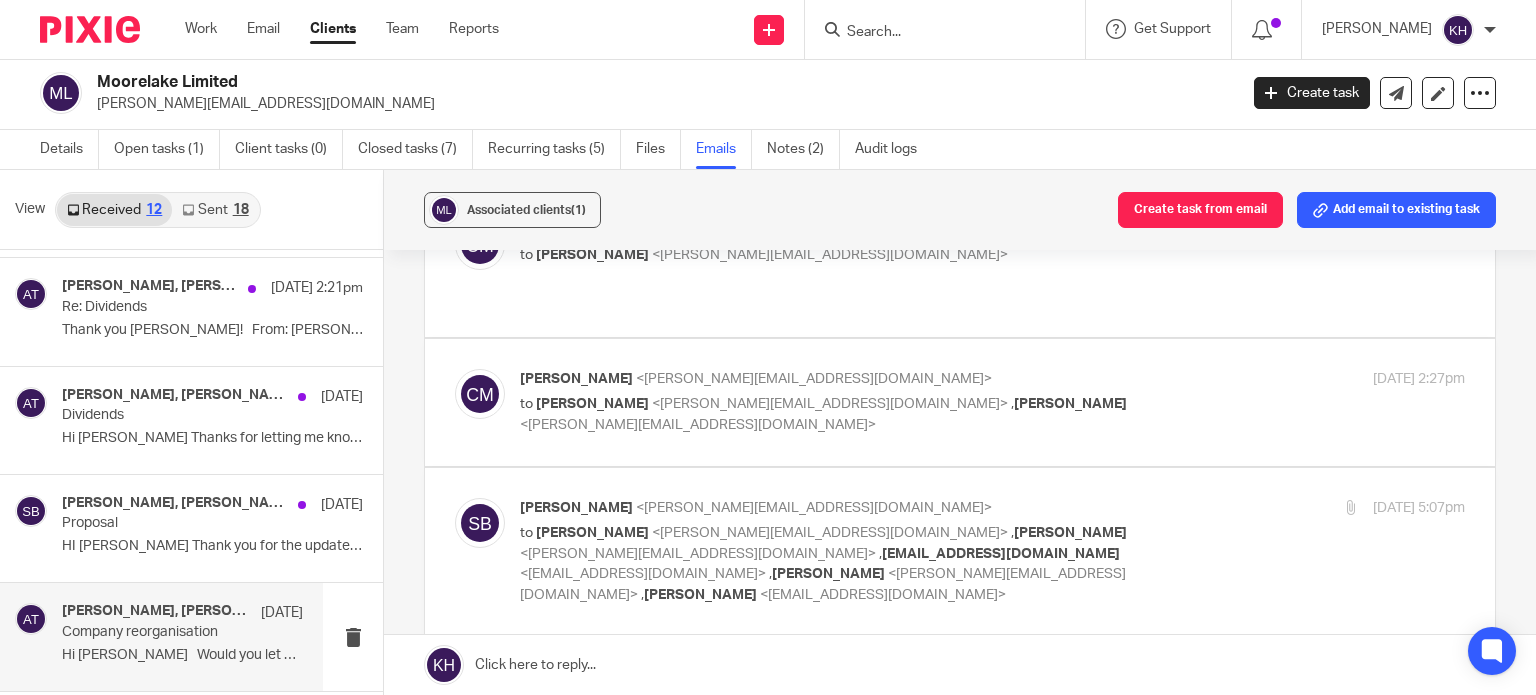 scroll, scrollTop: 0, scrollLeft: 0, axis: both 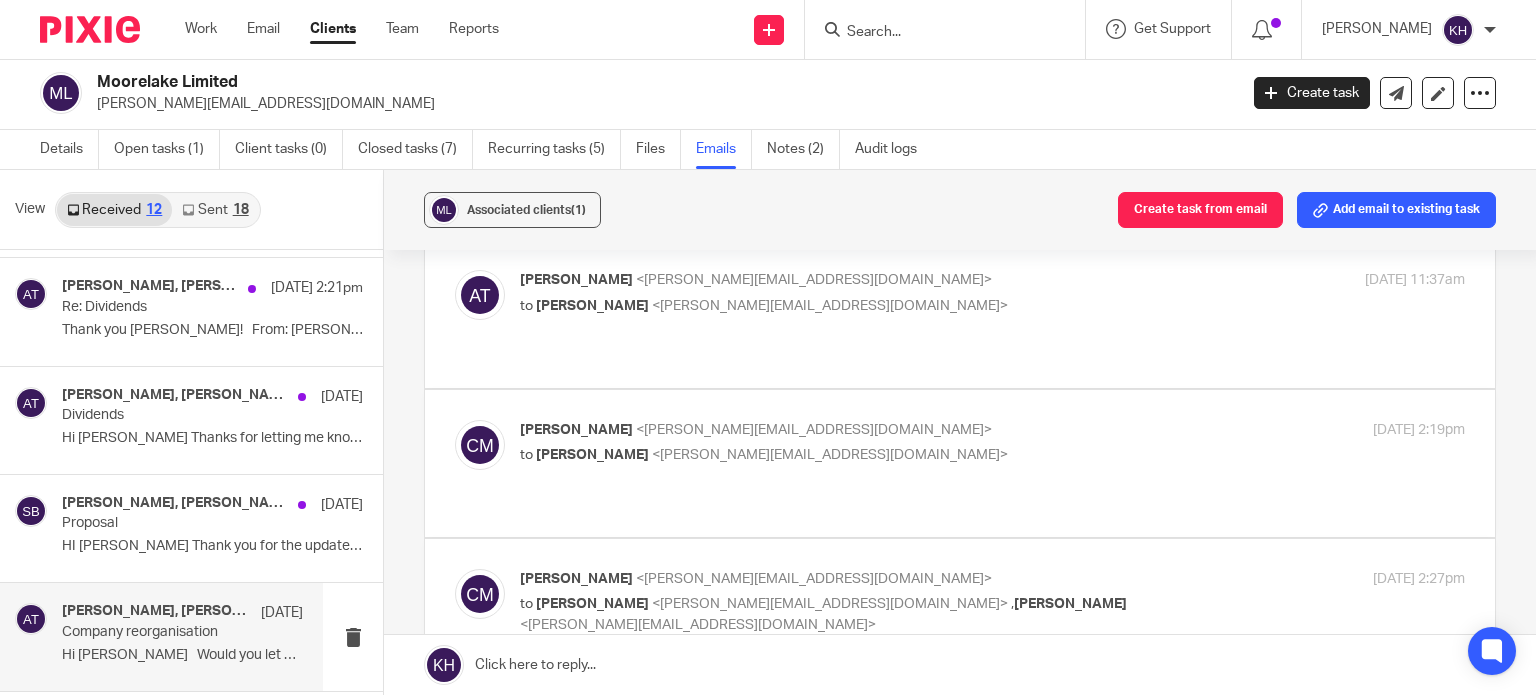 click at bounding box center [960, 602] 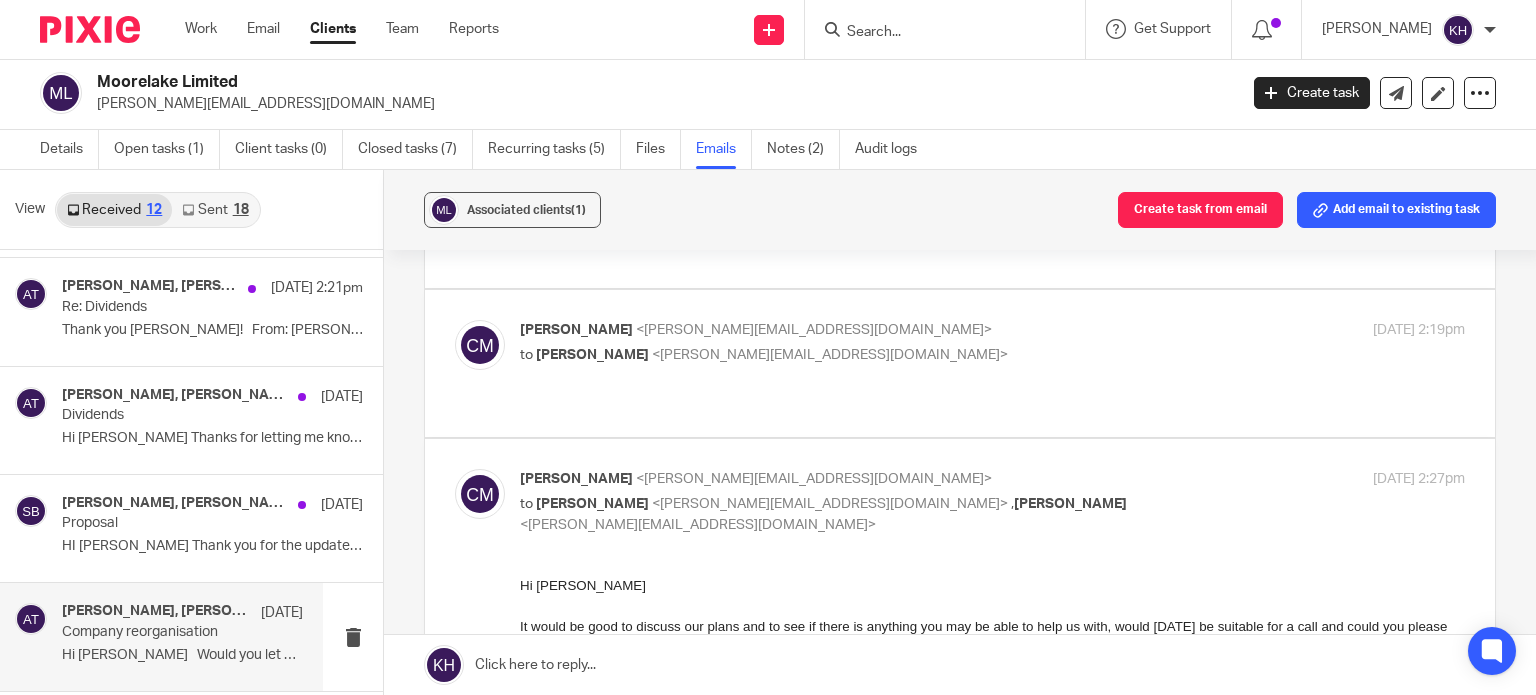 scroll, scrollTop: 1132, scrollLeft: 0, axis: vertical 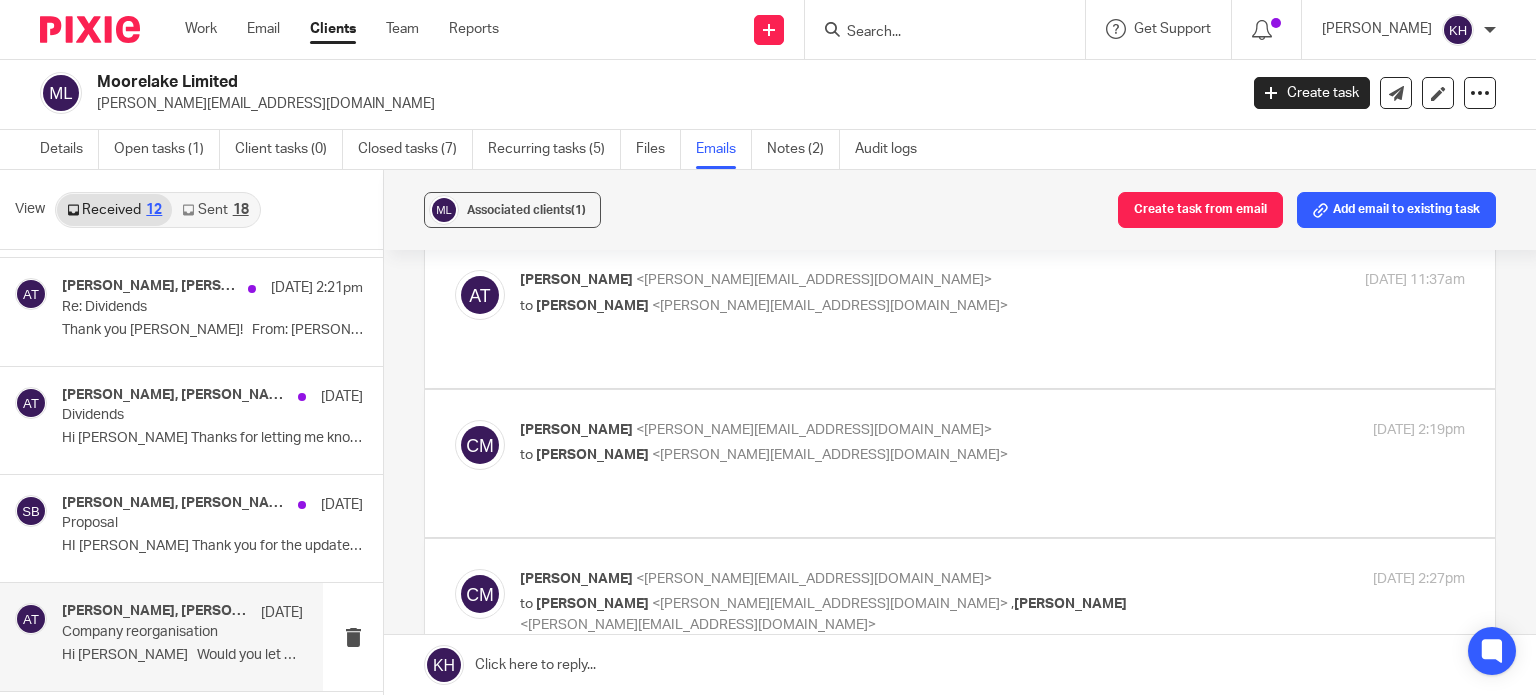 click on "to
Aimee Tamburrini
<aimee@infinity-accounting.co.uk>" at bounding box center [835, 455] 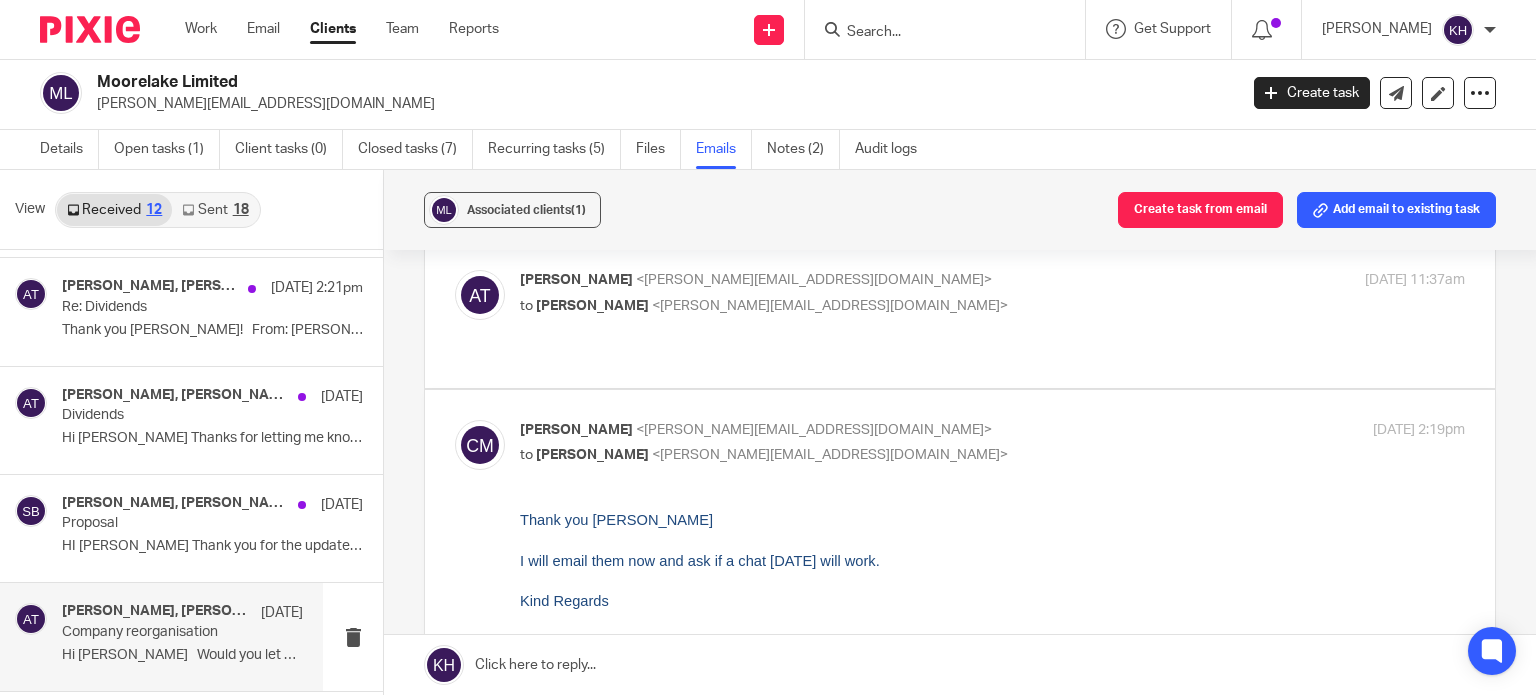 scroll, scrollTop: 0, scrollLeft: 0, axis: both 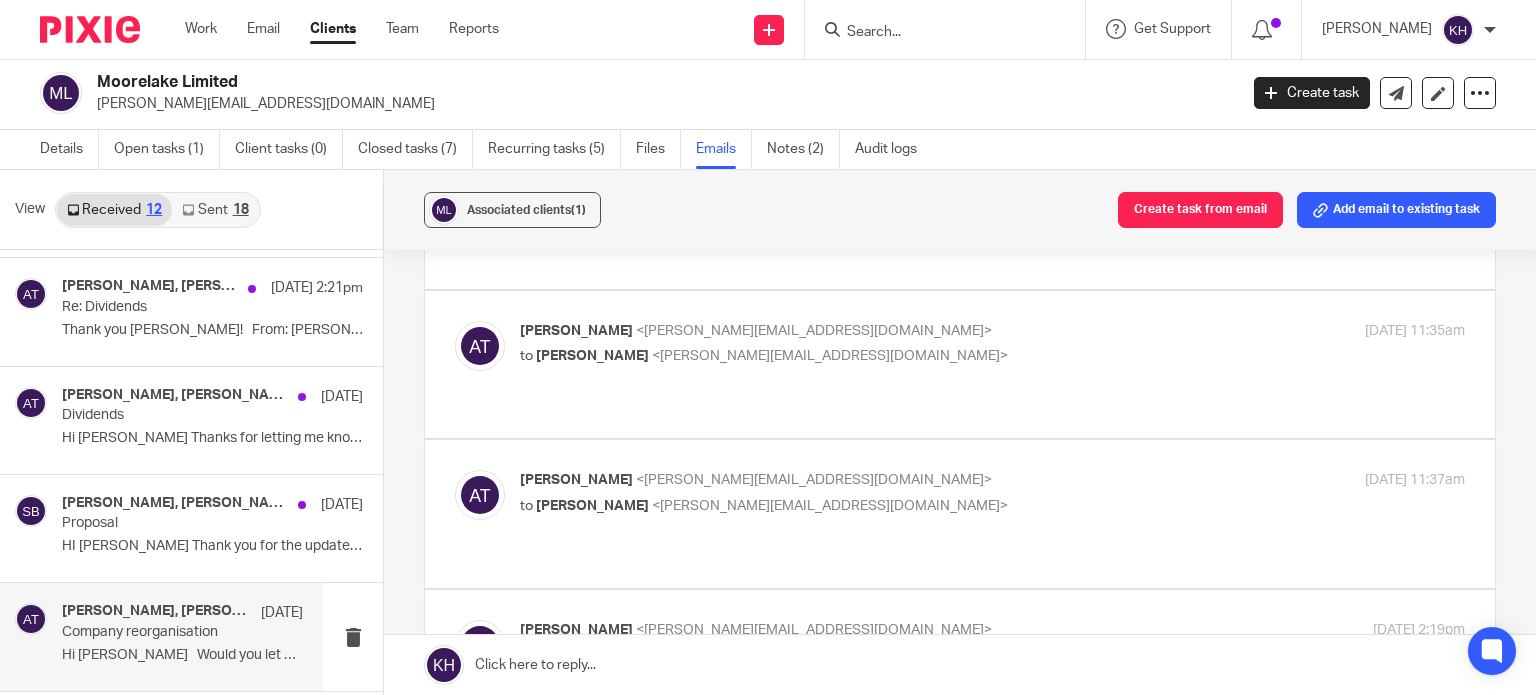 click on "to
Craig Moore
<craig@moorelakeprojects.com>" at bounding box center [835, 506] 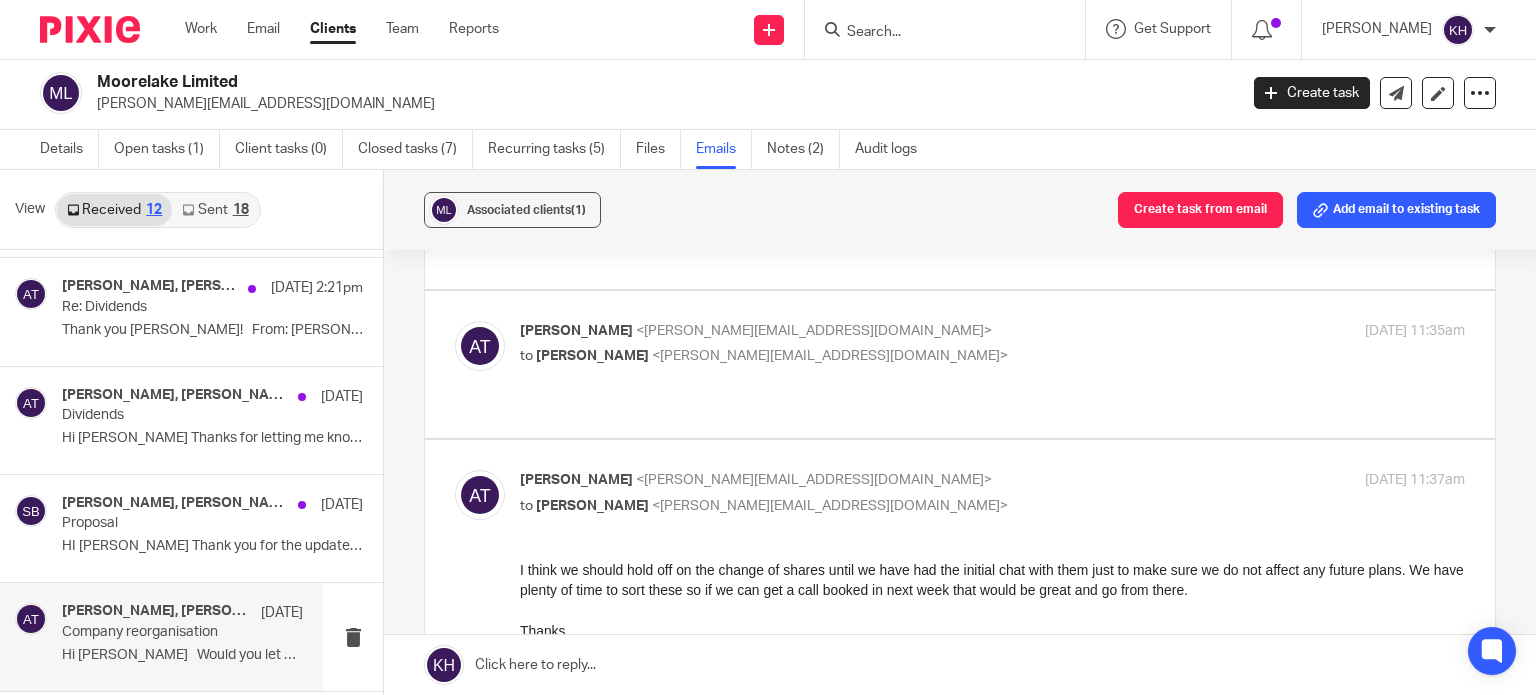 scroll, scrollTop: 0, scrollLeft: 0, axis: both 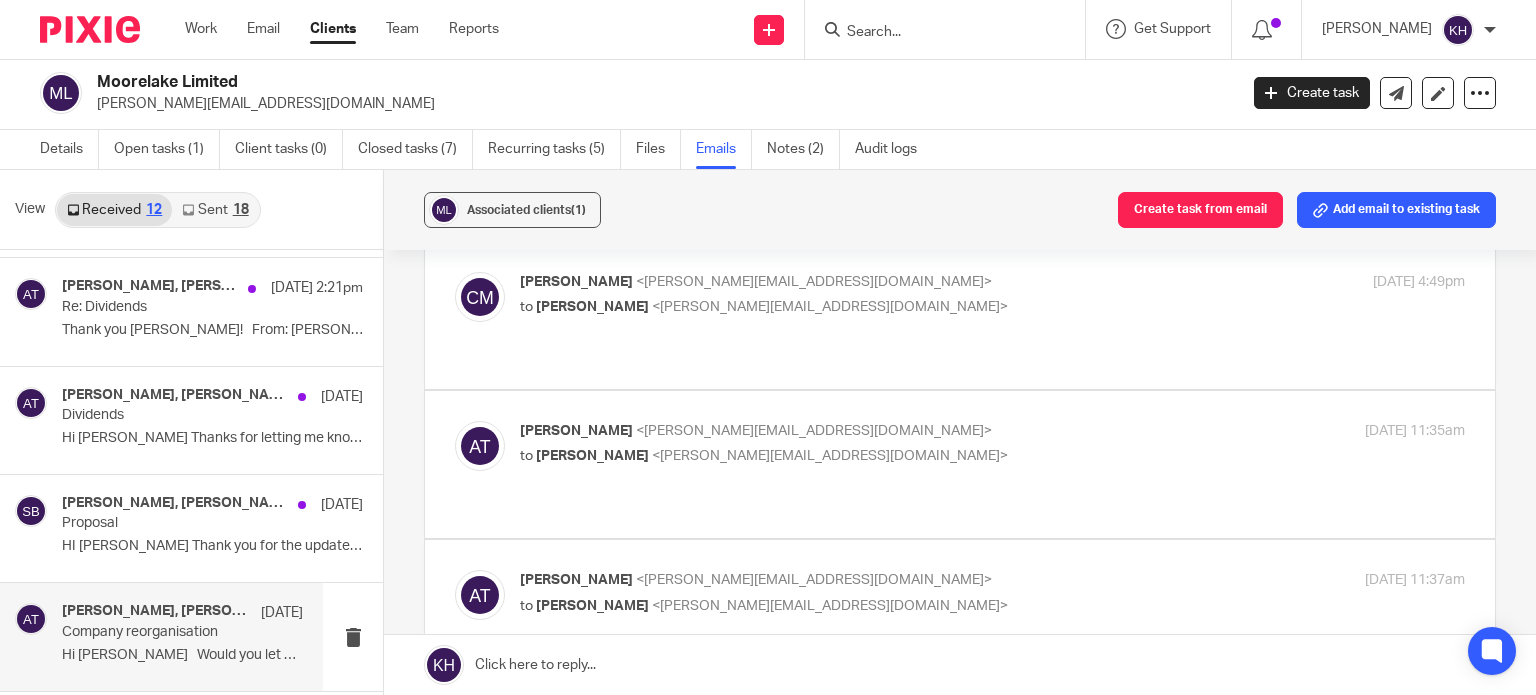 click on "Aimee Tamburrini
<aimee@infinity-accounting.co.uk>   to
Craig Moore
<craig@moorelakeprojects.com>       13 Jun 2025 11:35am
Forward" at bounding box center [960, 464] 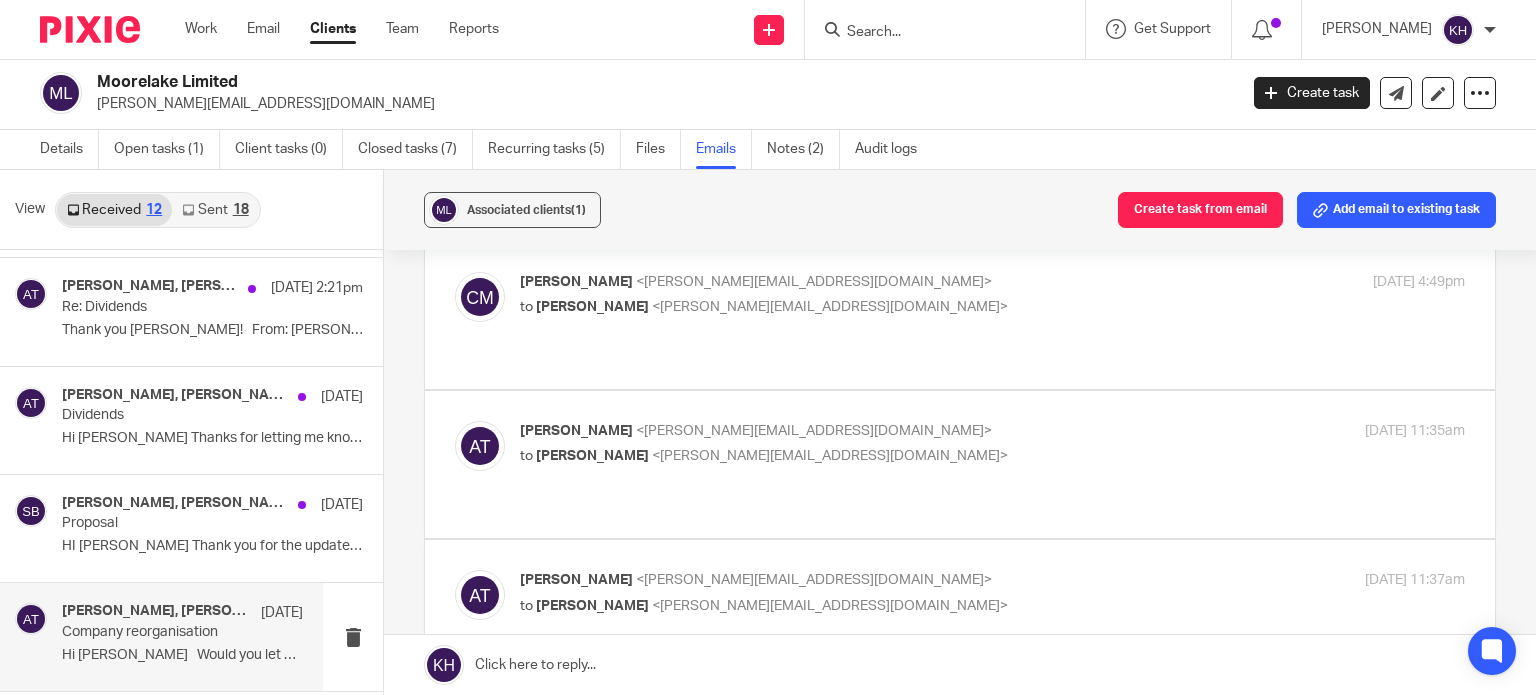 click on "to
Craig Moore
<craig@moorelakeprojects.com>" at bounding box center (835, 456) 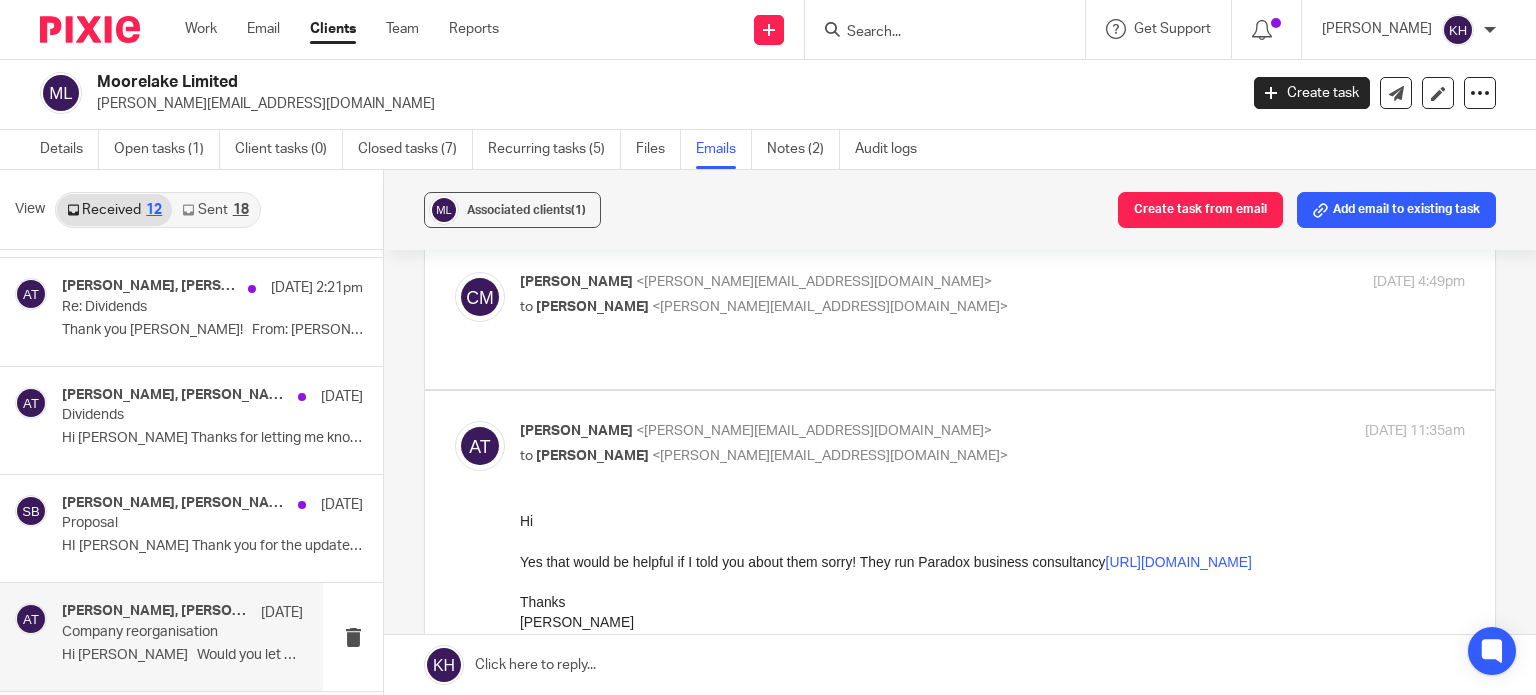 scroll, scrollTop: 0, scrollLeft: 0, axis: both 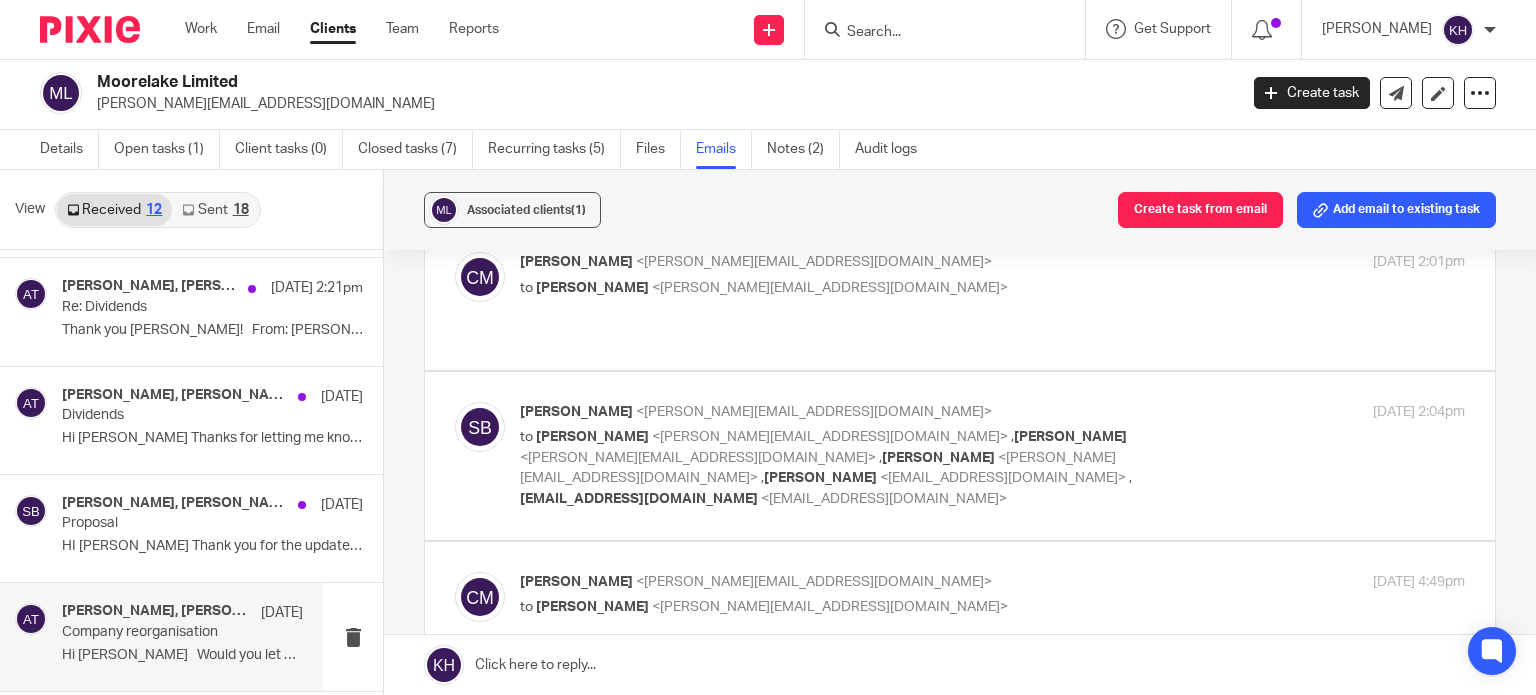 click at bounding box center (960, 615) 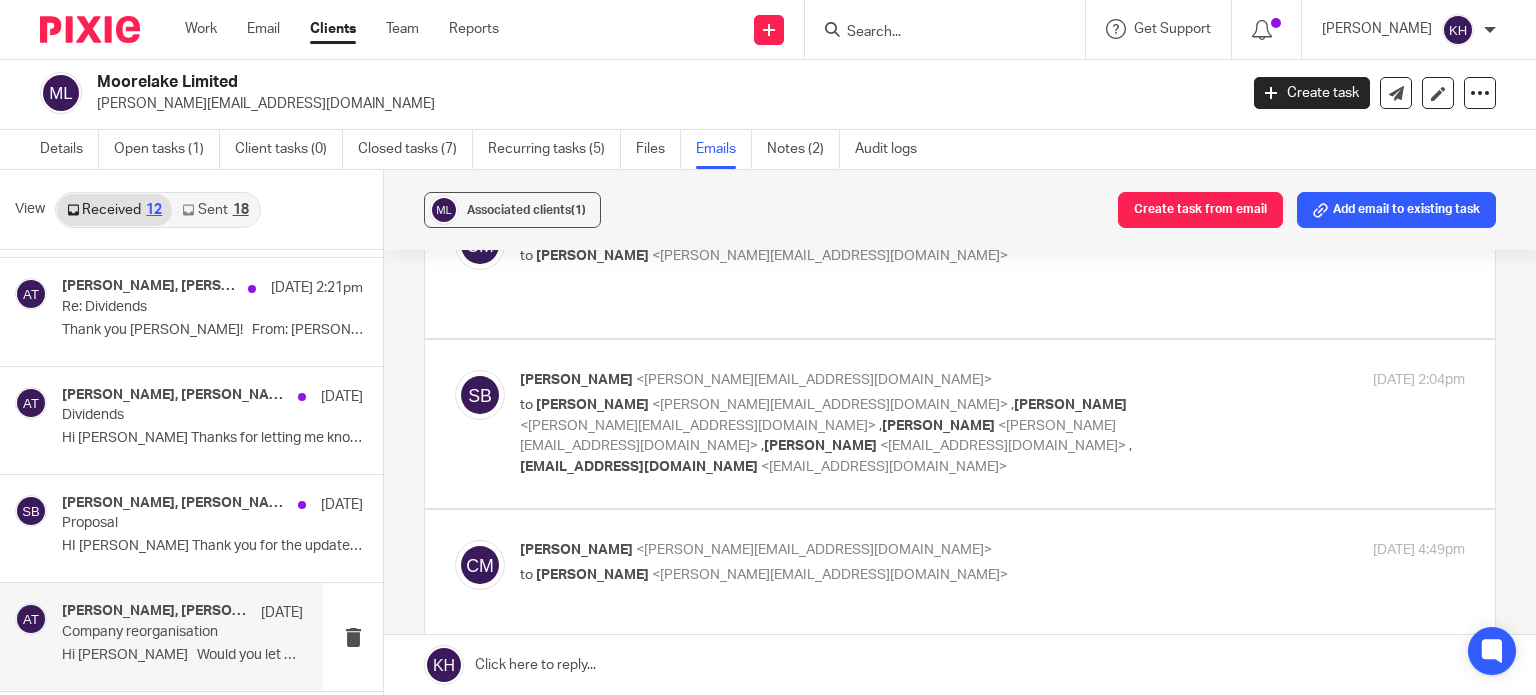 scroll, scrollTop: 532, scrollLeft: 0, axis: vertical 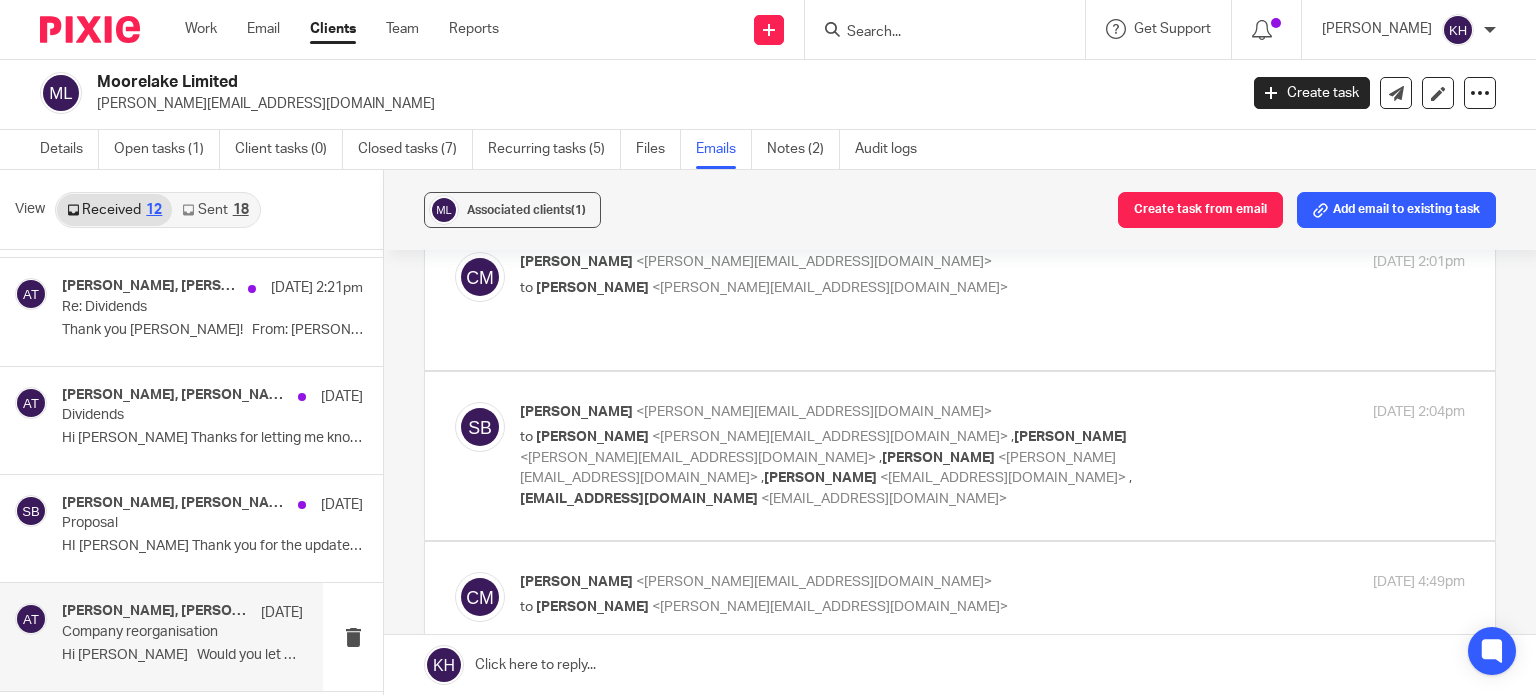 click on "Stephen Bunting
<stephen@pbc.uk.net>" at bounding box center [835, 412] 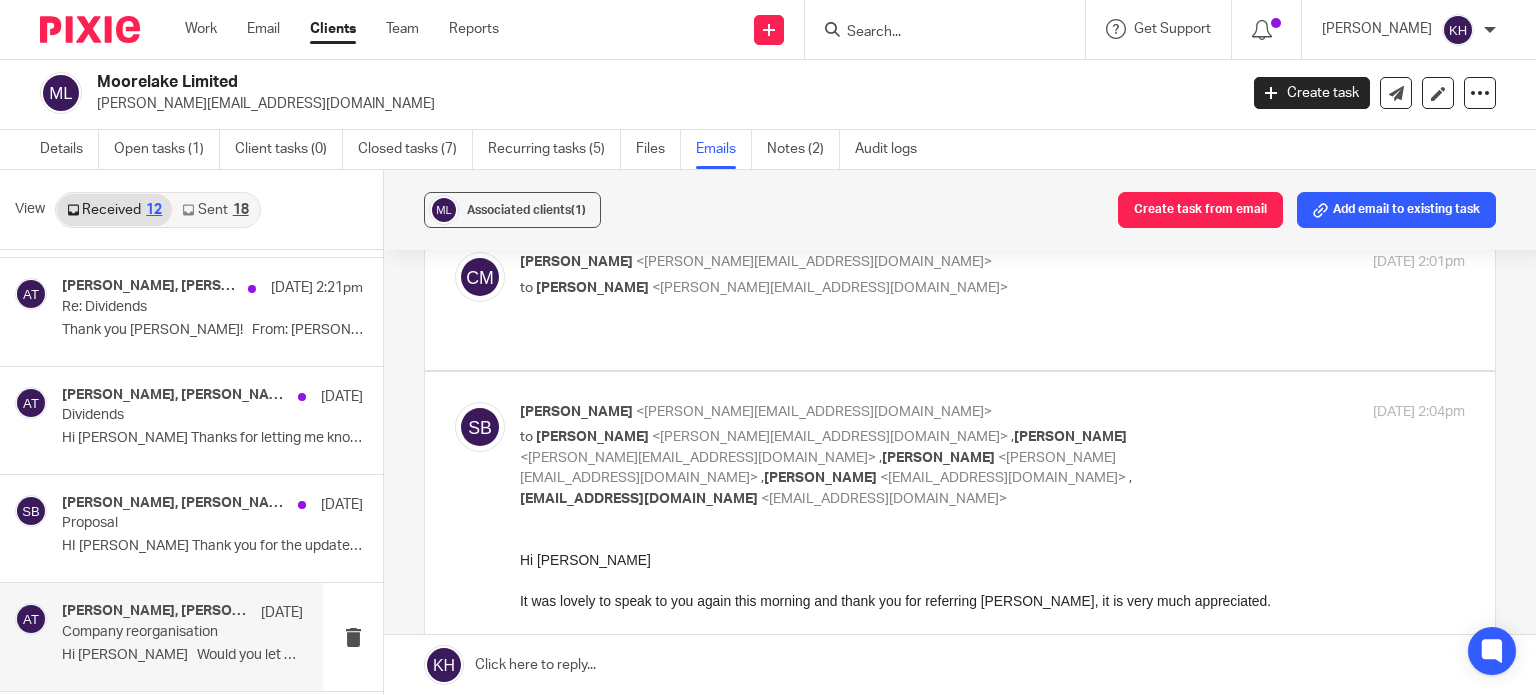 scroll, scrollTop: 0, scrollLeft: 0, axis: both 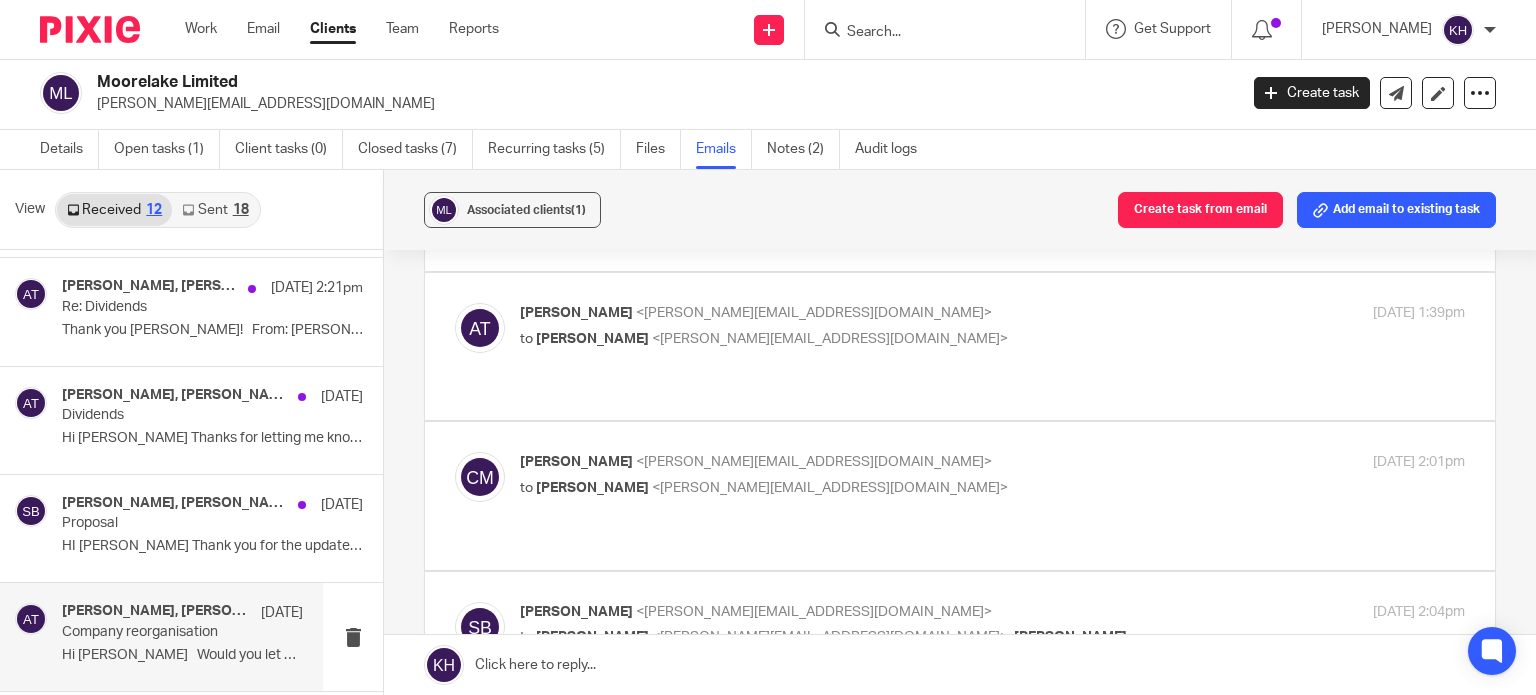 click on "Craig Moore
<craig@moorelakeprojects.com>" at bounding box center (835, 462) 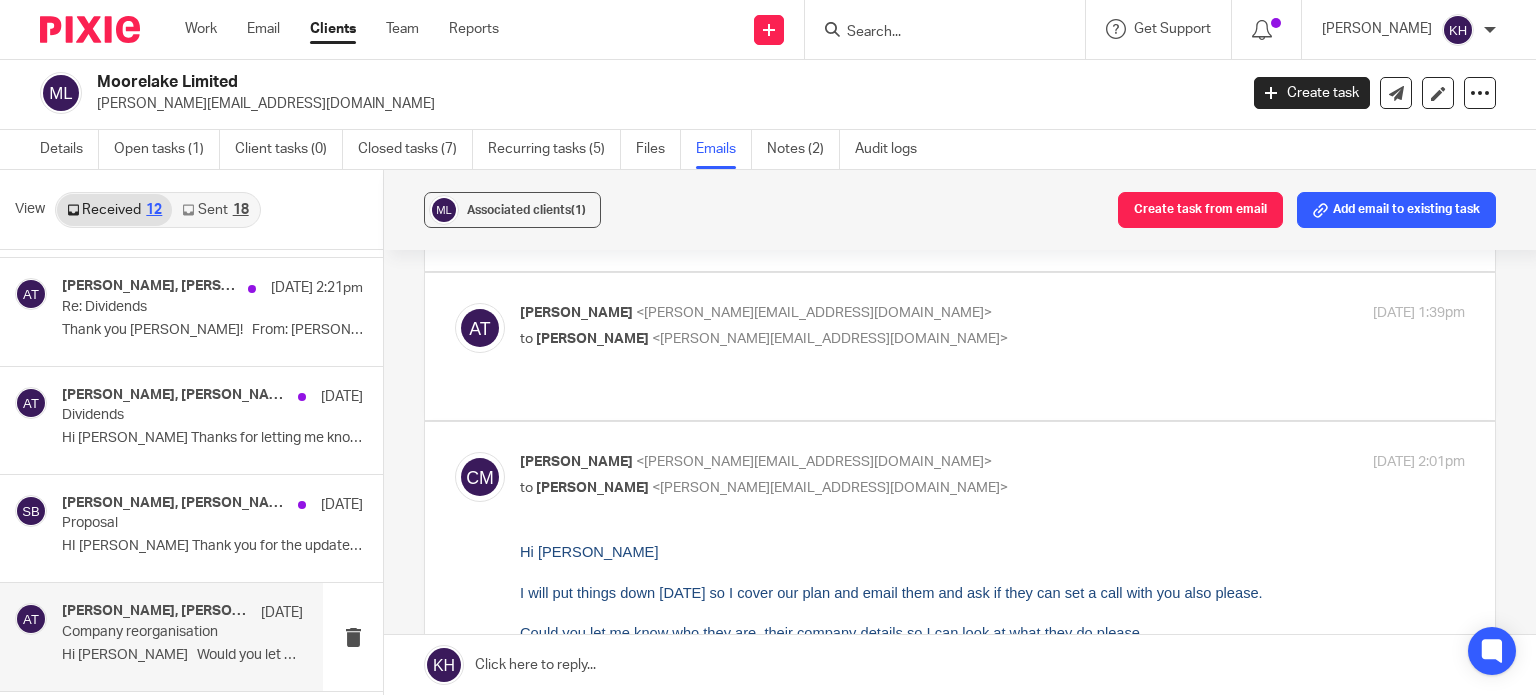 scroll, scrollTop: 0, scrollLeft: 0, axis: both 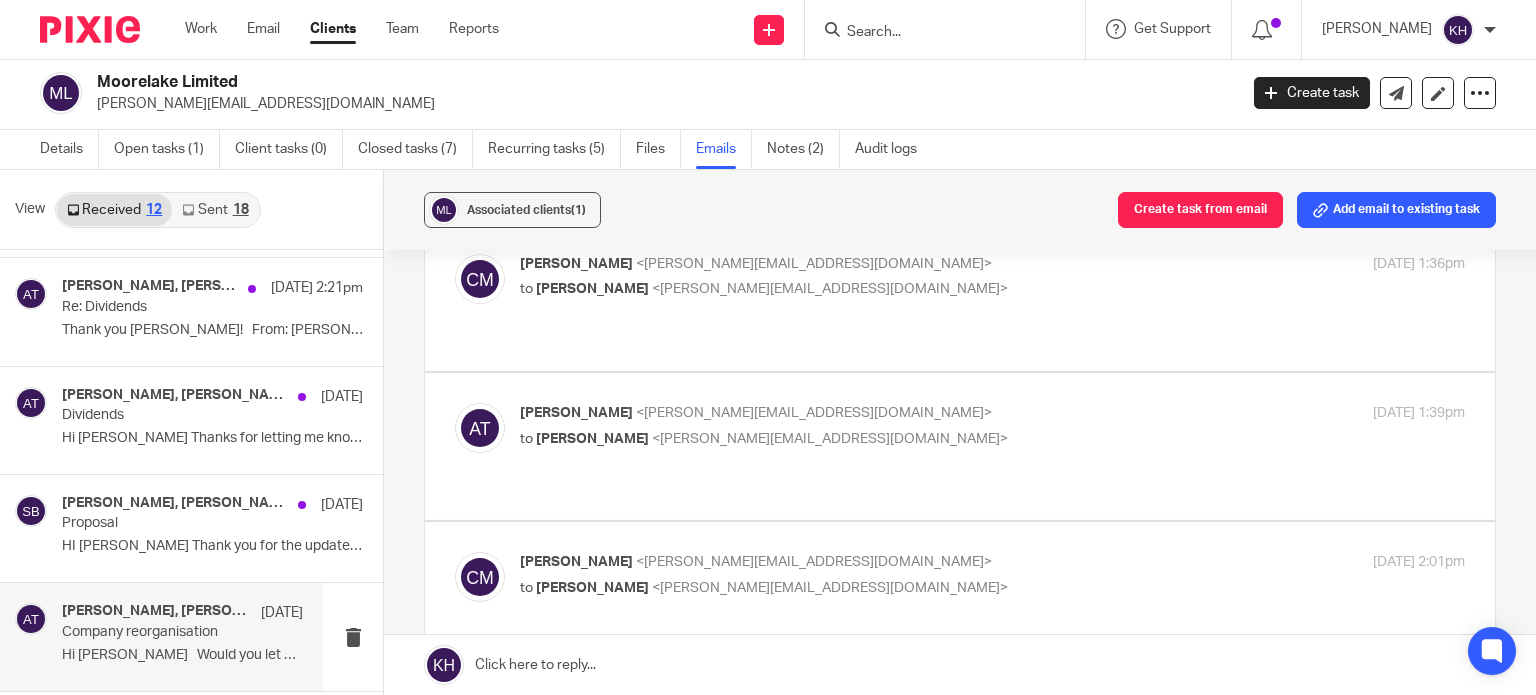 click on "to
Craig Moore
<craig@moorelakeprojects.com>" at bounding box center [835, 439] 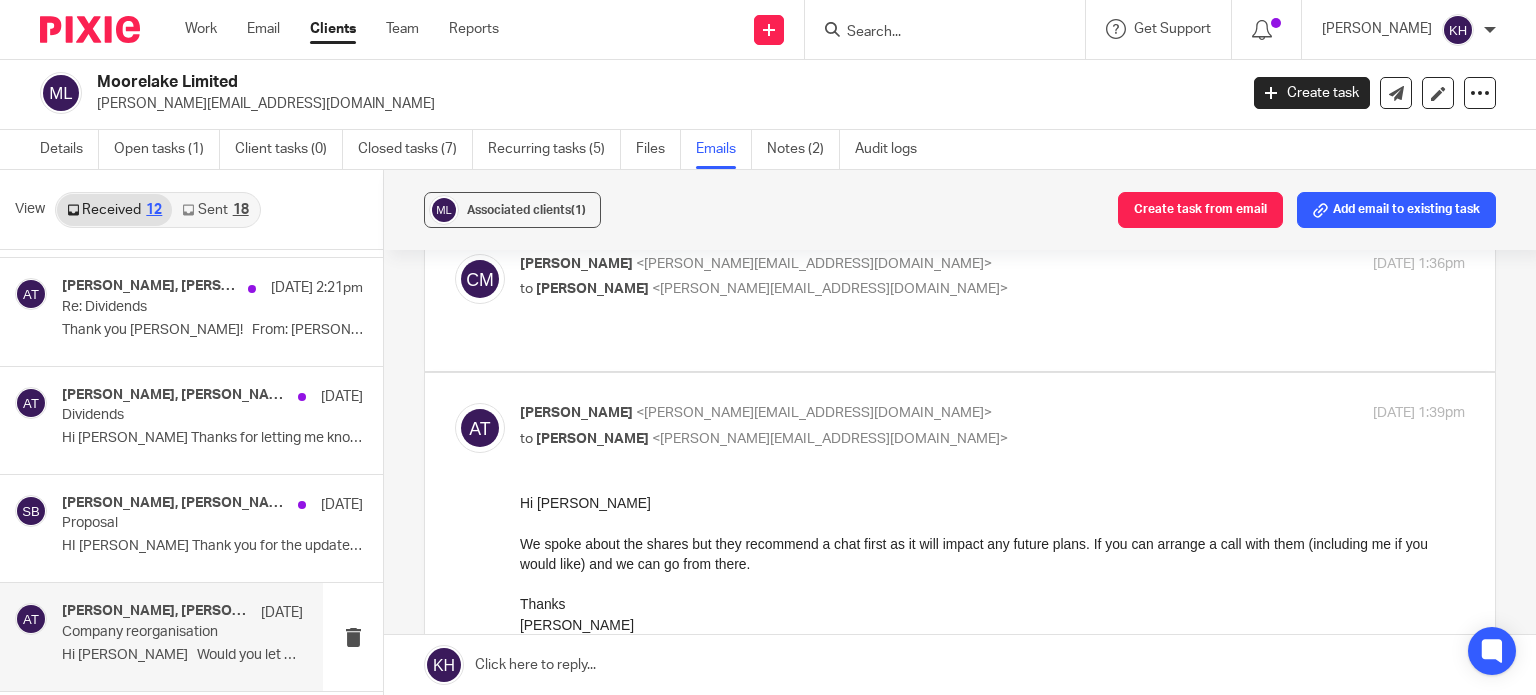 scroll, scrollTop: 0, scrollLeft: 0, axis: both 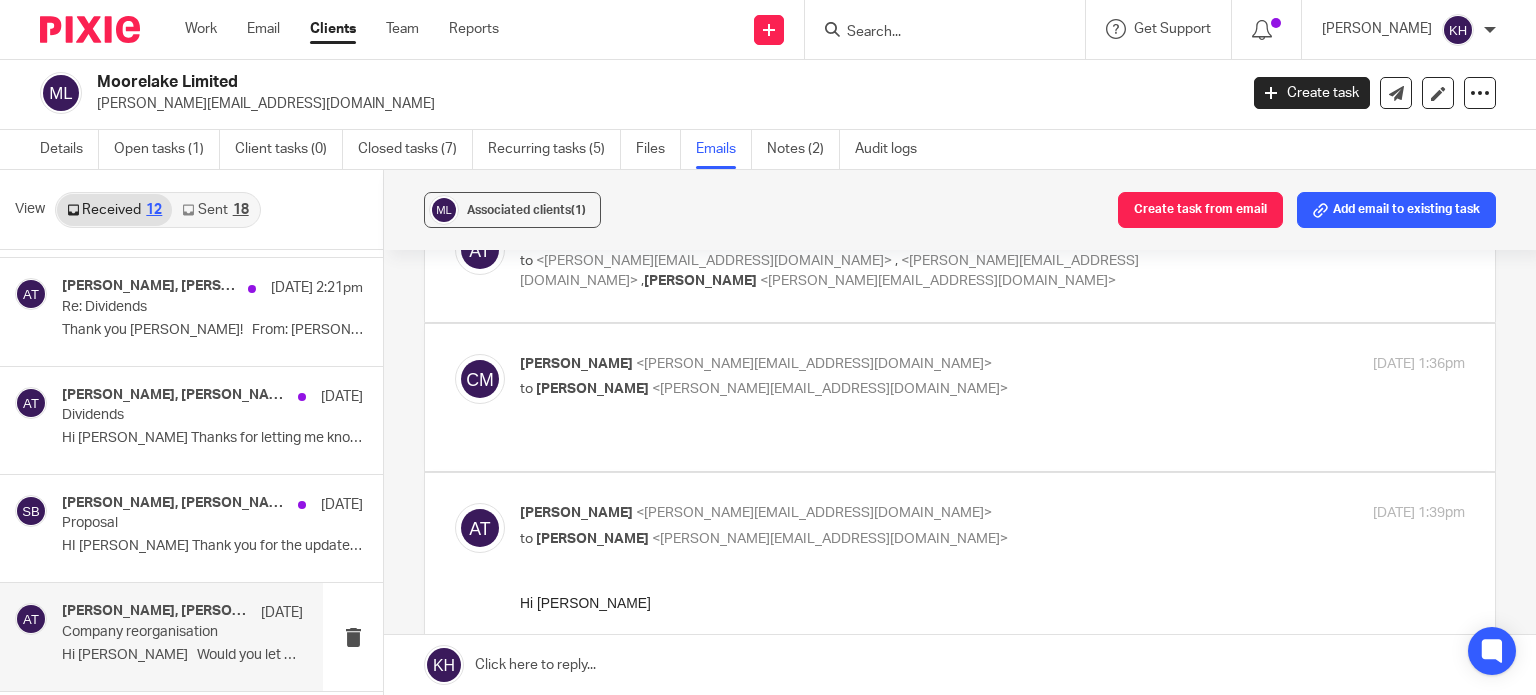 click on "Craig Moore
<craig@moorelakeprojects.com>   to
Aimee Tamburrini
<aimee@infinity-accounting.co.uk>       12 Jun 2025 1:36pm
Forward" at bounding box center (960, 397) 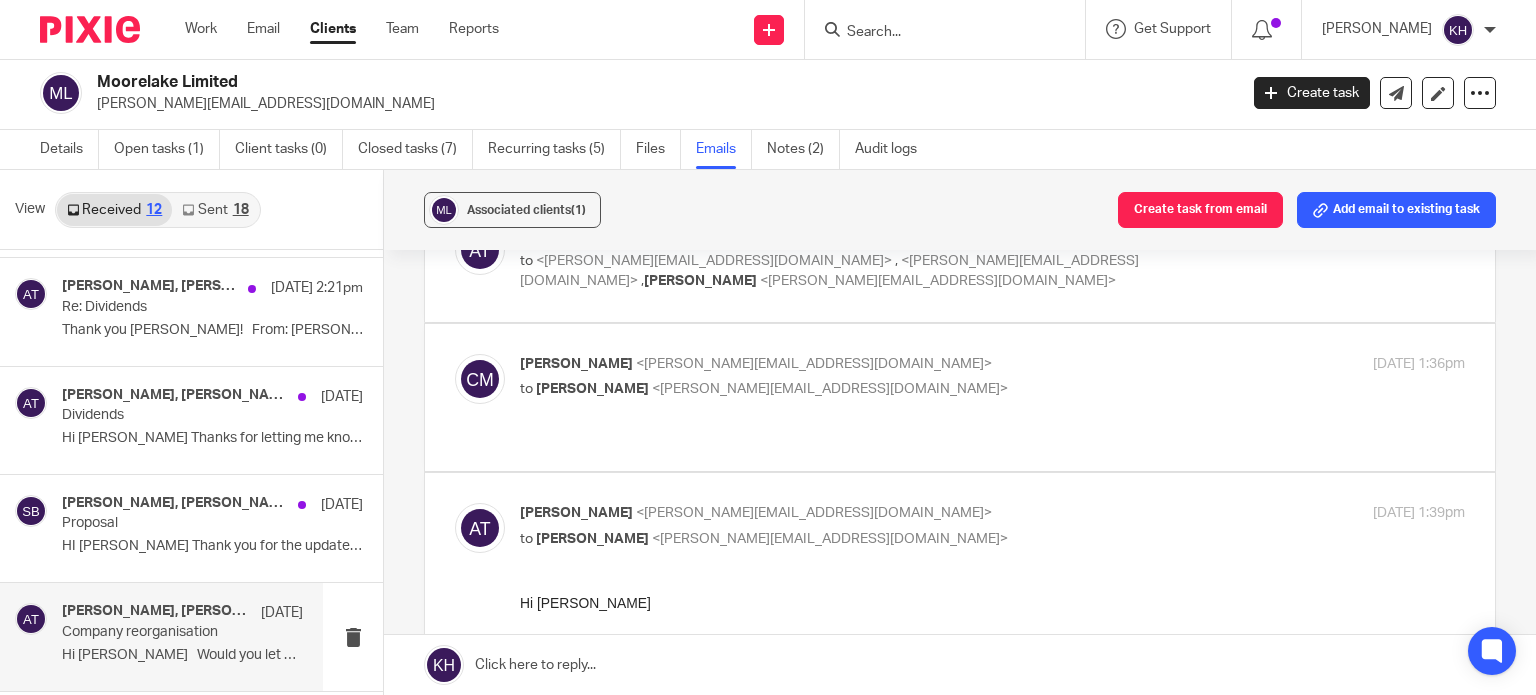 click on "to
Aimee Tamburrini
<aimee@infinity-accounting.co.uk>" at bounding box center [835, 389] 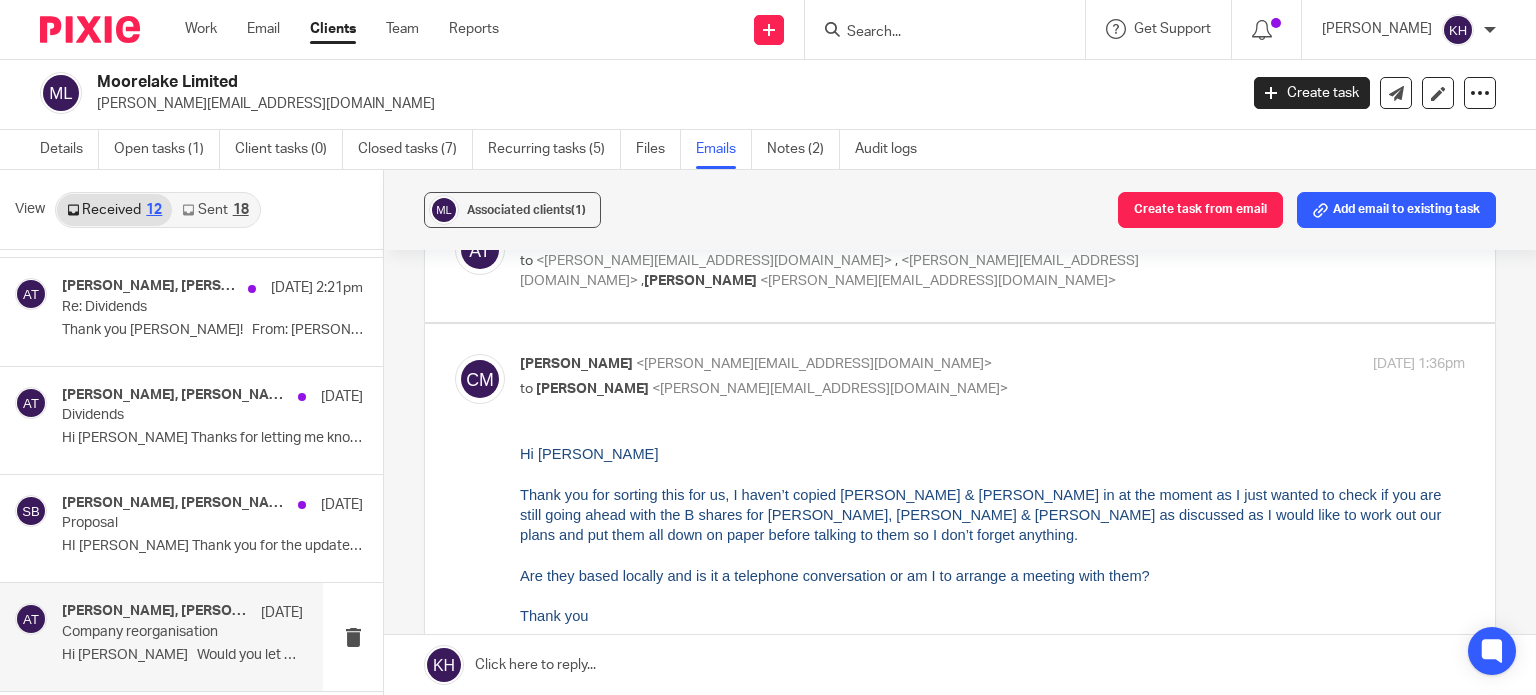 scroll, scrollTop: 0, scrollLeft: 0, axis: both 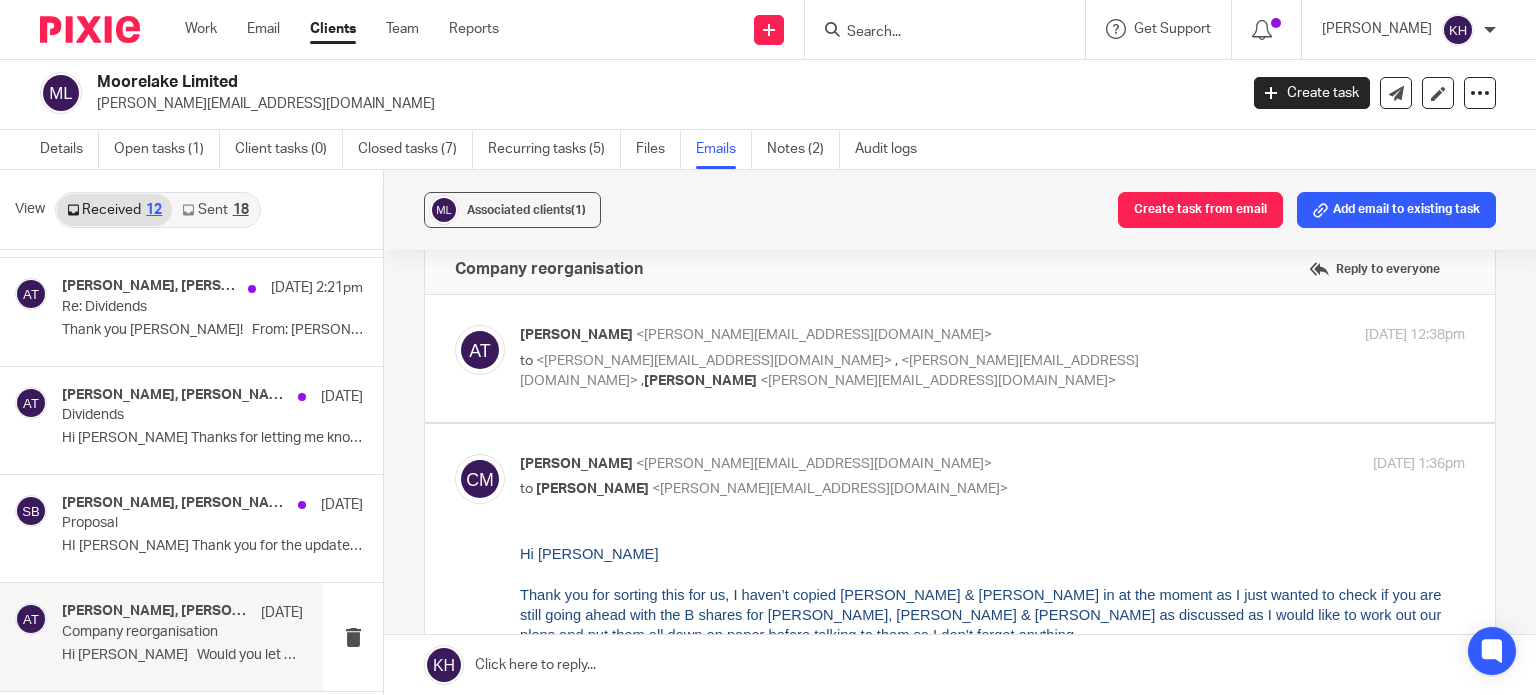 click on "to     <hannah@pbc.uk.net>   ,    <stephen@pbc.uk.net>   ,
Craig Moore
<craig@moorelakeprojects.com>" at bounding box center [835, 371] 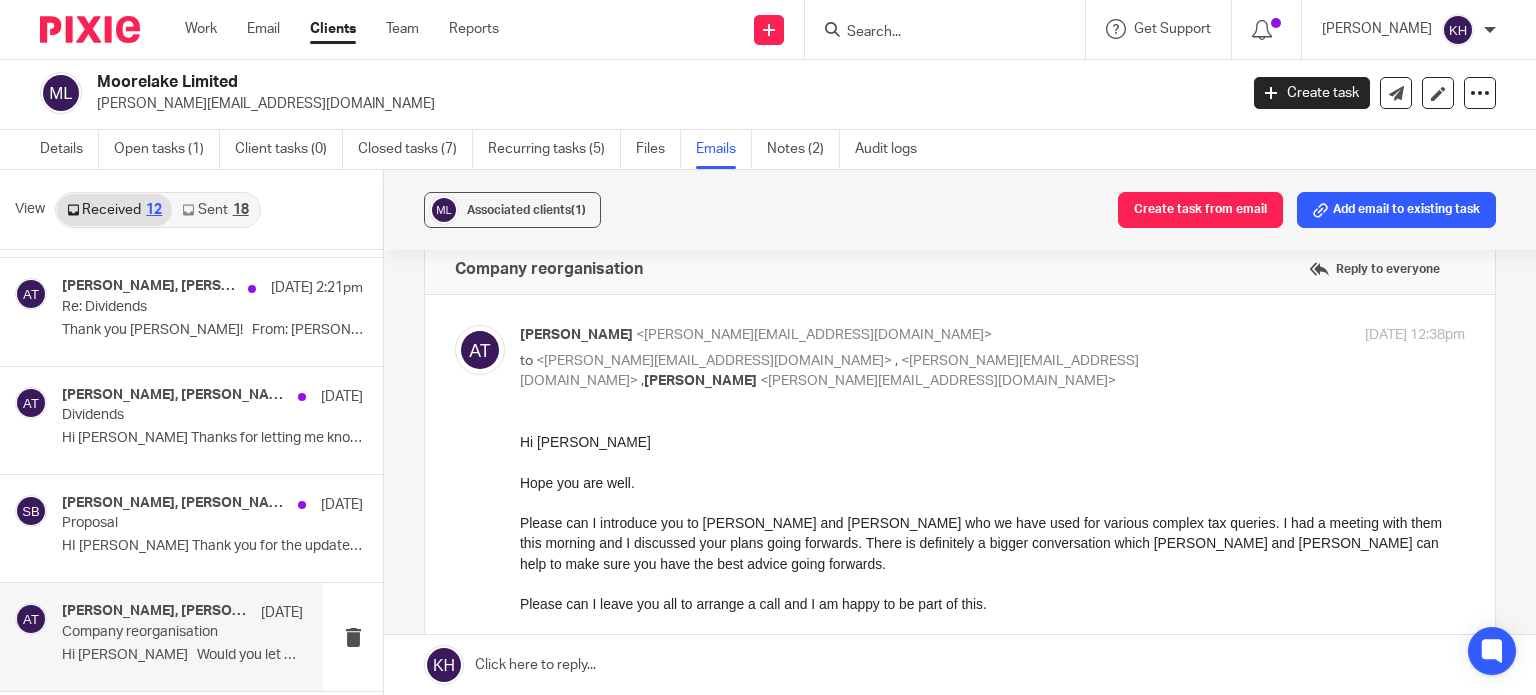 scroll, scrollTop: 0, scrollLeft: 0, axis: both 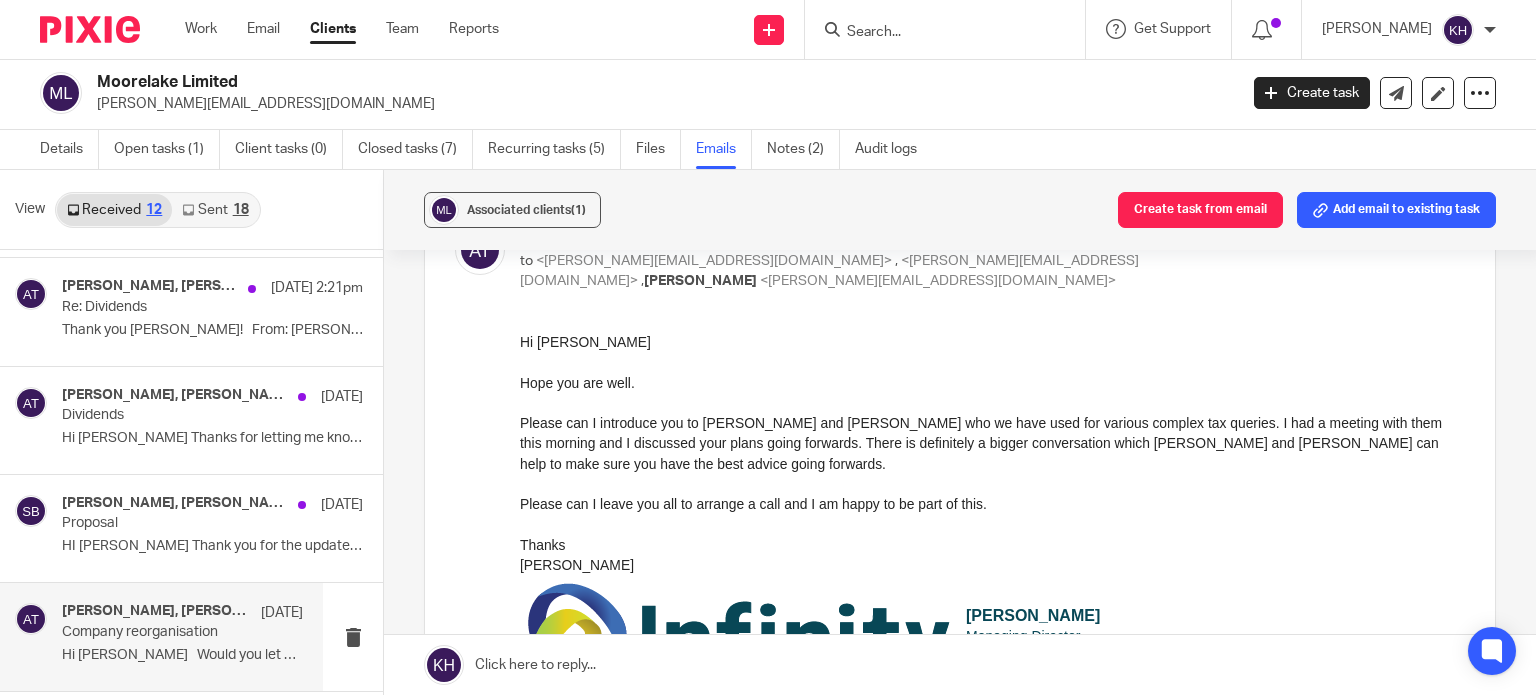 drag, startPoint x: 1455, startPoint y: 708, endPoint x: 774, endPoint y: 375, distance: 758.0567 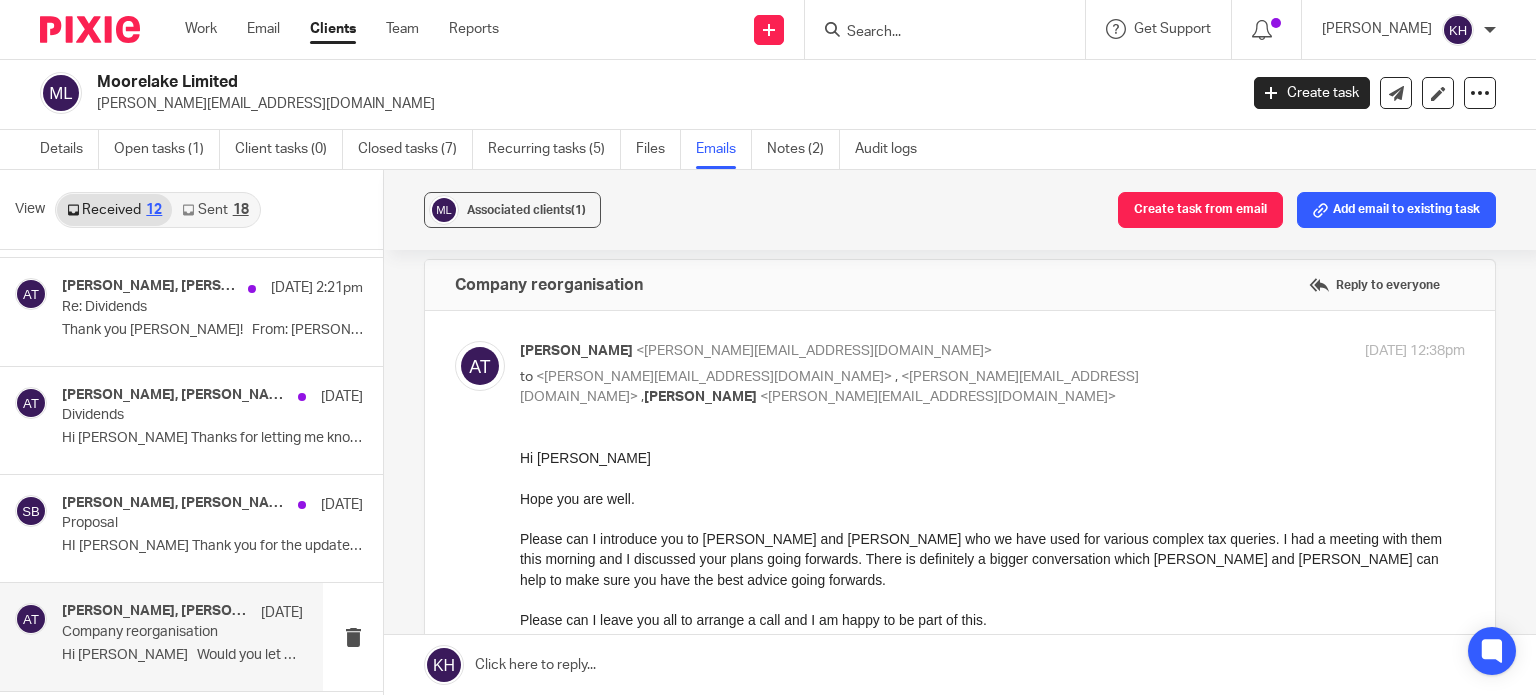 scroll, scrollTop: 0, scrollLeft: 0, axis: both 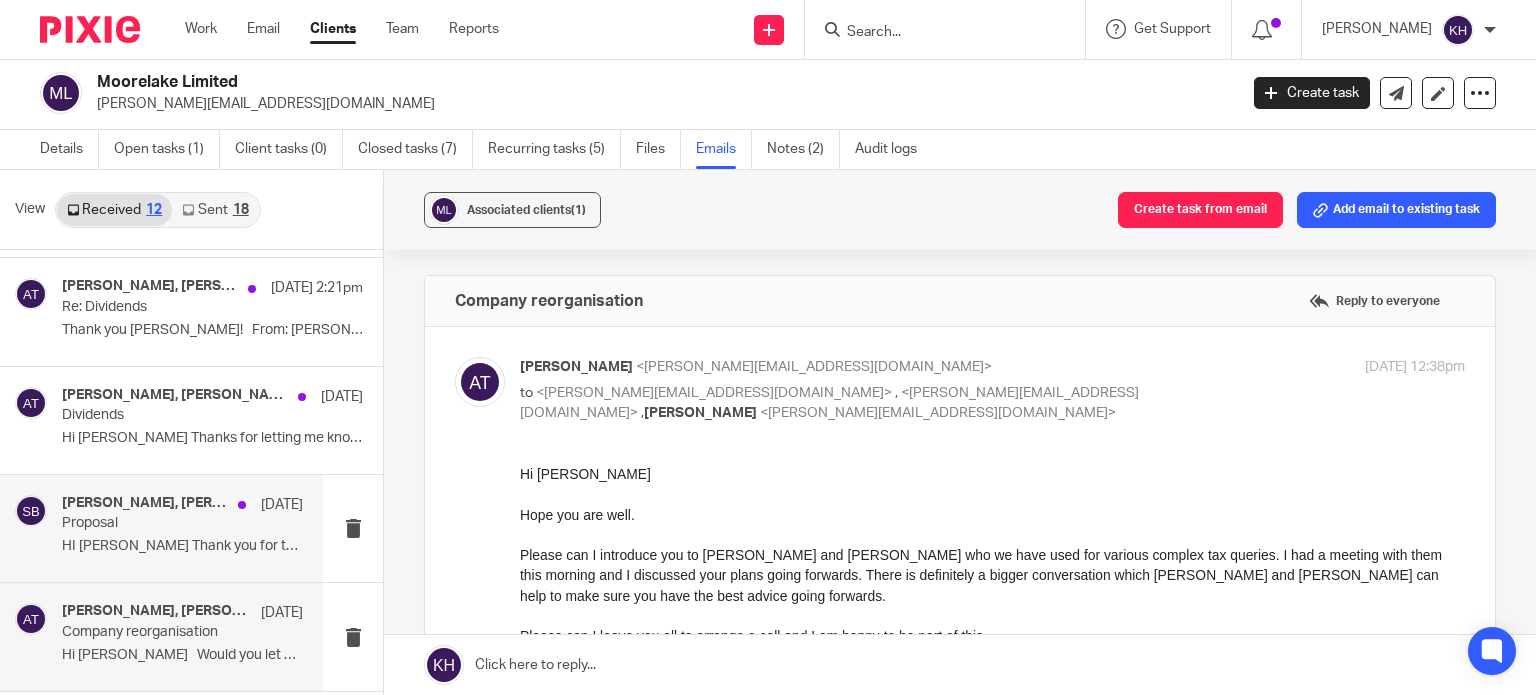 click on "Stephen Bunting, Aimee Tamburrini" at bounding box center (145, 503) 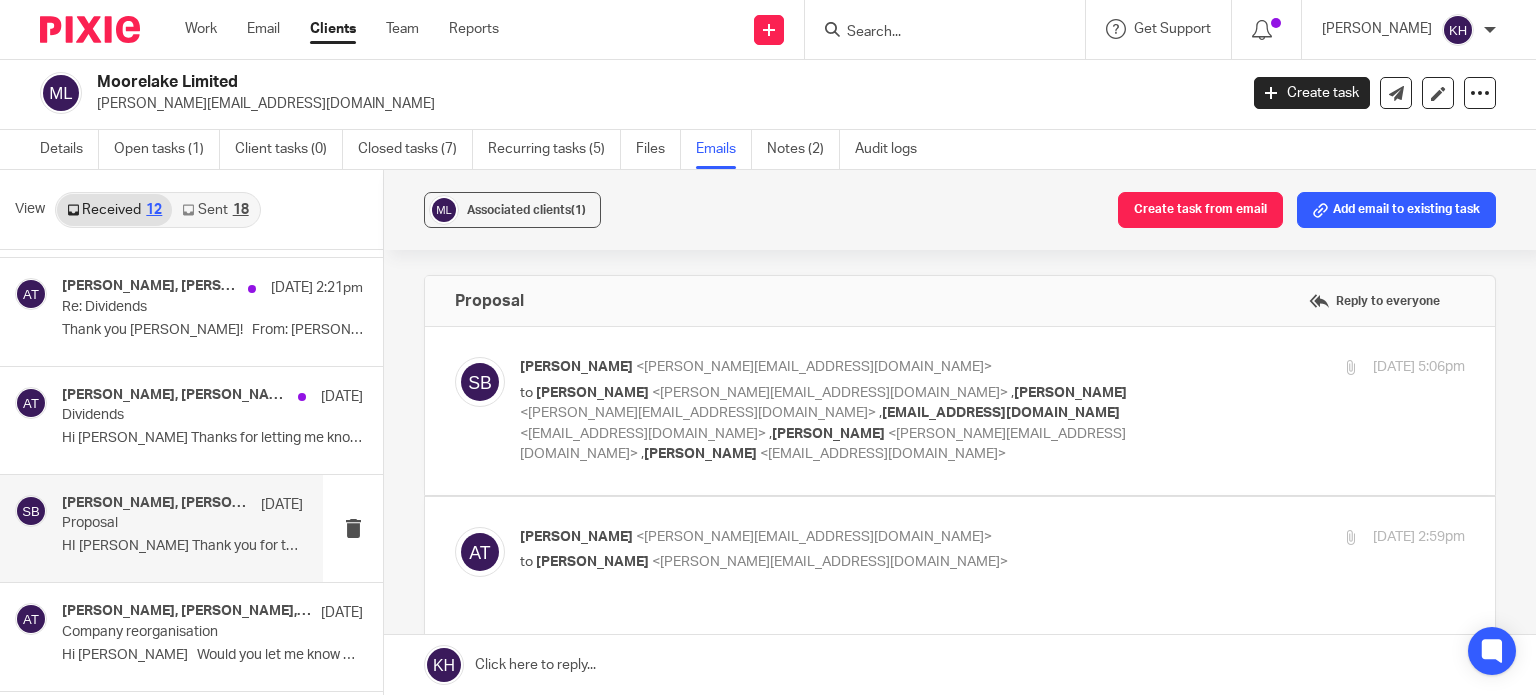 scroll, scrollTop: 0, scrollLeft: 0, axis: both 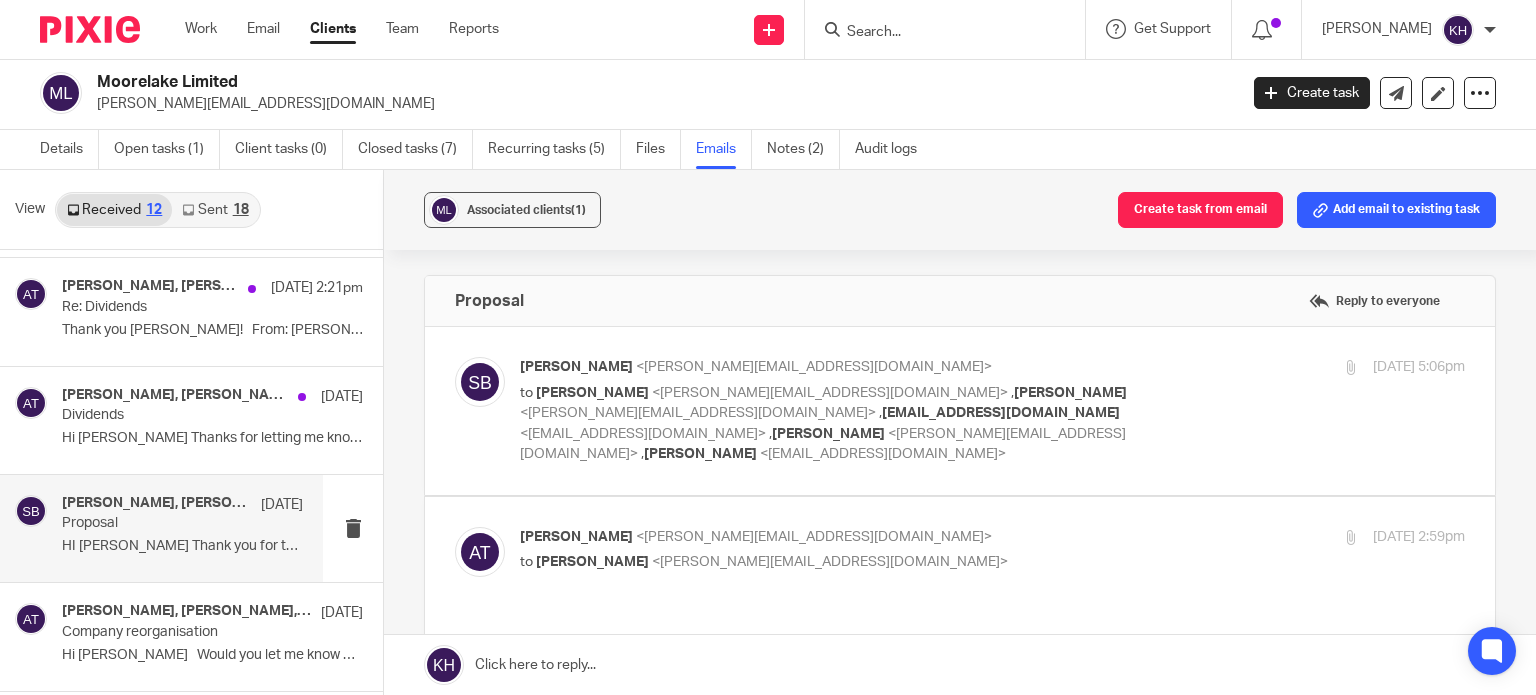 click on "Stephen Bunting
<stephen@pbc.uk.net>" at bounding box center (835, 367) 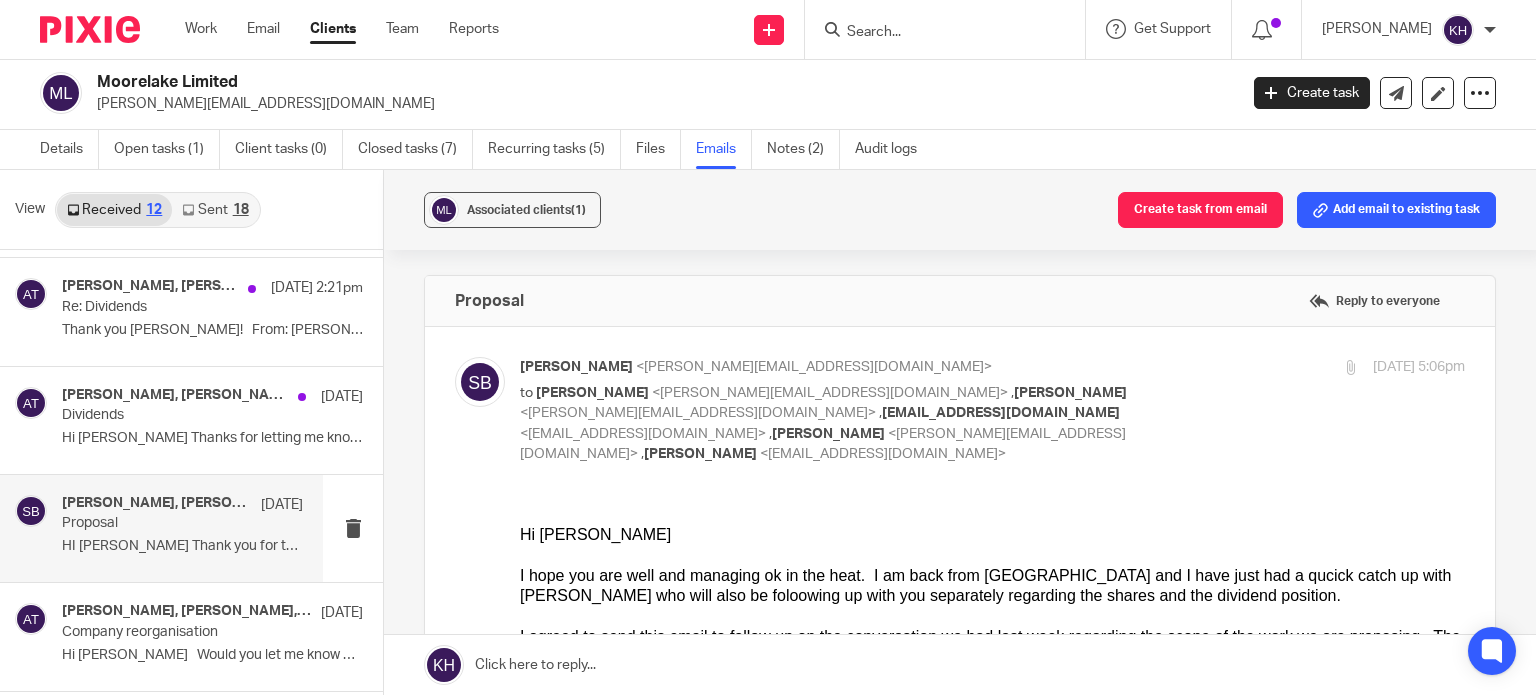 scroll, scrollTop: 0, scrollLeft: 0, axis: both 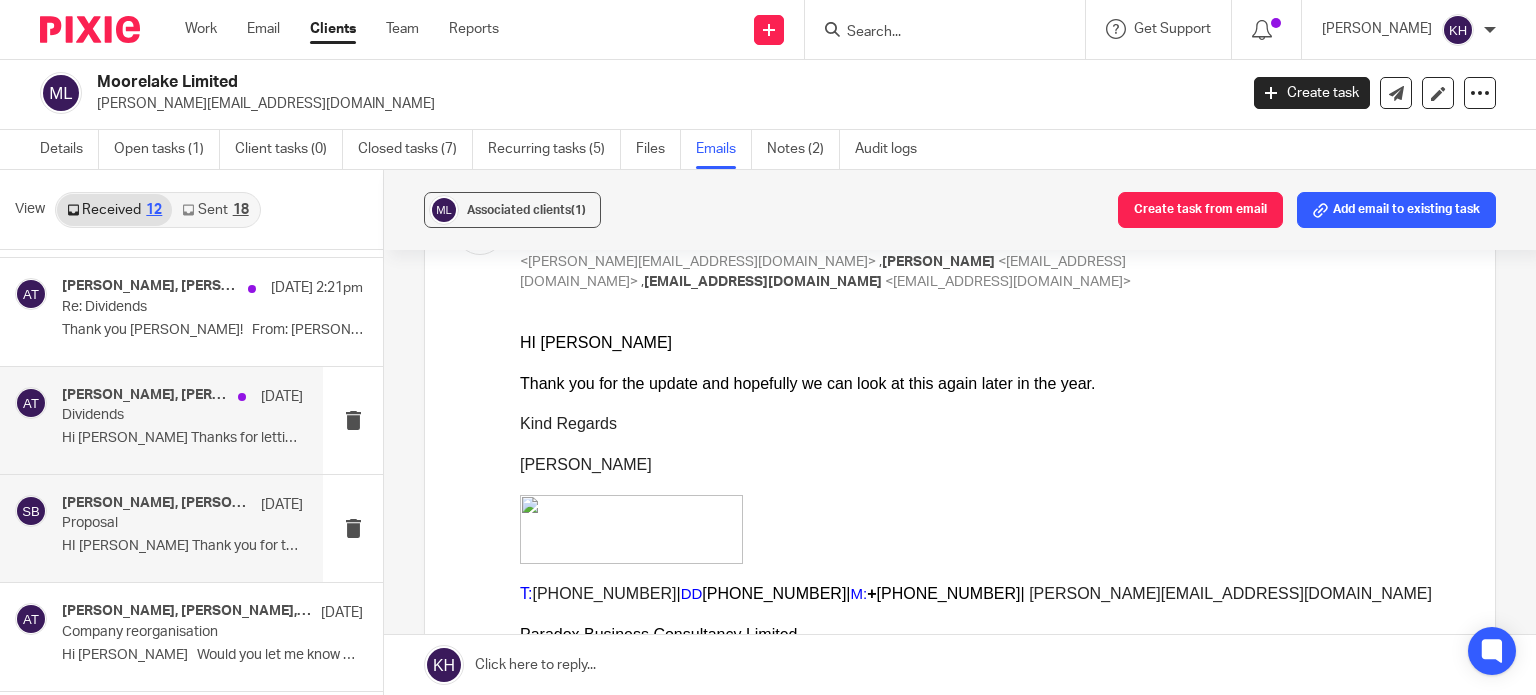 click on "Dividends" at bounding box center (158, 415) 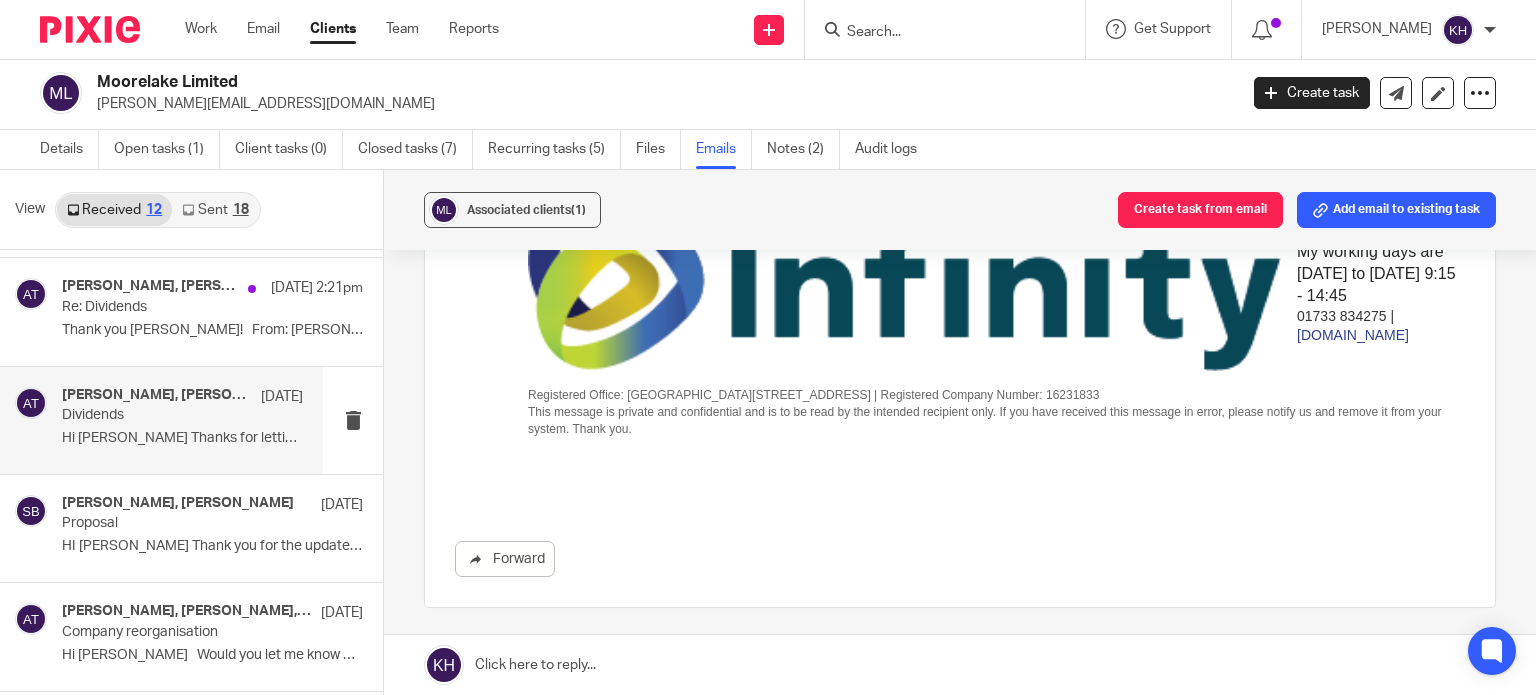 scroll, scrollTop: 0, scrollLeft: 0, axis: both 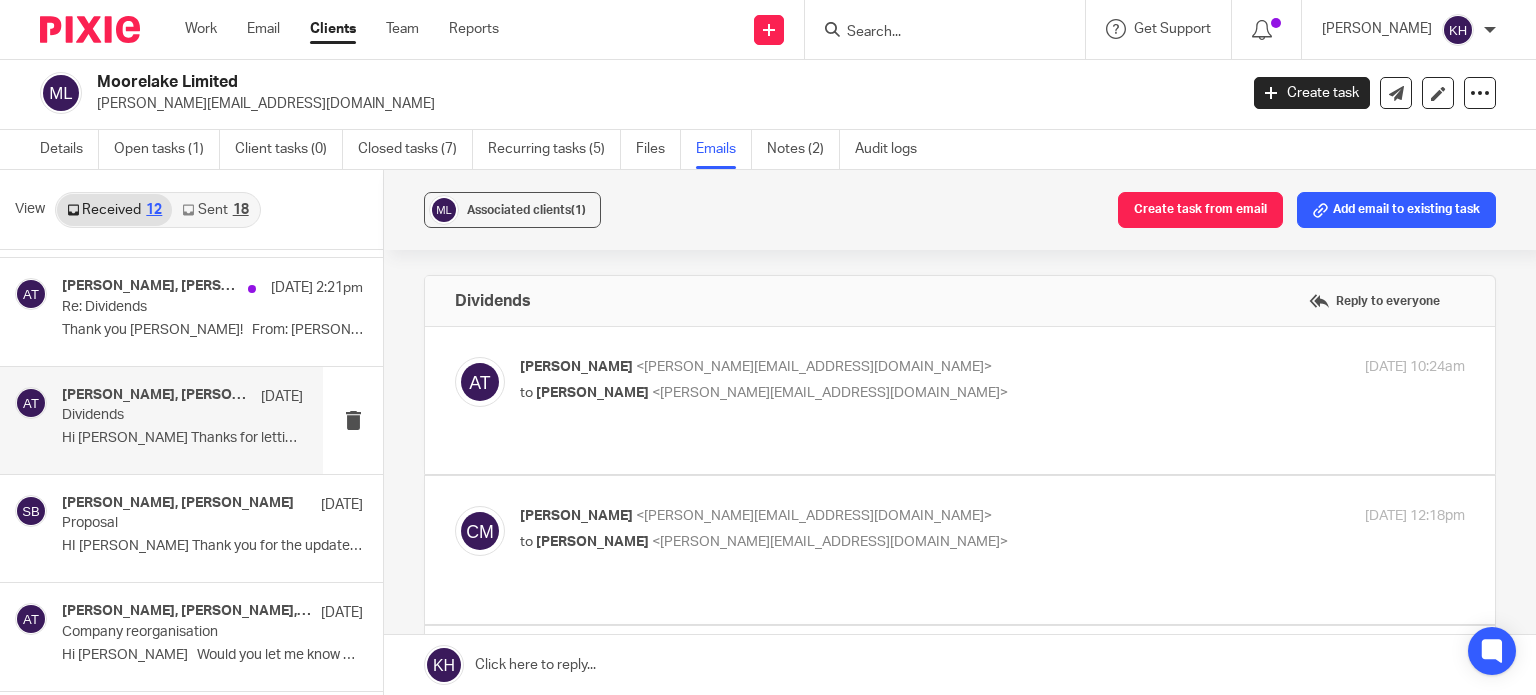 click on "<craig@moorelakeprojects.com>" at bounding box center [830, 393] 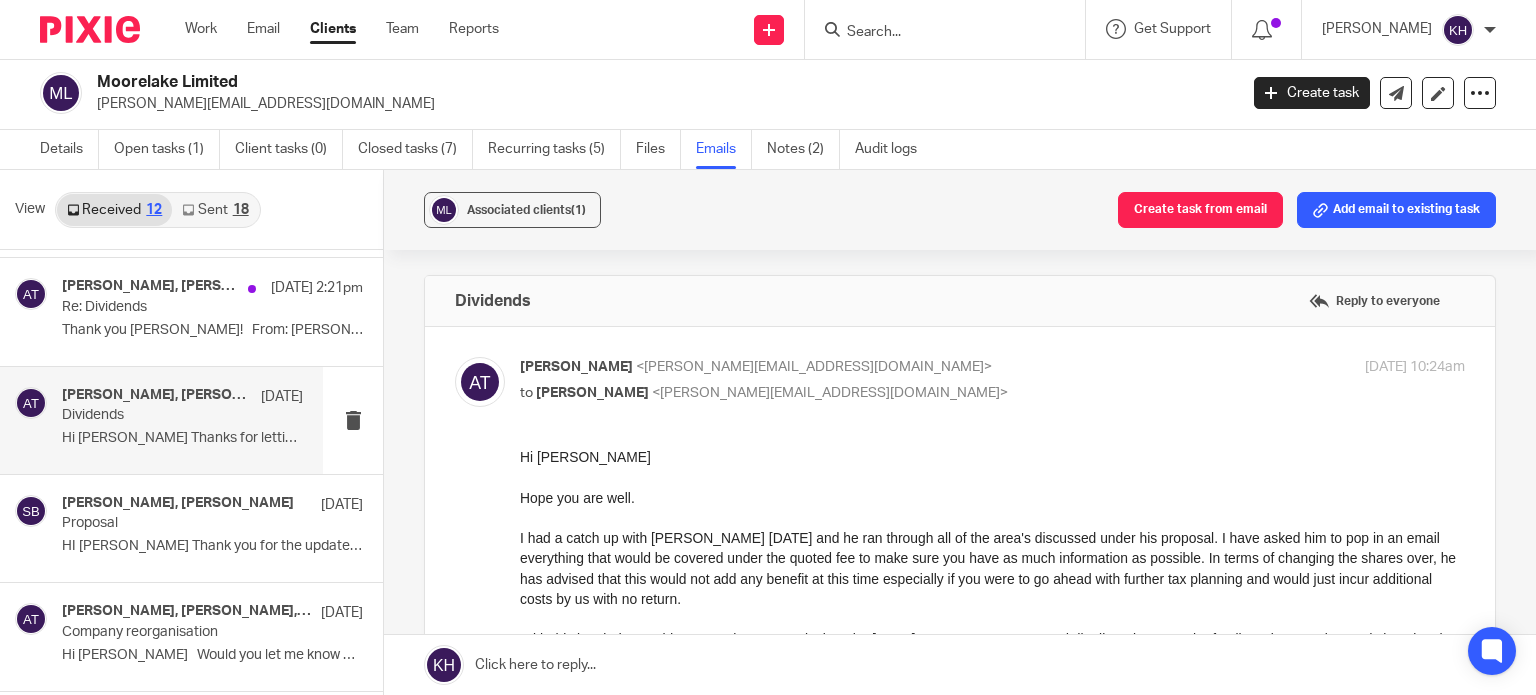 scroll, scrollTop: 0, scrollLeft: 0, axis: both 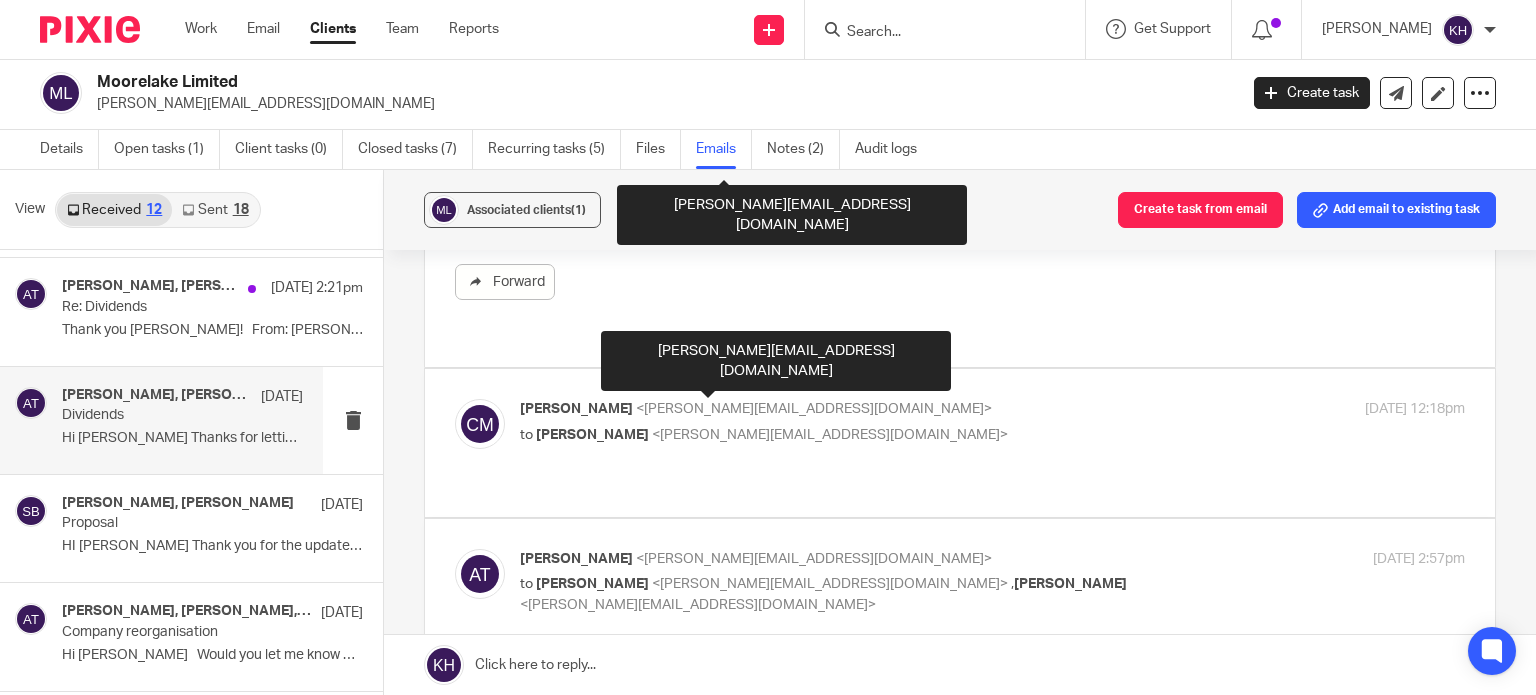click on "<craig@moorelakeprojects.com>" at bounding box center (814, 409) 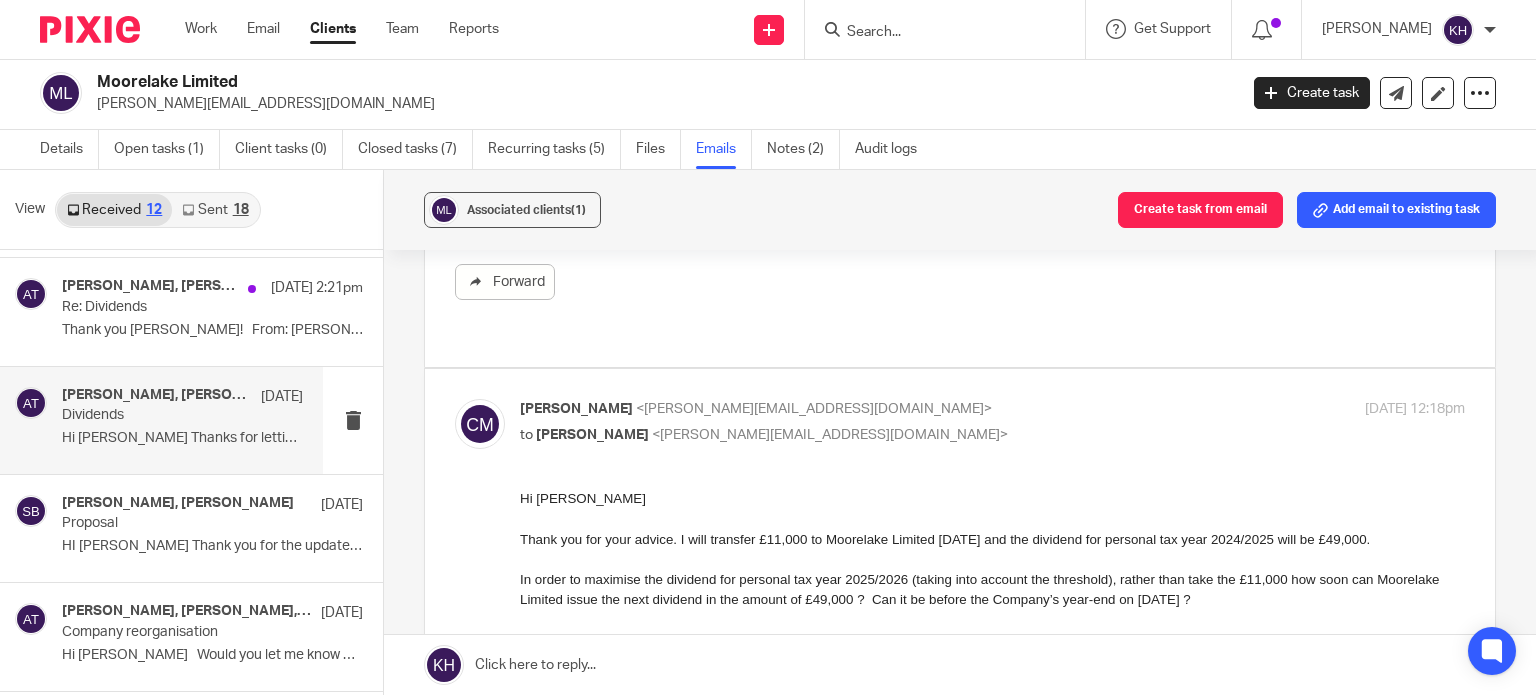 scroll, scrollTop: 0, scrollLeft: 0, axis: both 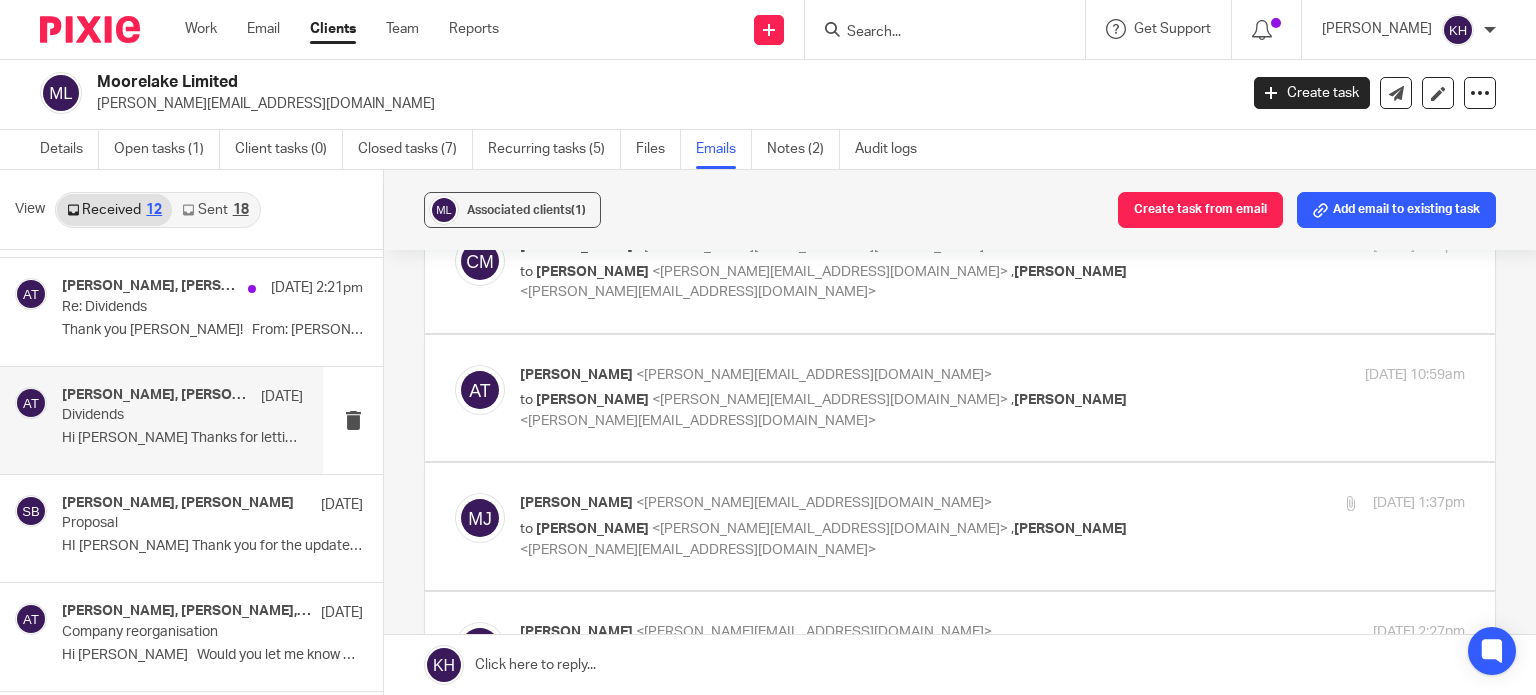 click on "to
Craig Moore
<craig@moorelakeprojects.com>   ,
Melissa Jones
<melissa@infinity-accounting.co.uk>" at bounding box center [835, 410] 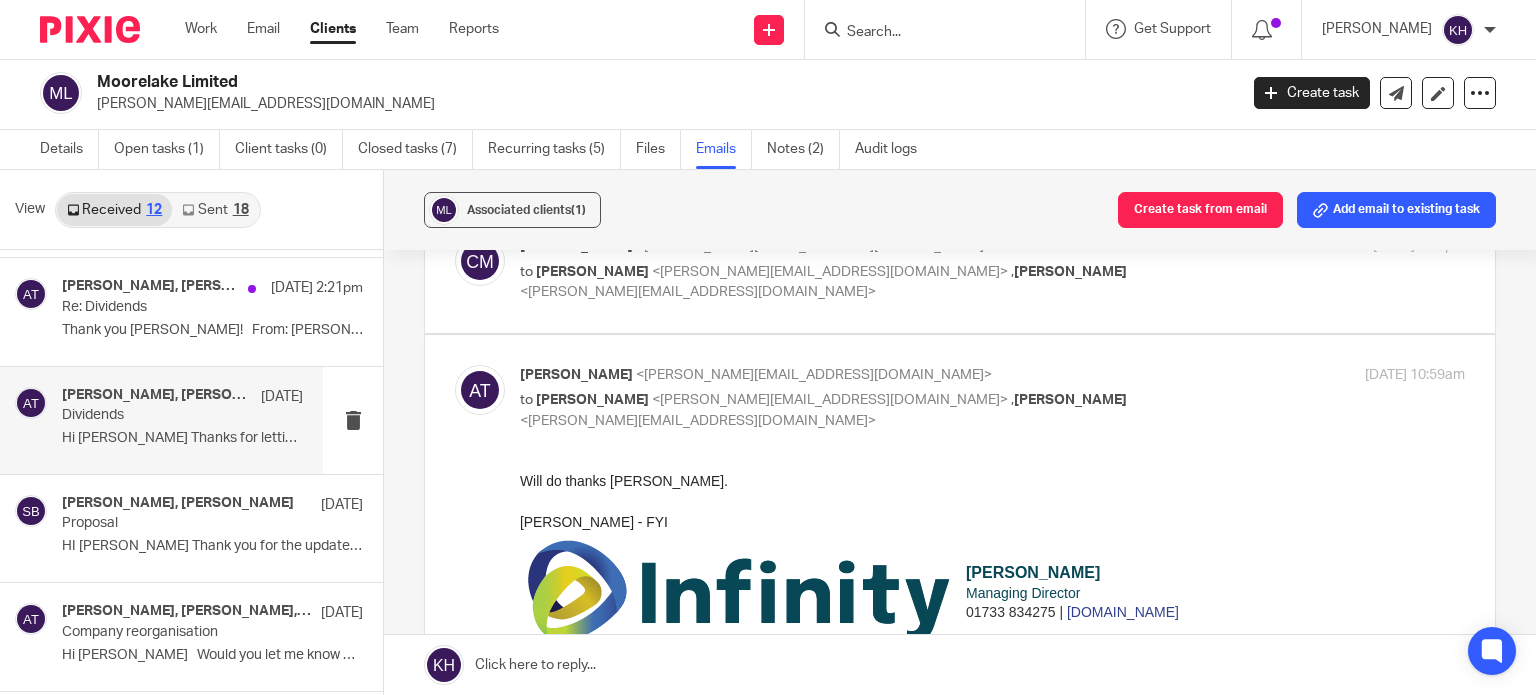 scroll, scrollTop: 0, scrollLeft: 0, axis: both 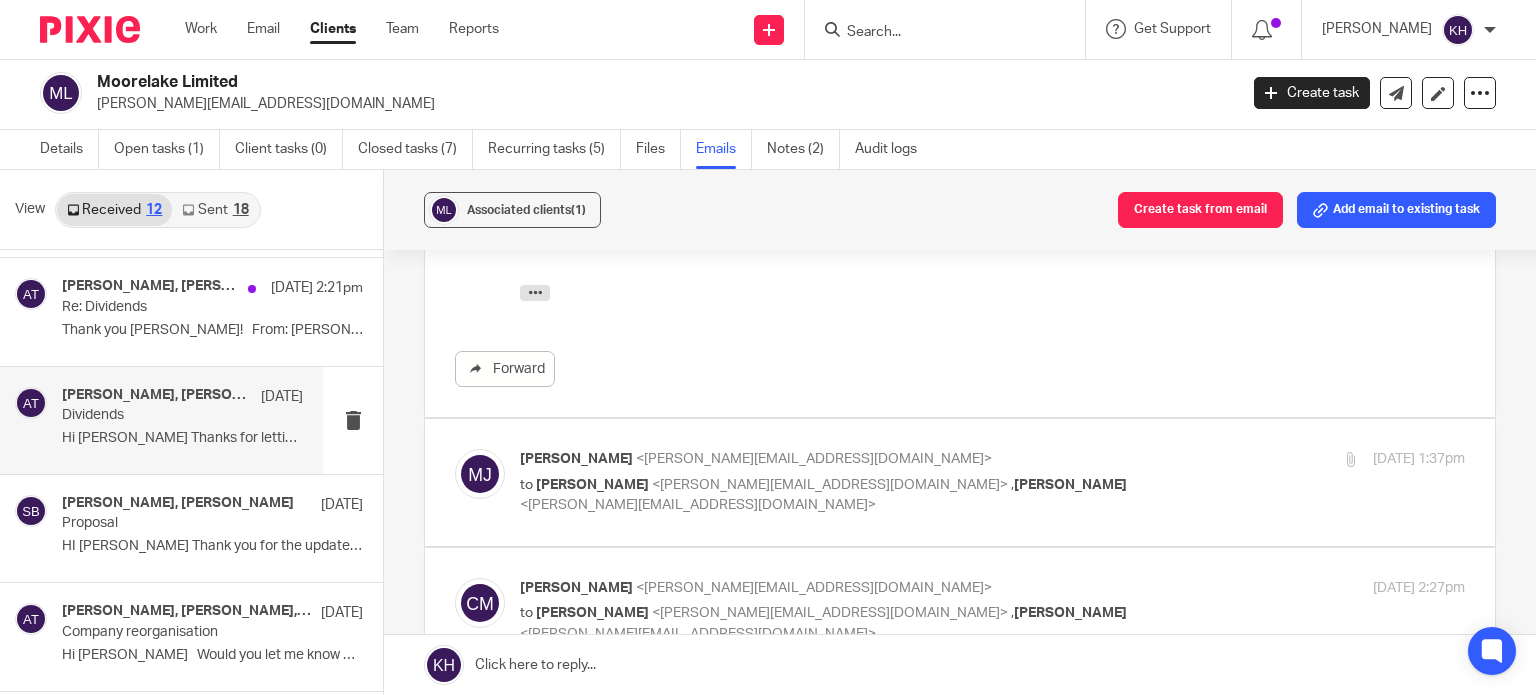click on "<melissa@infinity-accounting.co.uk>" at bounding box center [814, 459] 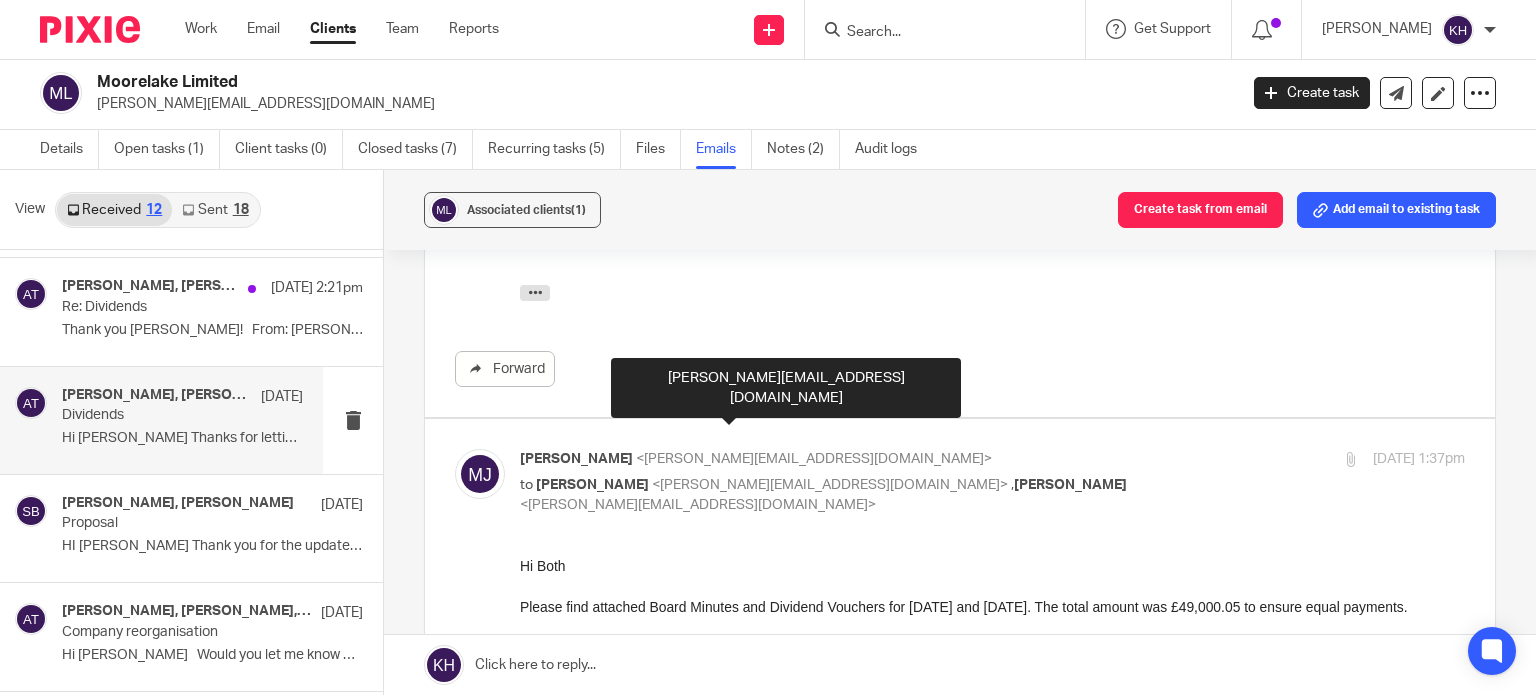 scroll, scrollTop: 0, scrollLeft: 0, axis: both 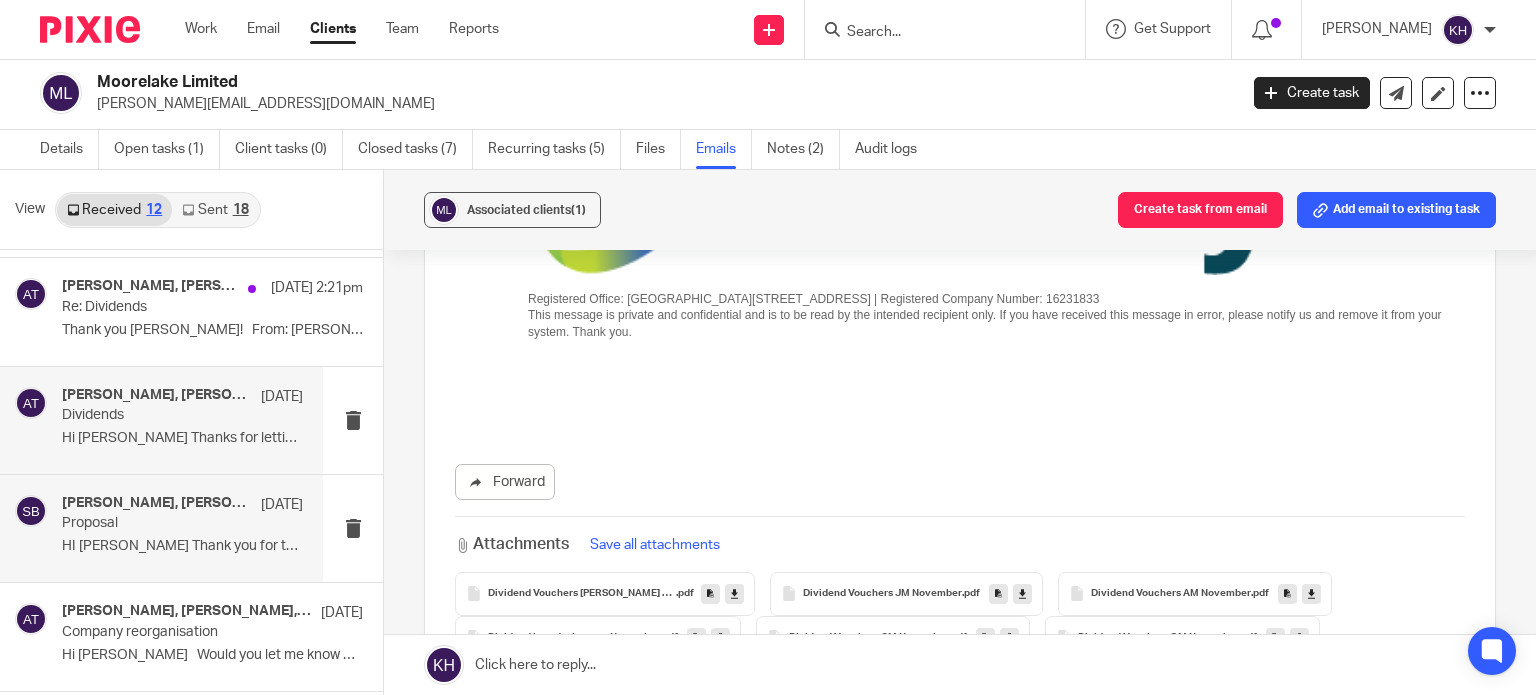 click on "Proposal" at bounding box center [158, 523] 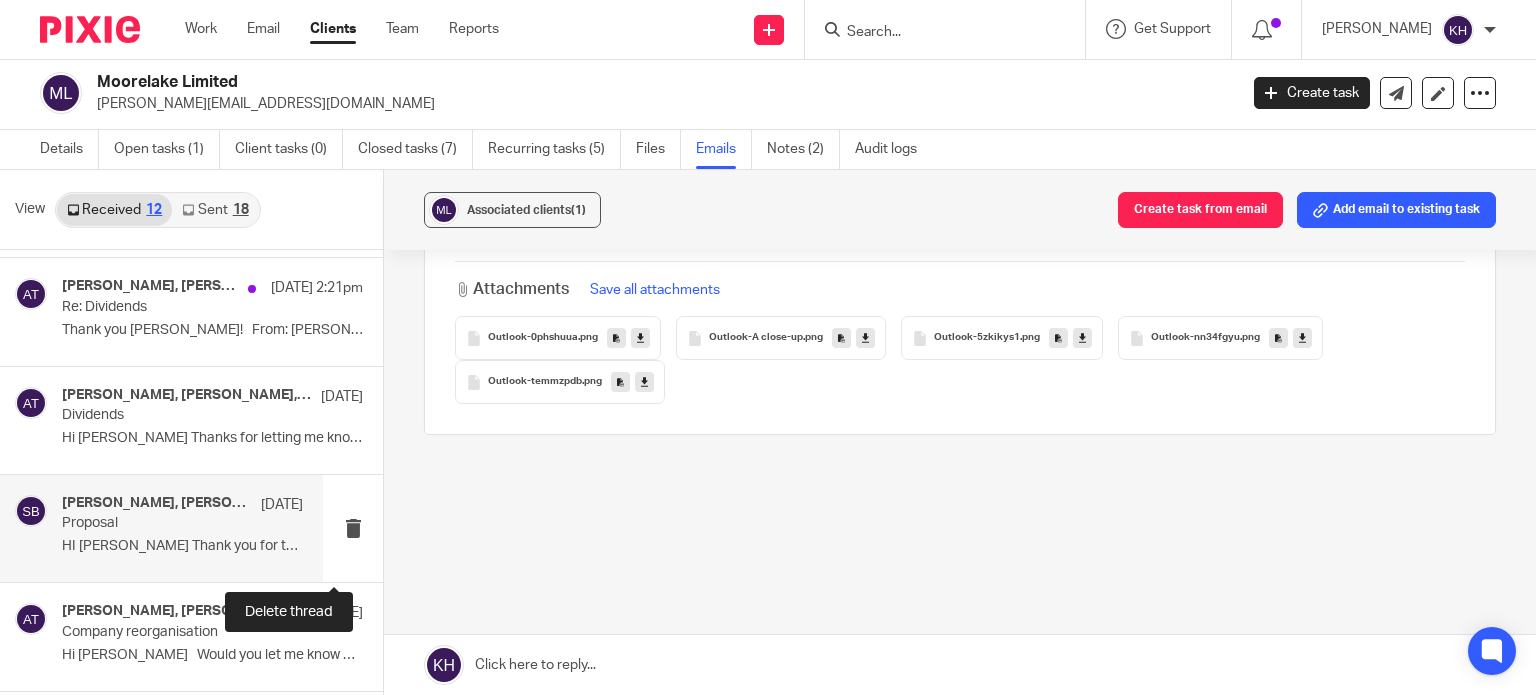 scroll, scrollTop: 0, scrollLeft: 0, axis: both 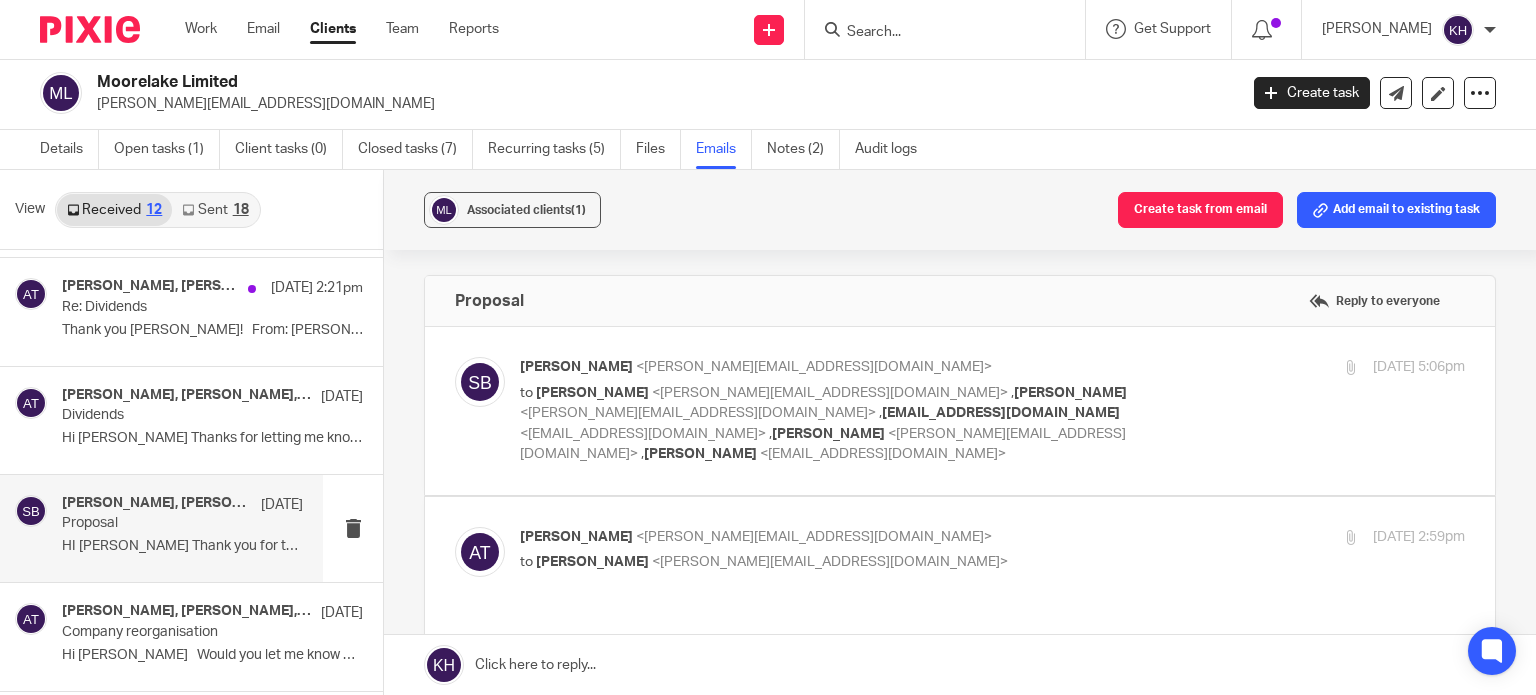 click on "Stephen Bunting
<stephen@pbc.uk.net>" at bounding box center [835, 367] 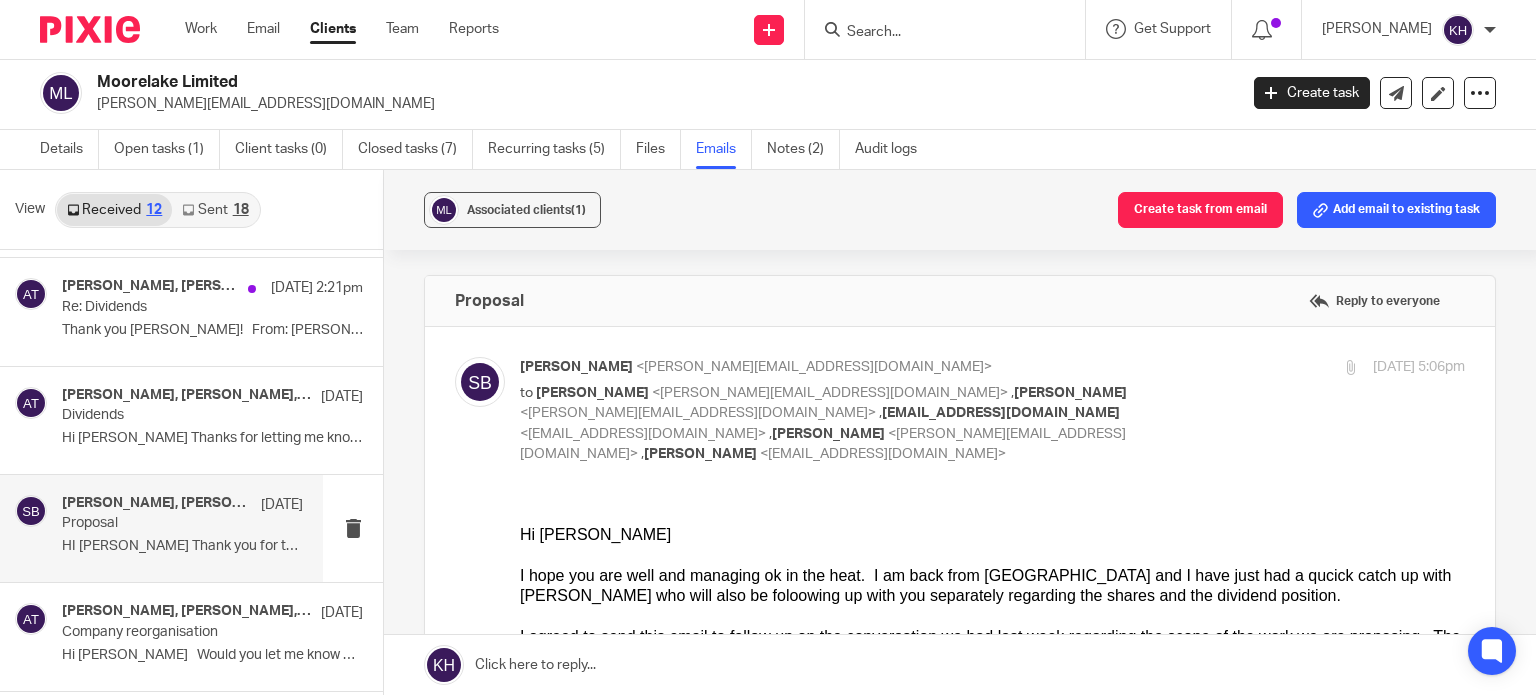 scroll, scrollTop: 0, scrollLeft: 0, axis: both 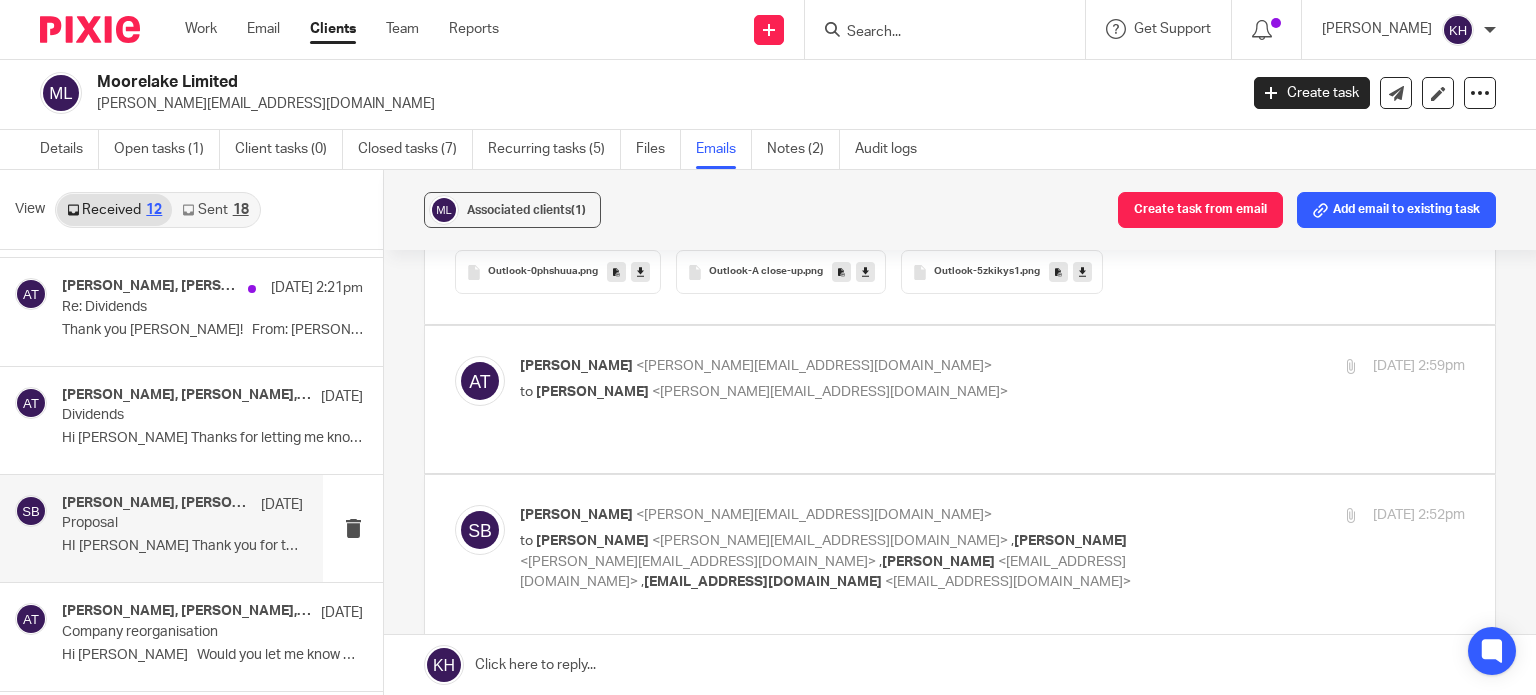 click on "Aimee Tamburrini
<aimee@infinity-accounting.co.uk>   to
Stephen Bunting
<stephen@pbc.uk.net>       2 Jul 2025 2:59pm" at bounding box center [992, 381] 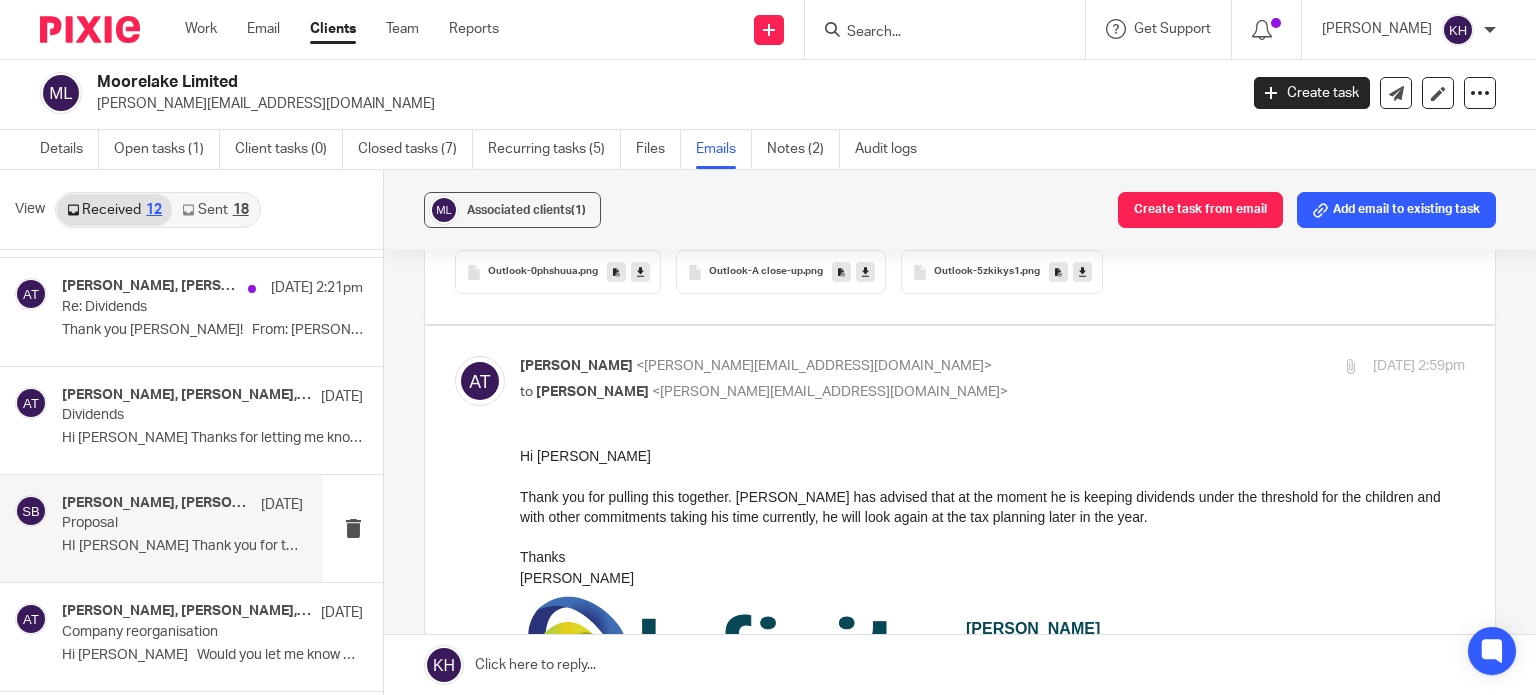 scroll, scrollTop: 0, scrollLeft: 0, axis: both 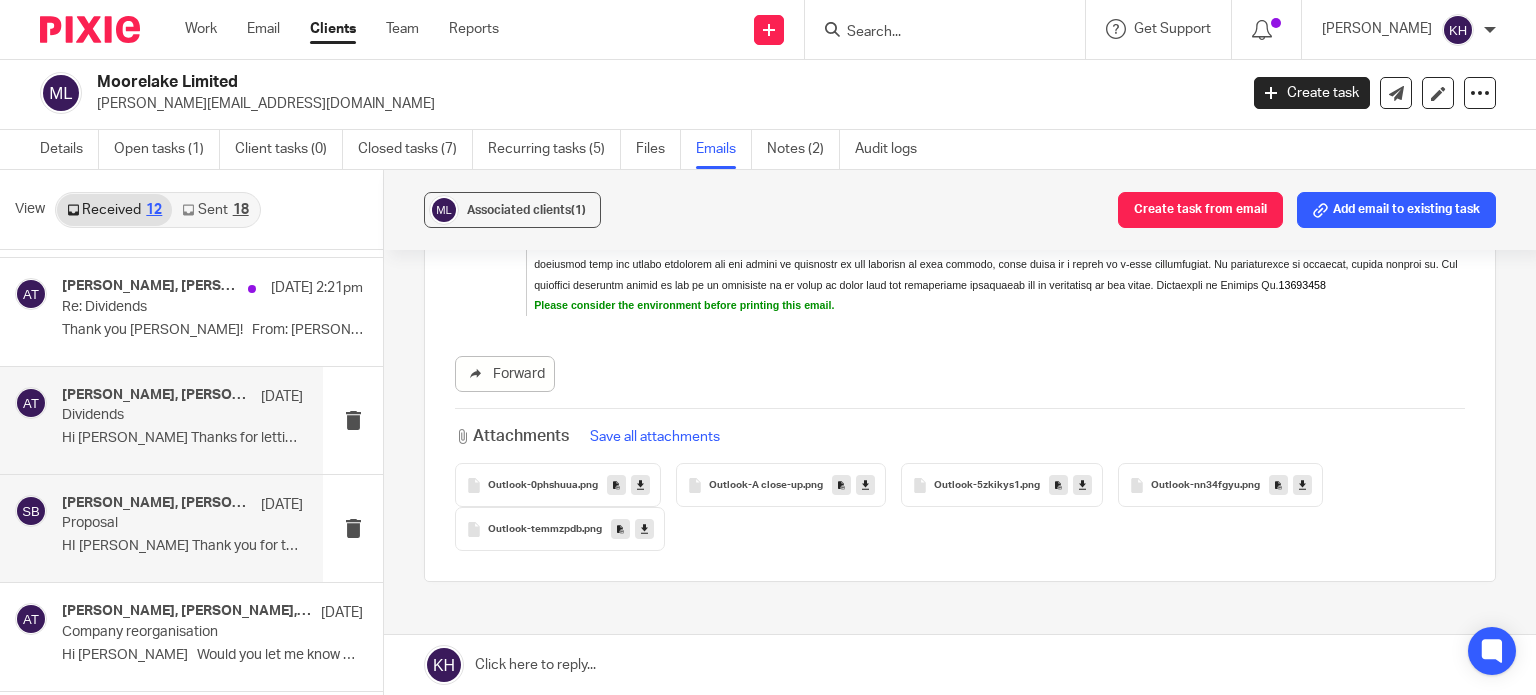 click on "Dividends" at bounding box center [158, 415] 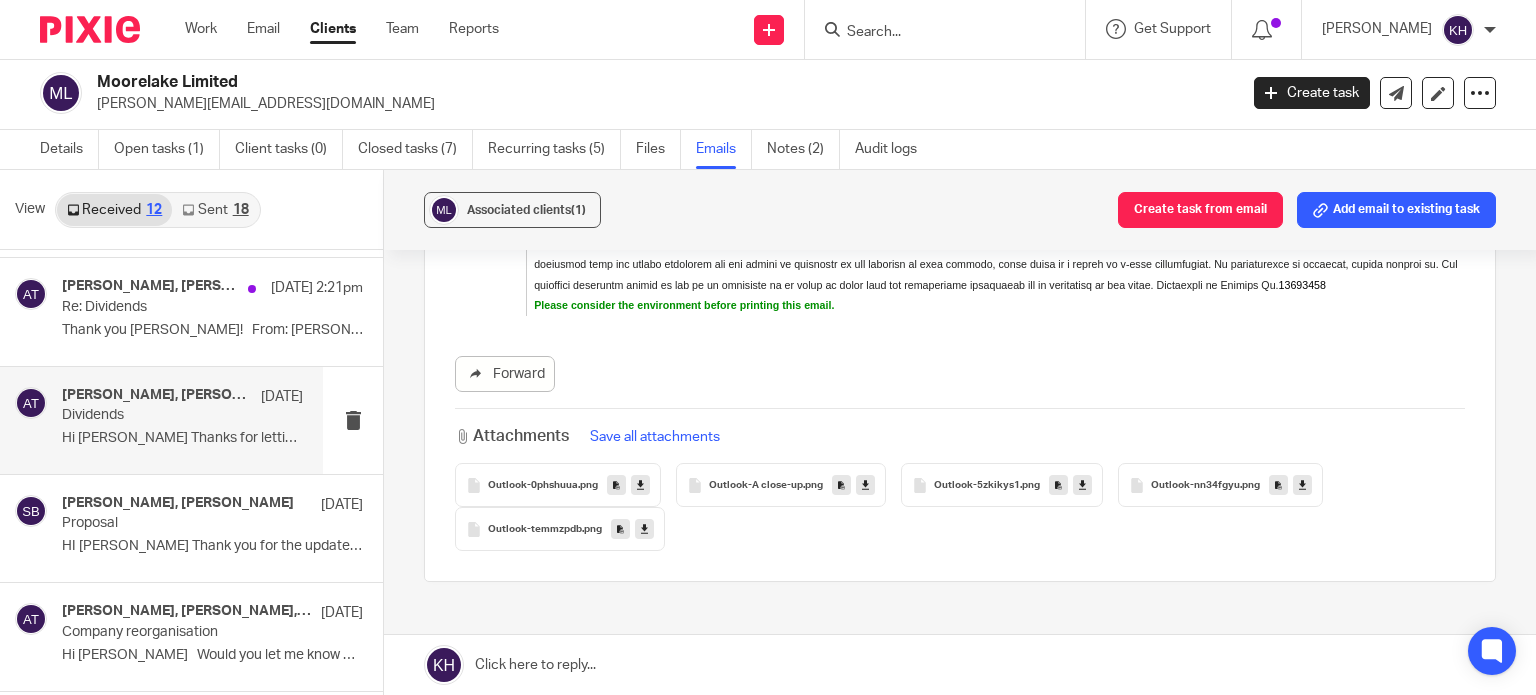 scroll, scrollTop: 0, scrollLeft: 0, axis: both 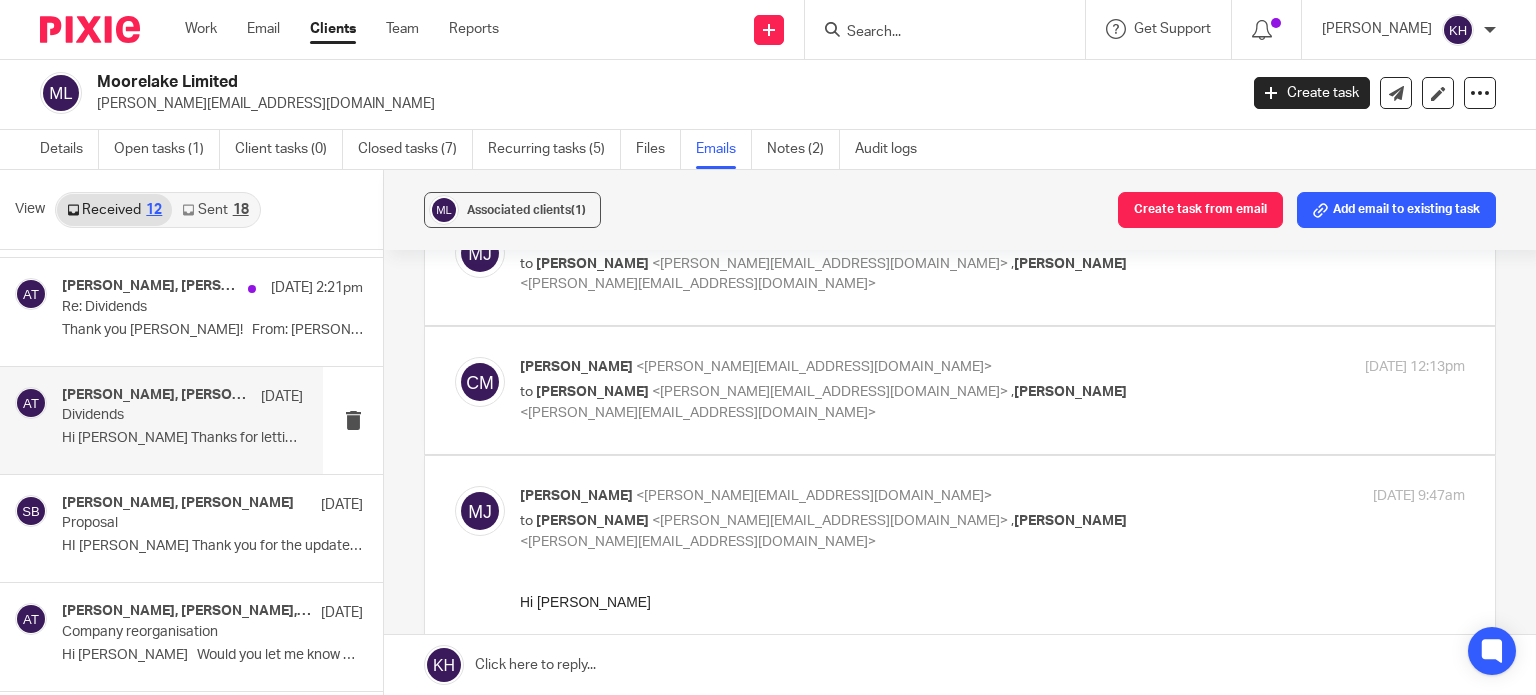 click on "to
Craig Moore
<craig@moorelakeprojects.com>   ,
Aimee Tamburrini
<aimee@infinity-accounting.co.uk>" at bounding box center (835, 531) 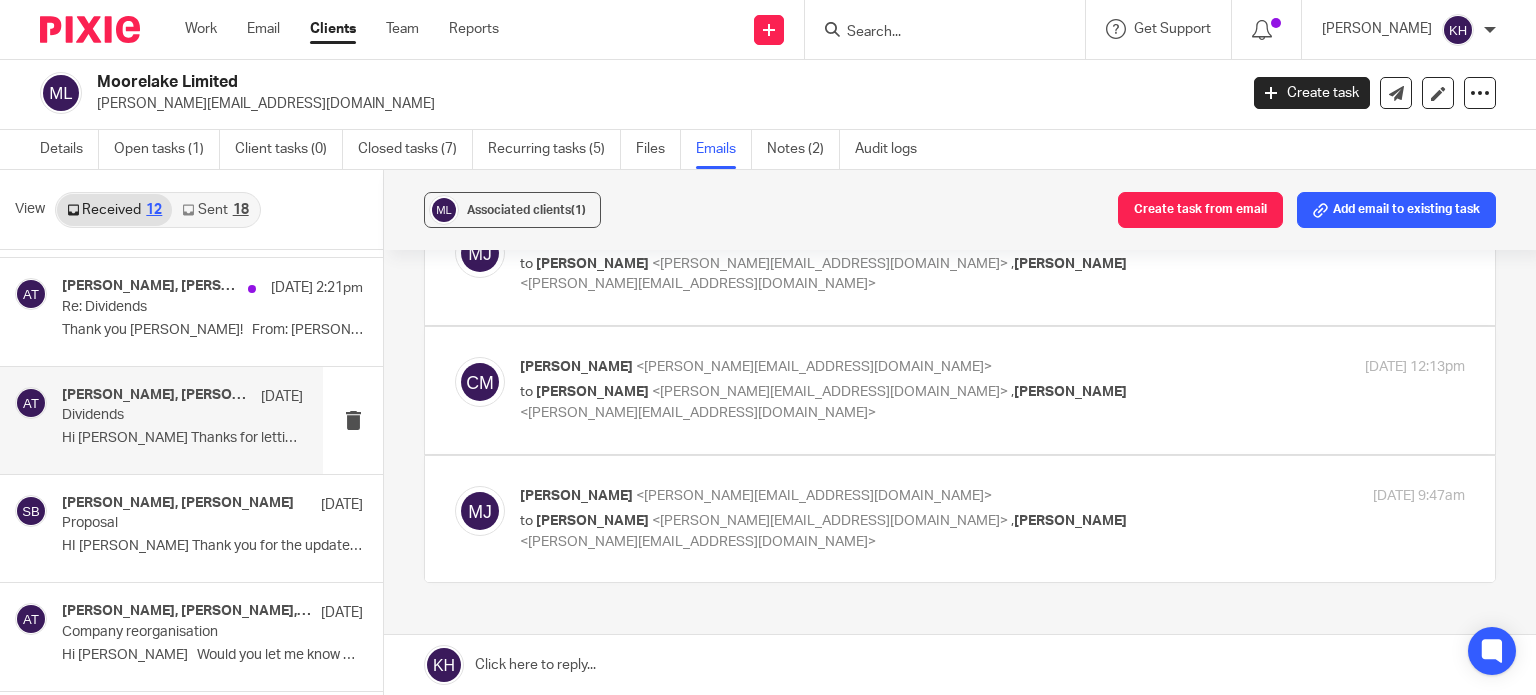 click at bounding box center [960, 519] 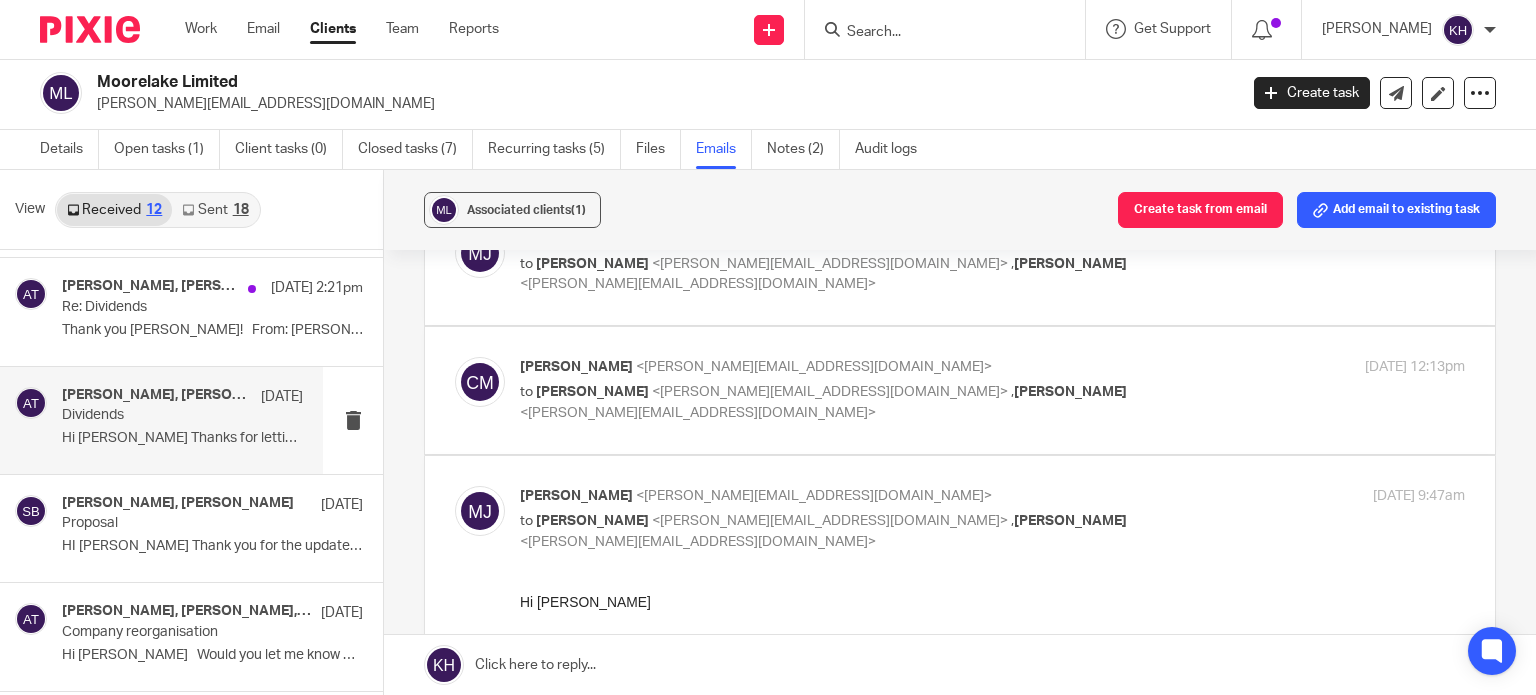 scroll, scrollTop: 0, scrollLeft: 0, axis: both 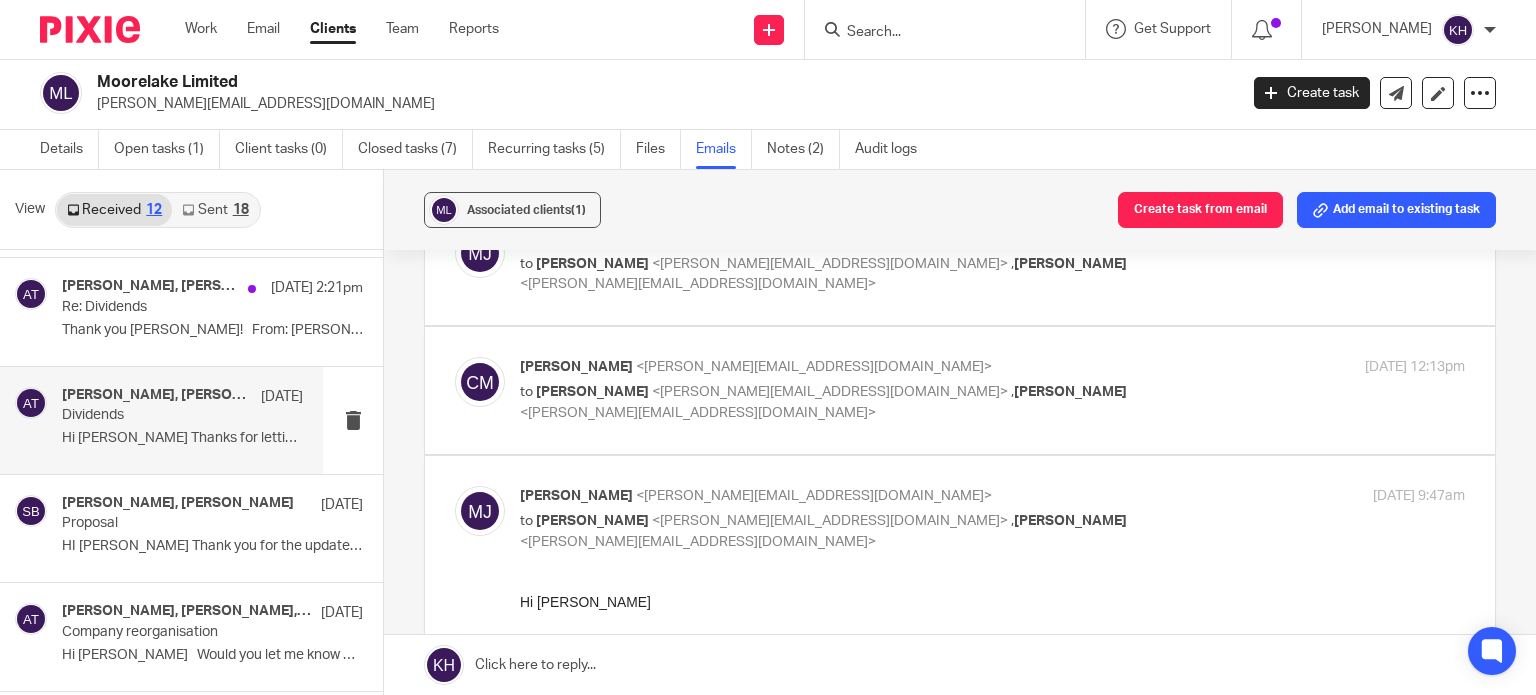 click on "to
Melissa Jones
<melissa@infinity-accounting.co.uk>   ,
Aimee Tamburrini
<aimee@infinity-accounting.co.uk>" at bounding box center [835, 402] 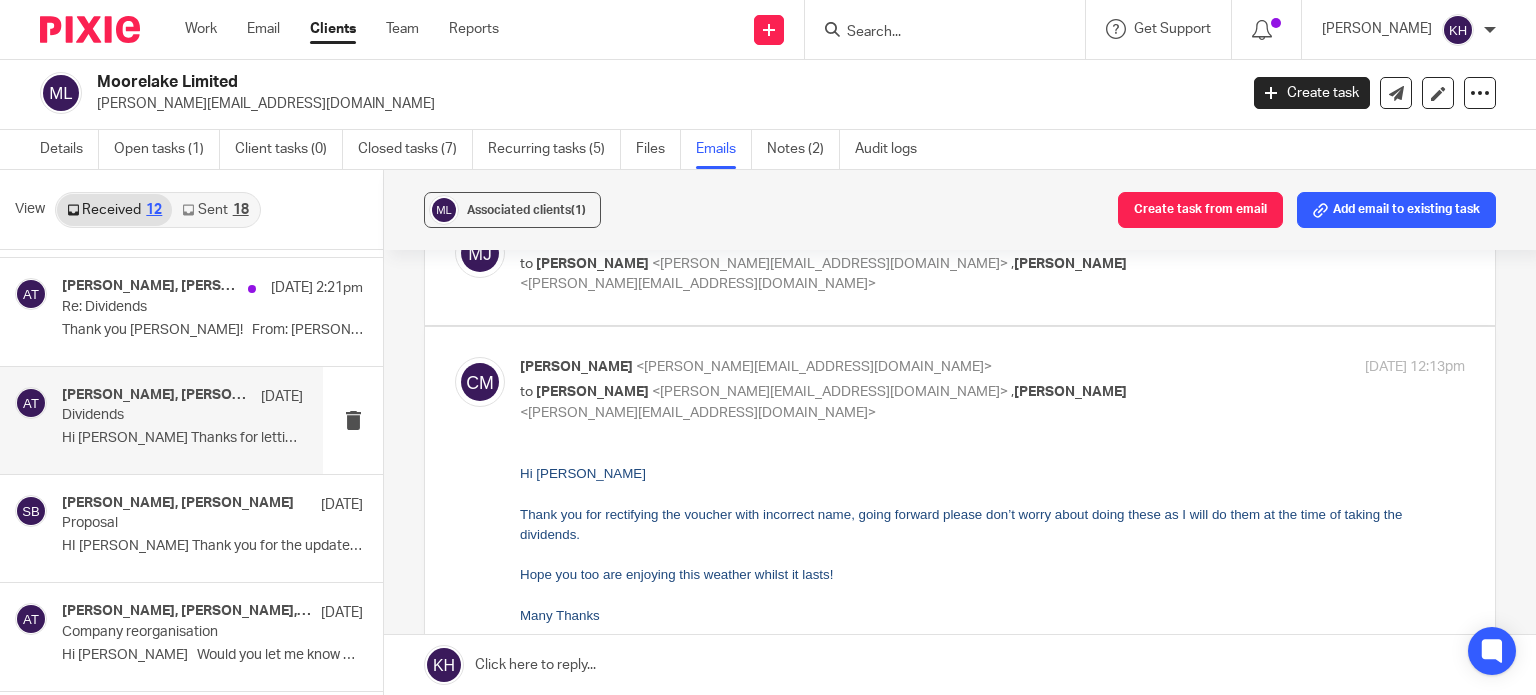 scroll, scrollTop: 0, scrollLeft: 0, axis: both 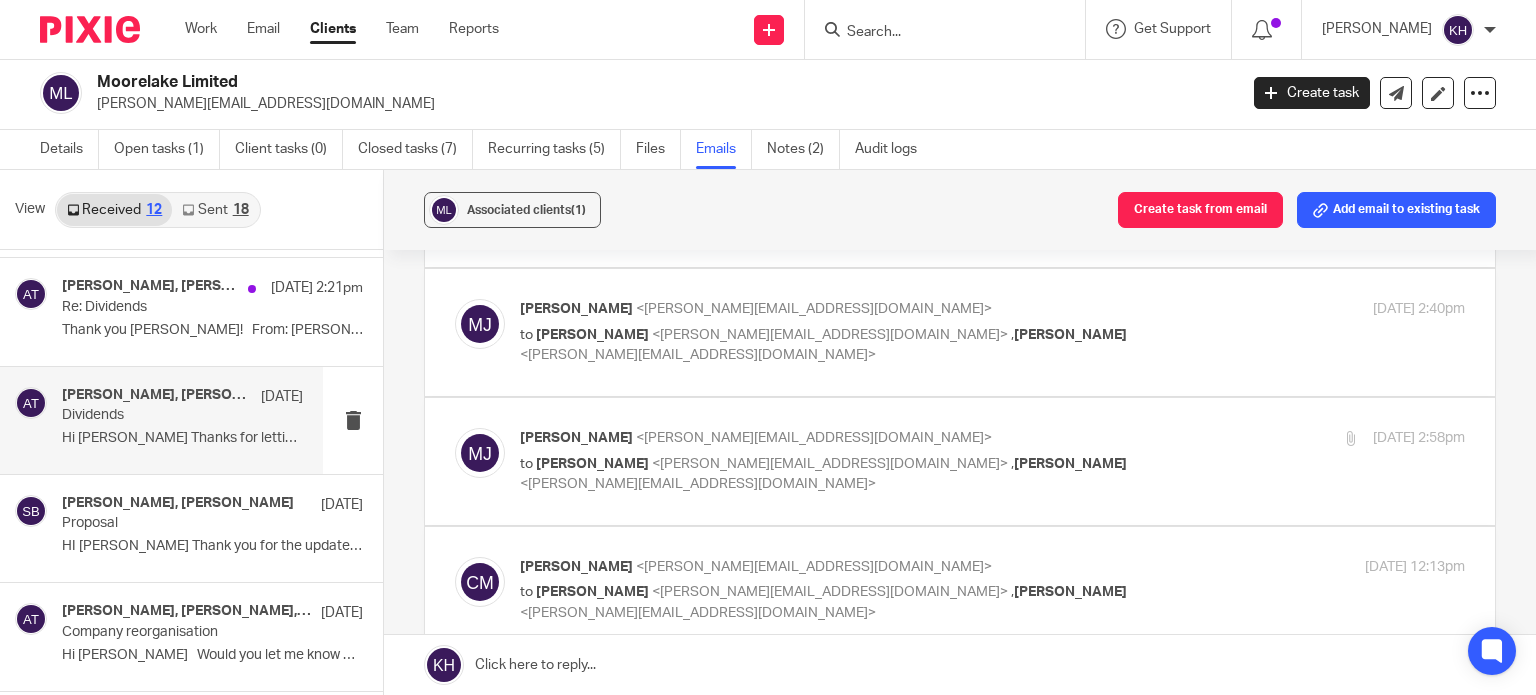 click on "Melissa Jones
<melissa@infinity-accounting.co.uk>" at bounding box center [835, 438] 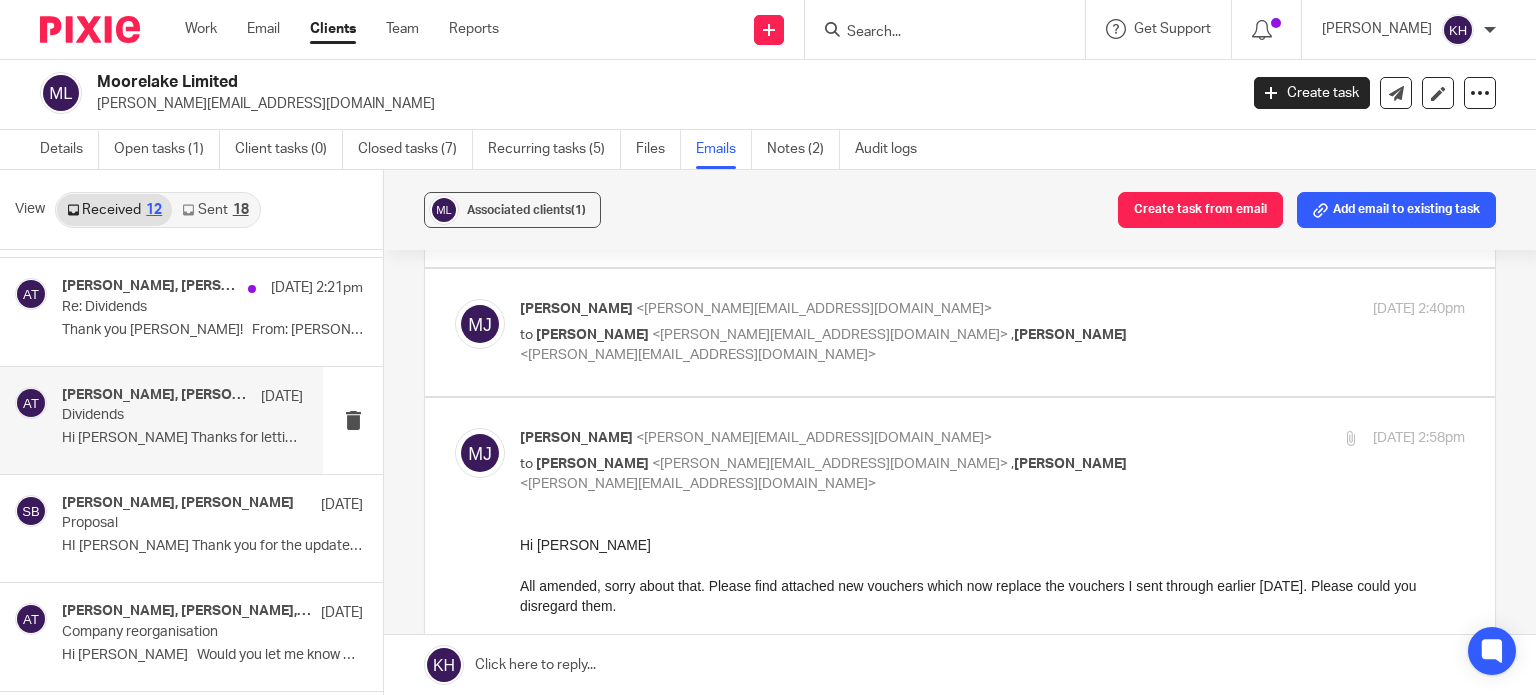 scroll, scrollTop: 0, scrollLeft: 0, axis: both 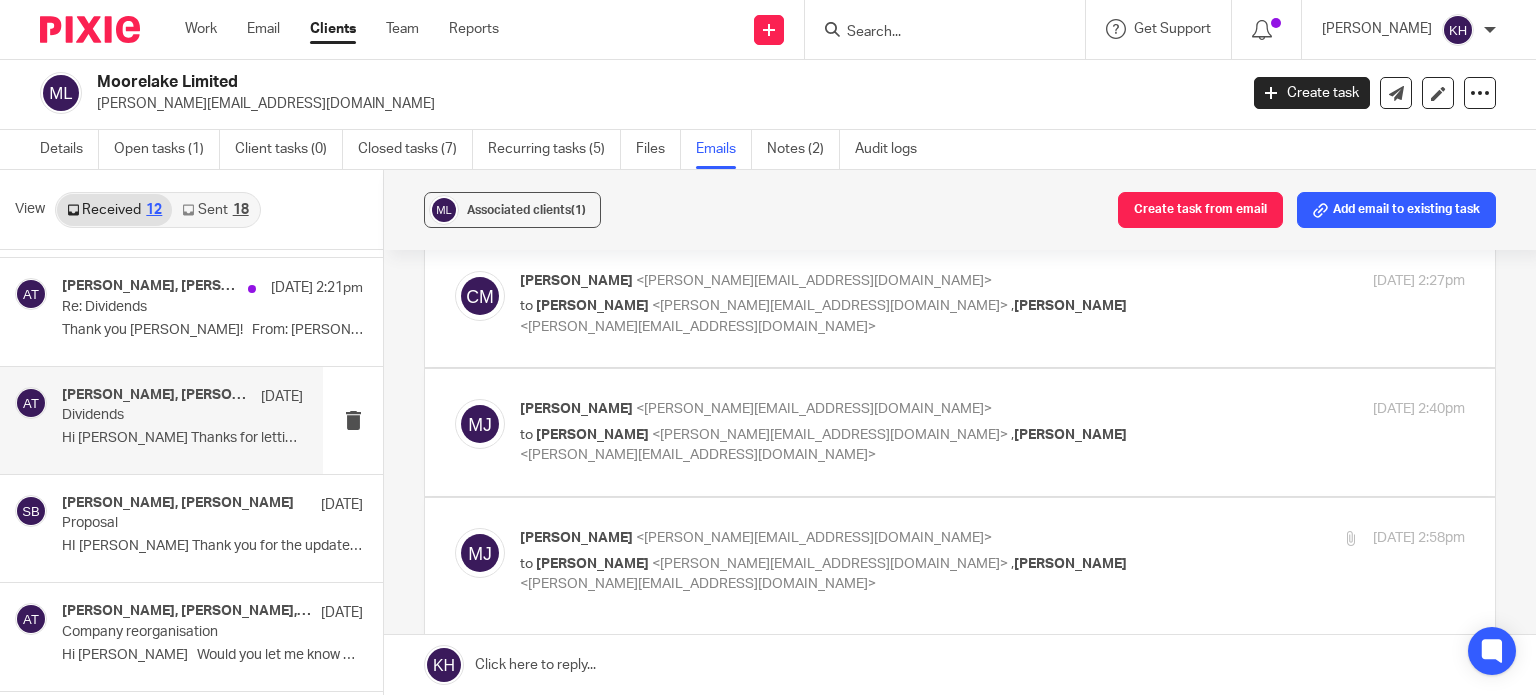 click on "to
Craig Moore
<craig@moorelakeprojects.com>   ,
Aimee Tamburrini
<aimee@infinity-accounting.co.uk>" at bounding box center [835, 445] 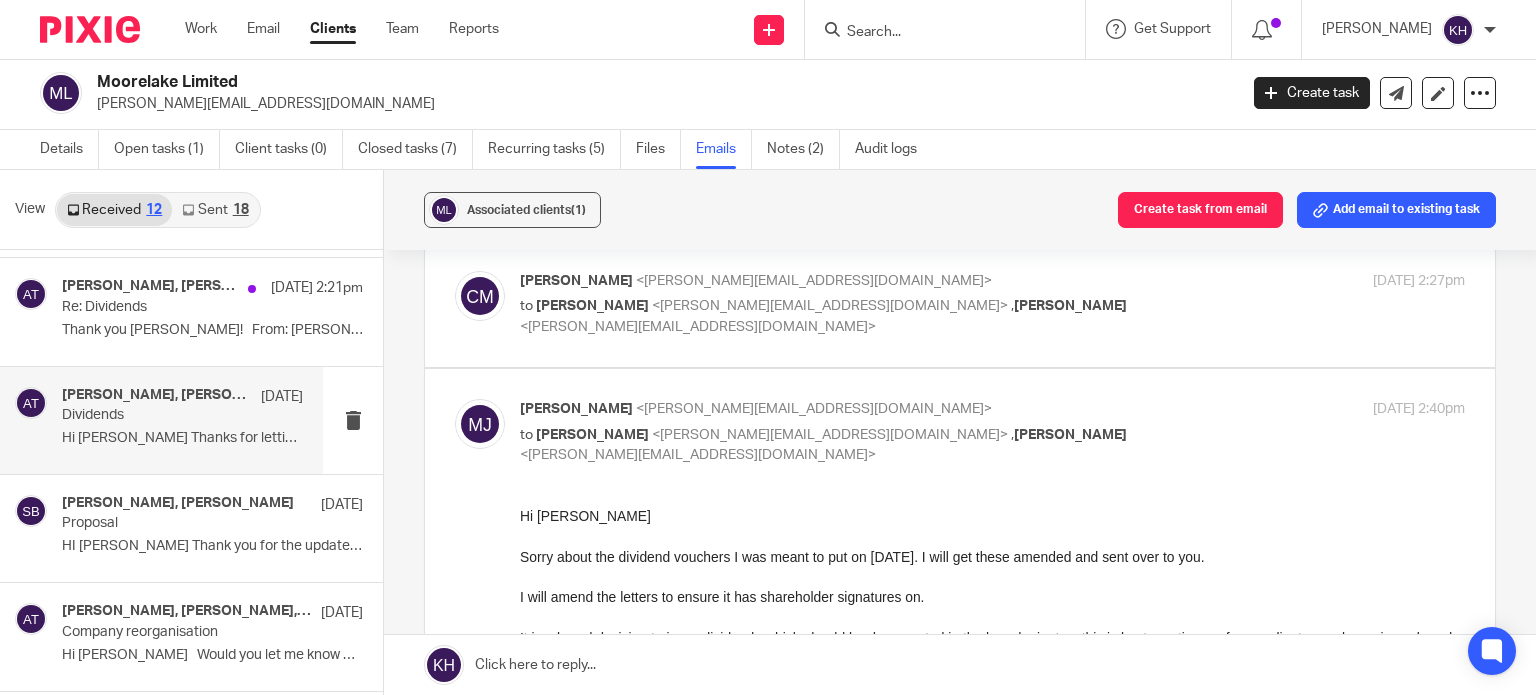 scroll, scrollTop: 0, scrollLeft: 0, axis: both 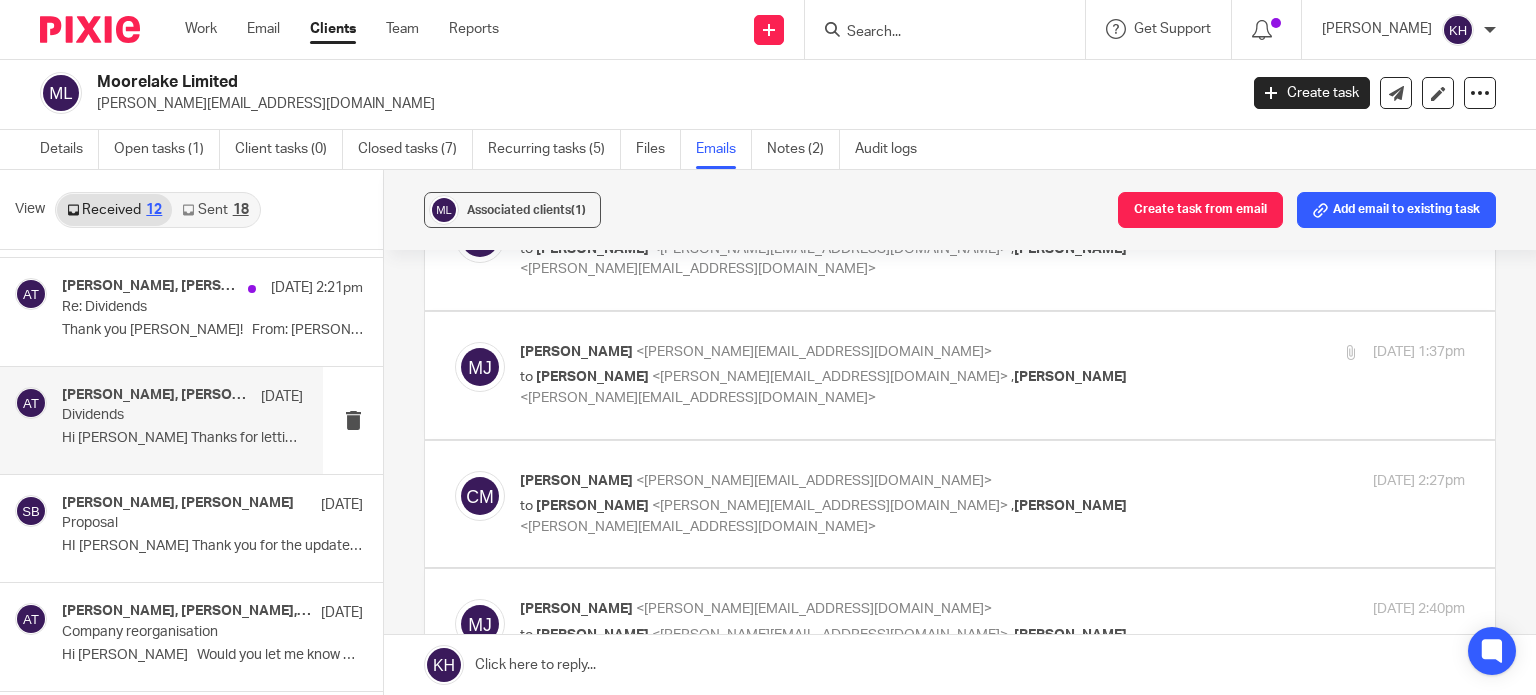 click on "Craig Moore
<craig@moorelakeprojects.com>" at bounding box center [835, 481] 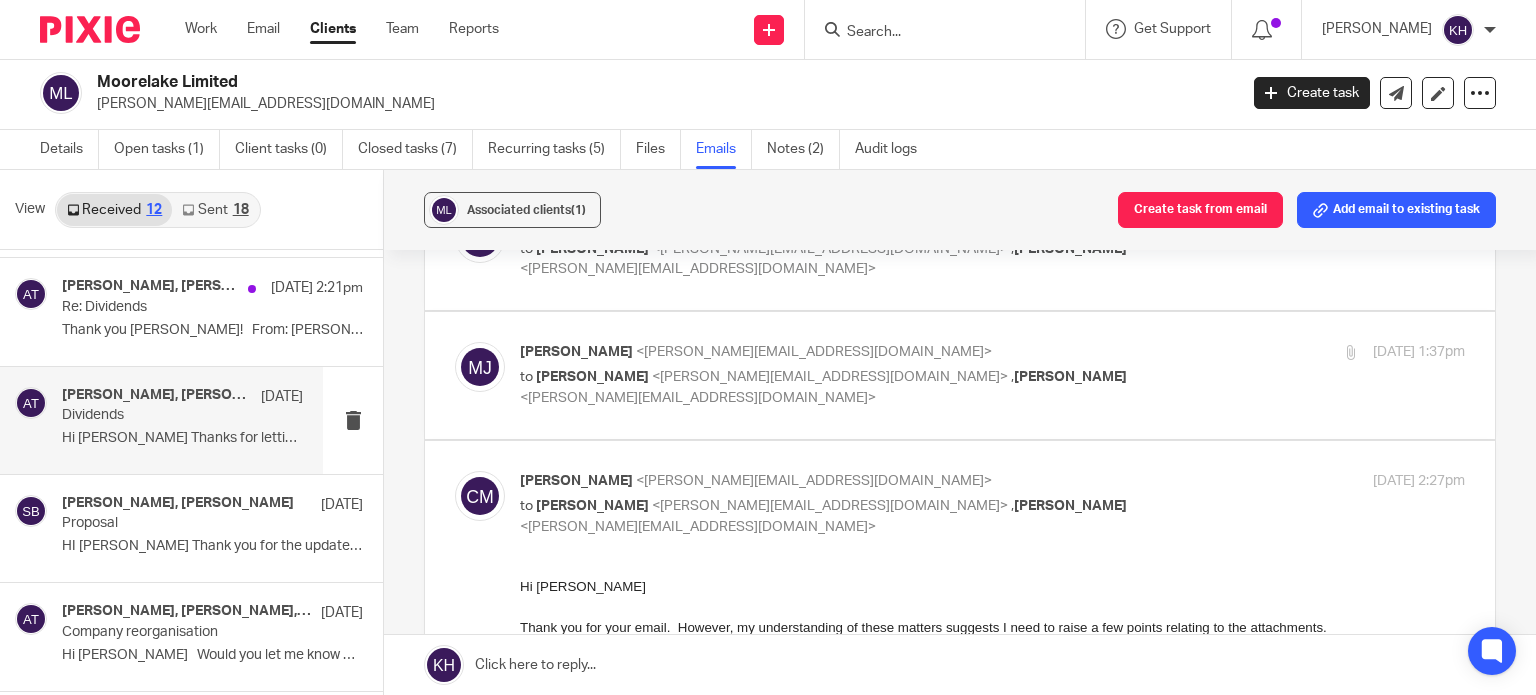 scroll, scrollTop: 0, scrollLeft: 0, axis: both 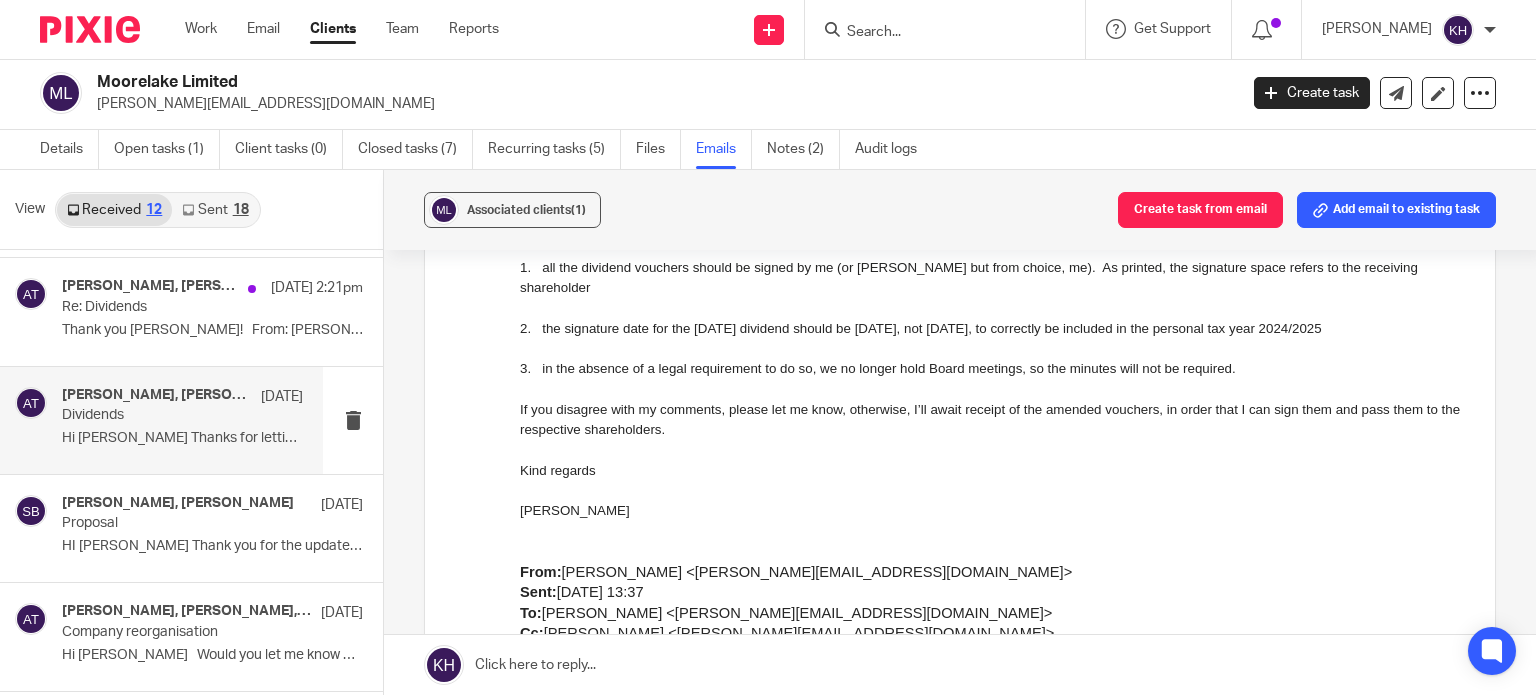 click on "Dividends" at bounding box center [158, 415] 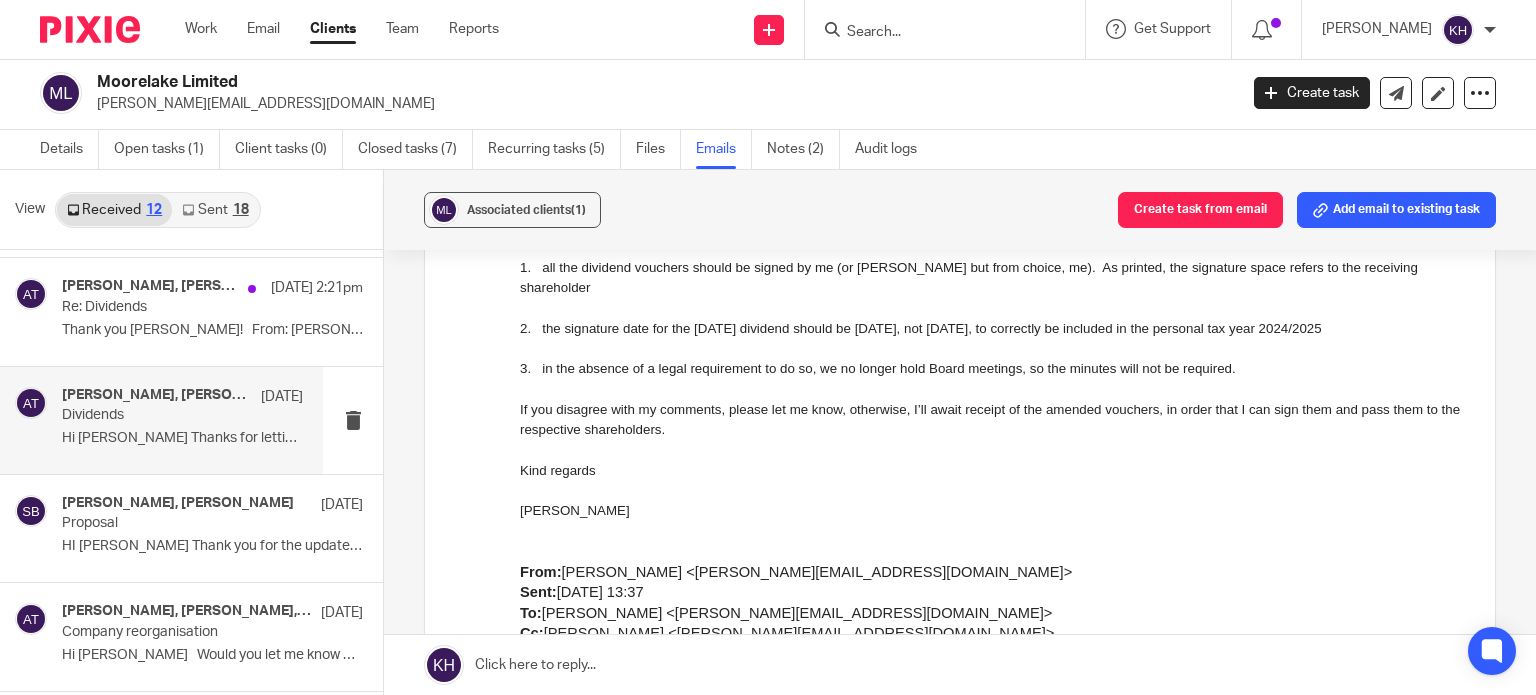 click on "Melissa Jones, Craig Moore, Aimee Tamburrini" at bounding box center (156, 395) 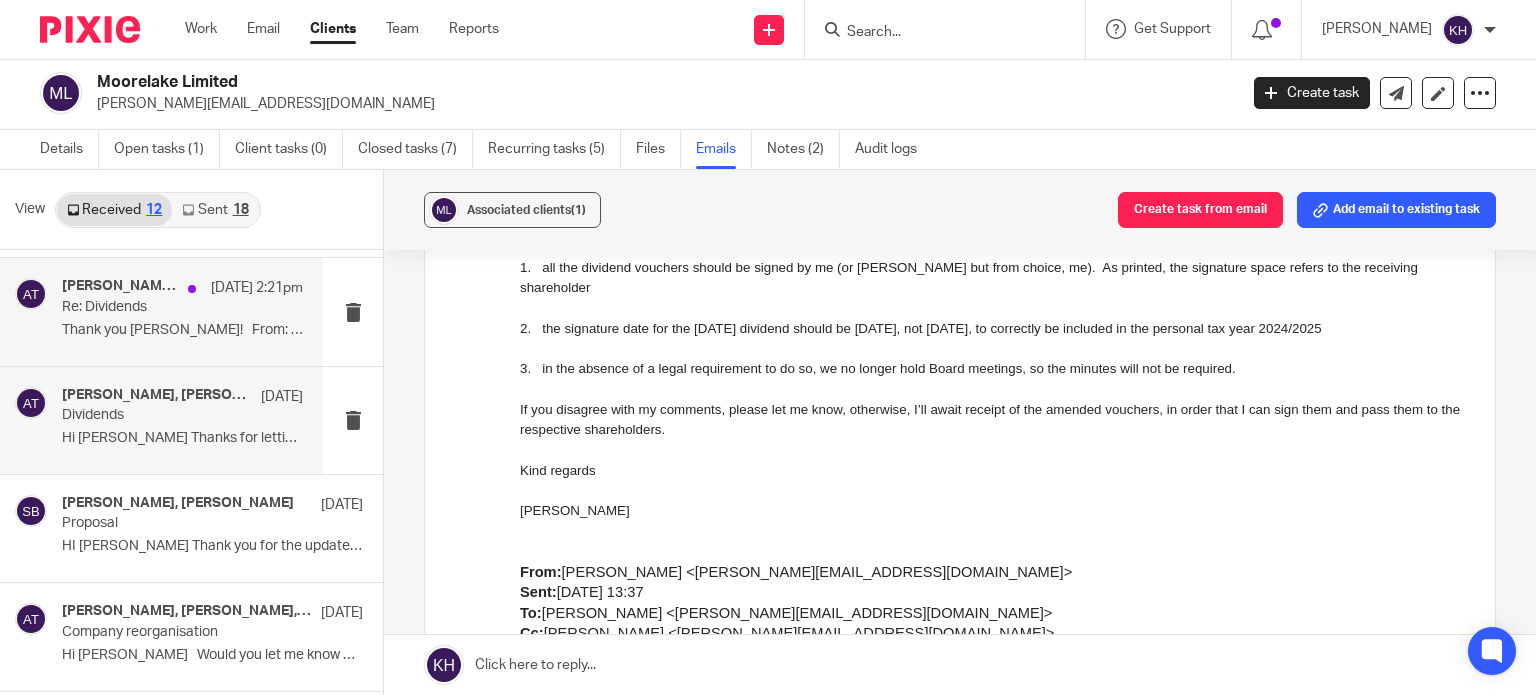 click on "Re: Dividends" at bounding box center (158, 307) 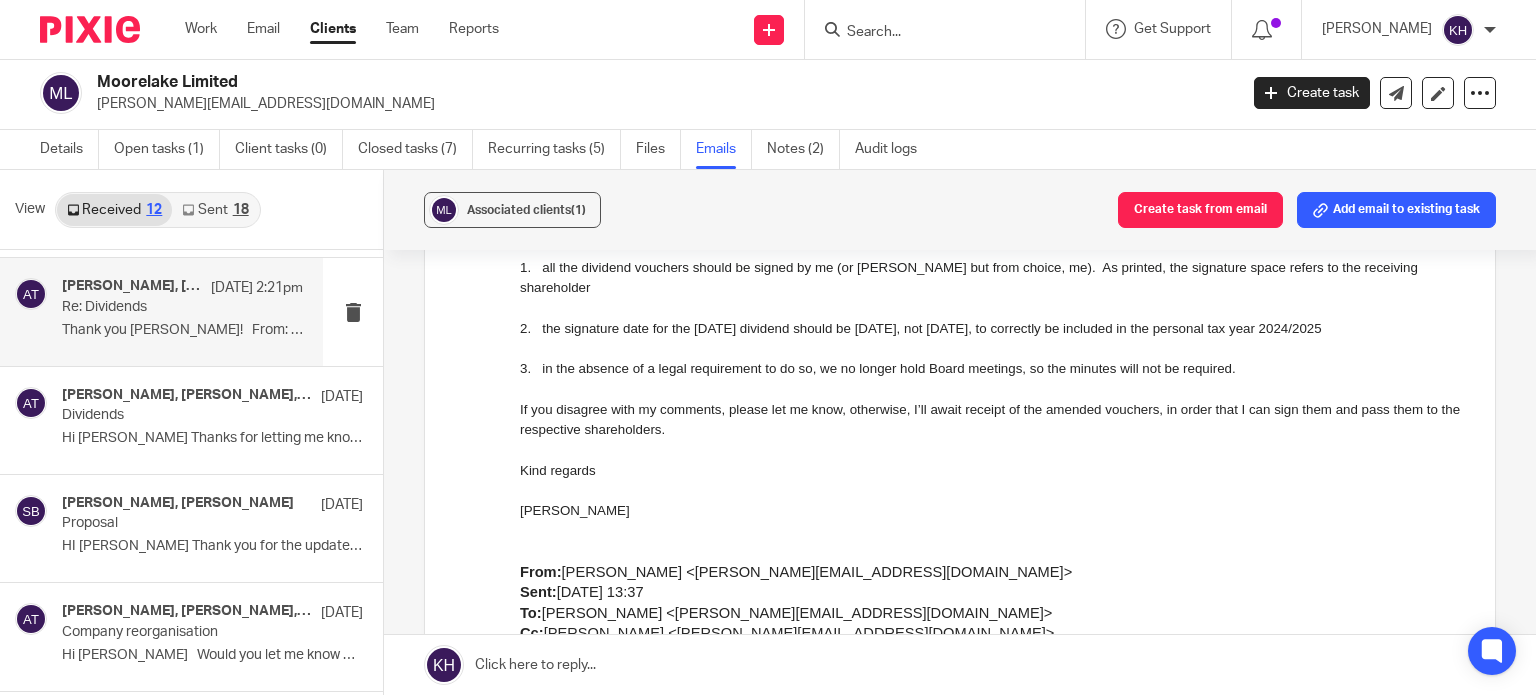 scroll, scrollTop: 0, scrollLeft: 0, axis: both 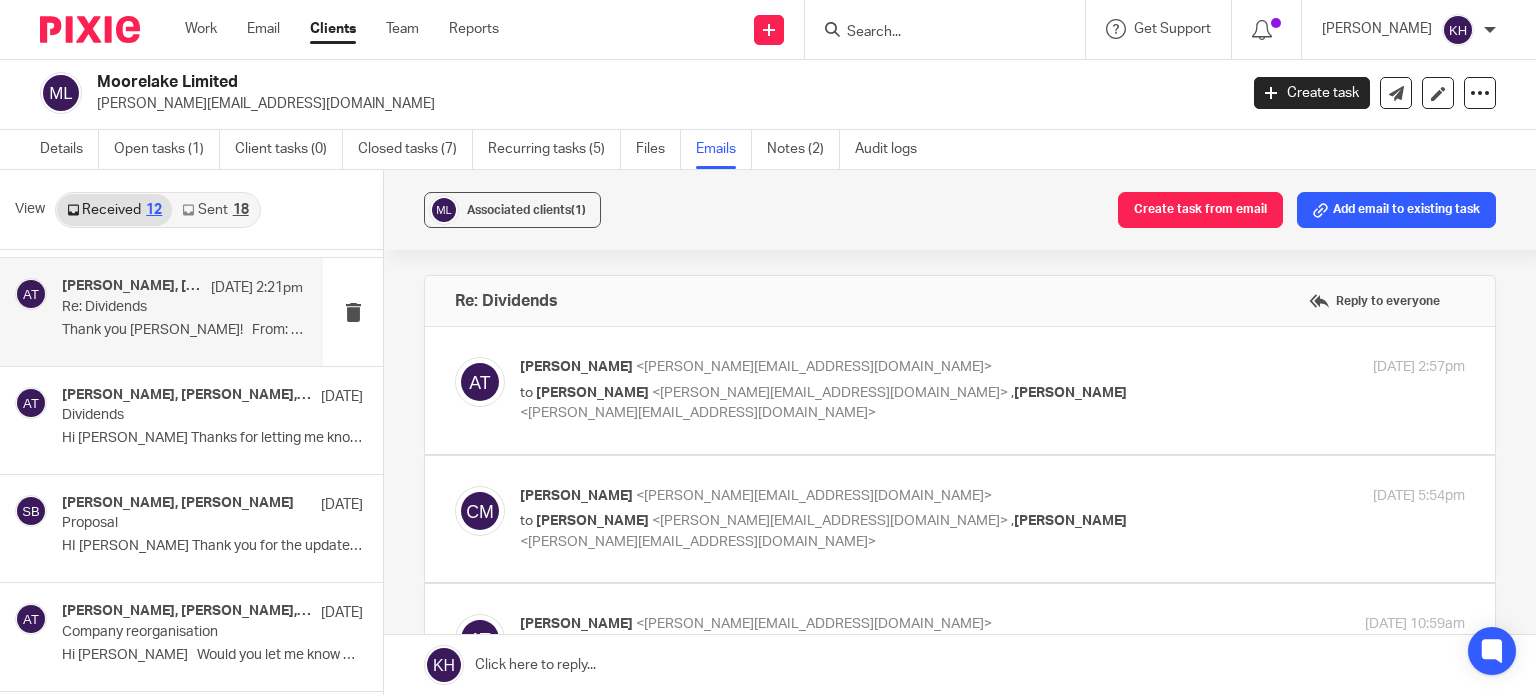 click on "Craig Moore, Melissa Jones, Aimee Tamburrini
9 Jul 2:21pm   Re: Dividends   Thank you Melissa!     From: Melissa Jones..." at bounding box center [161, 311] 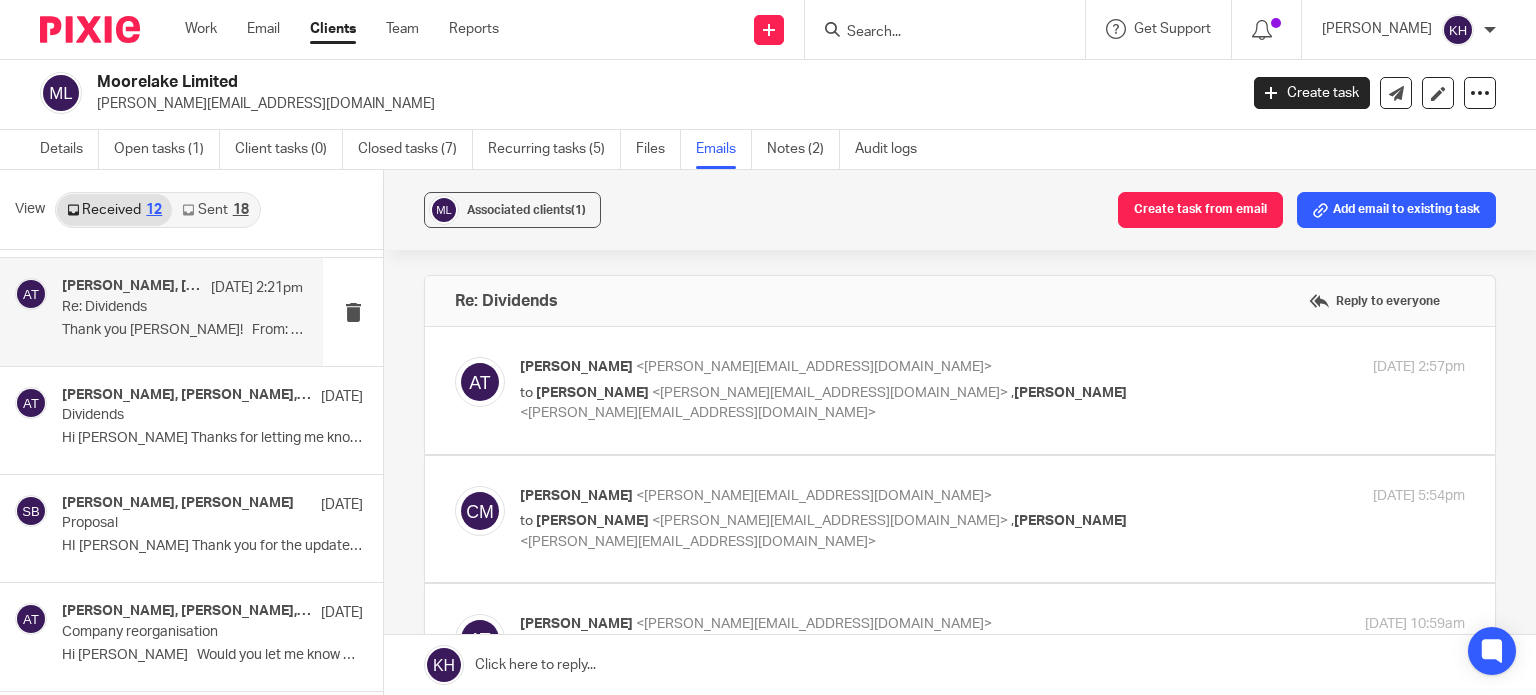 scroll, scrollTop: 0, scrollLeft: 0, axis: both 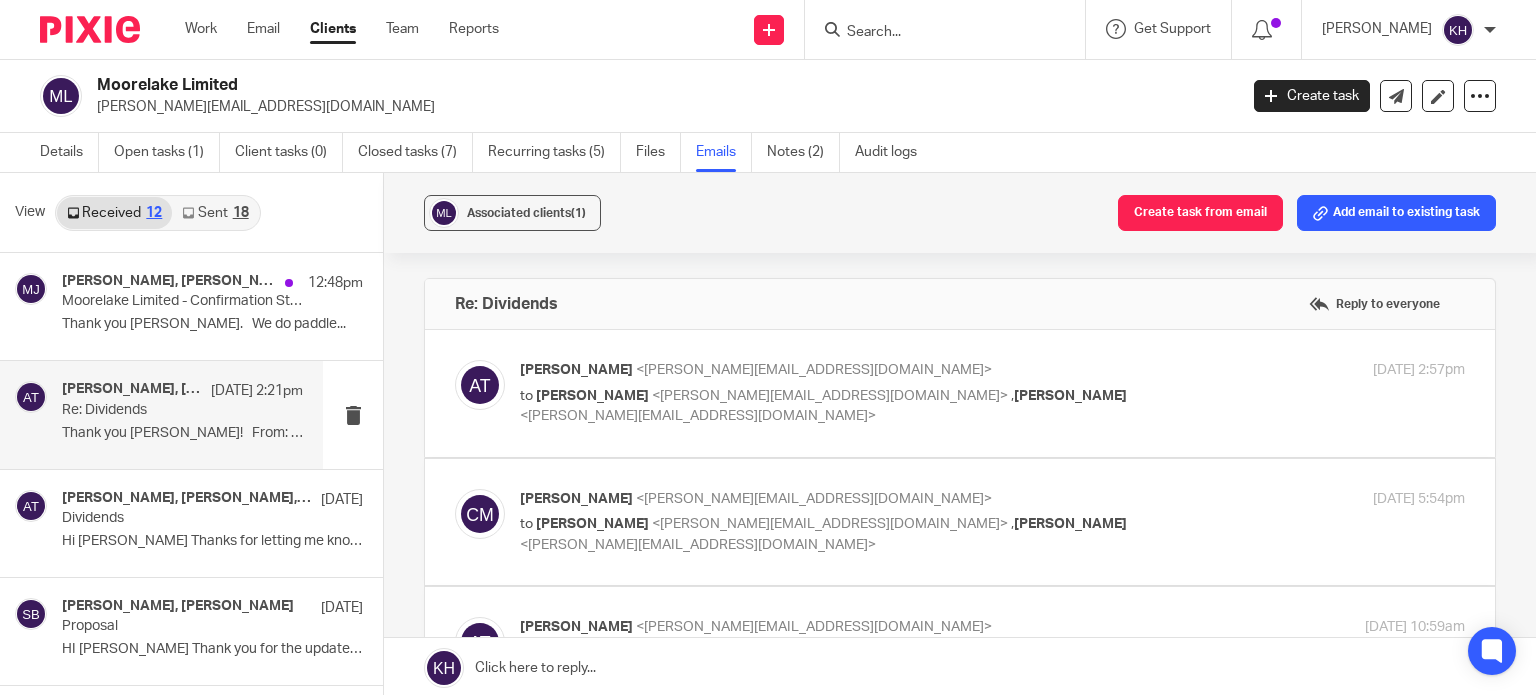 click on "Craig Moore, Melissa Jones, Aimee Tamburrini" at bounding box center (131, 389) 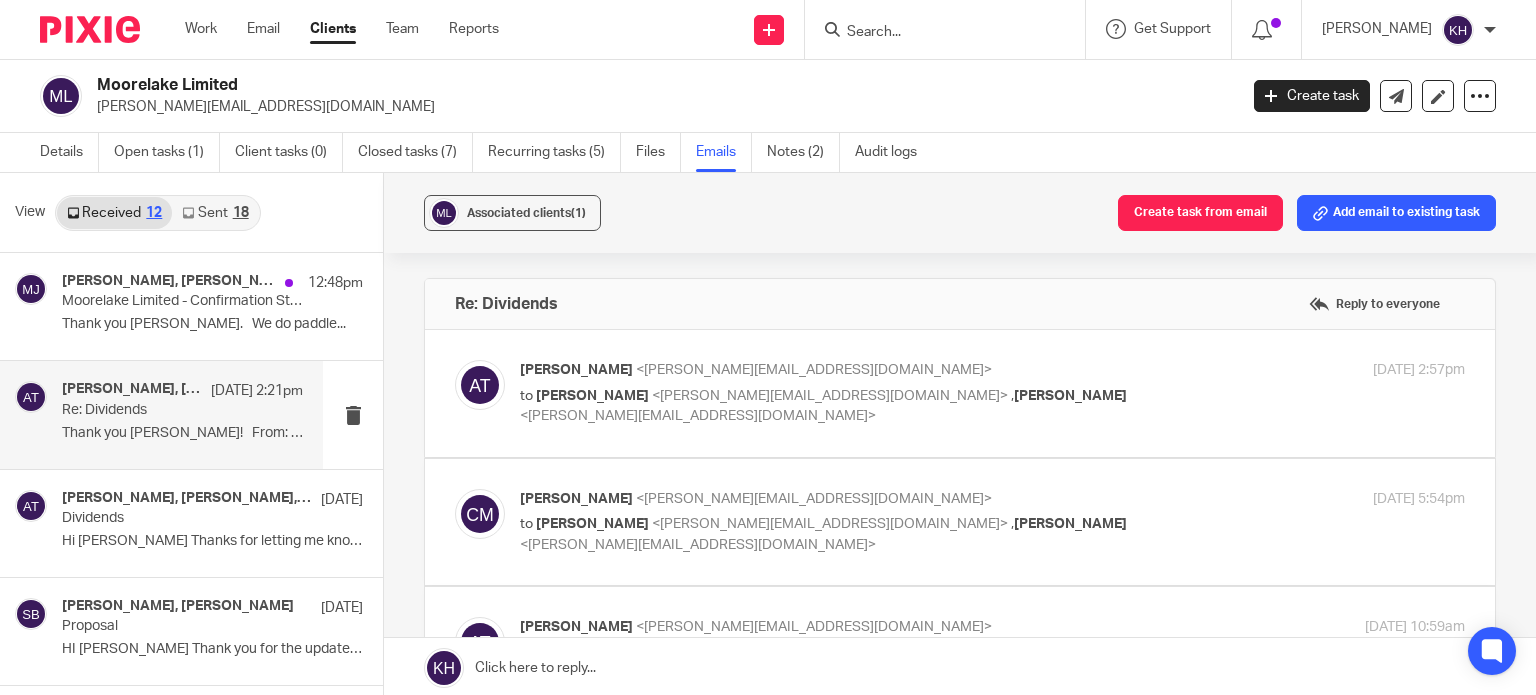 click at bounding box center (960, 393) 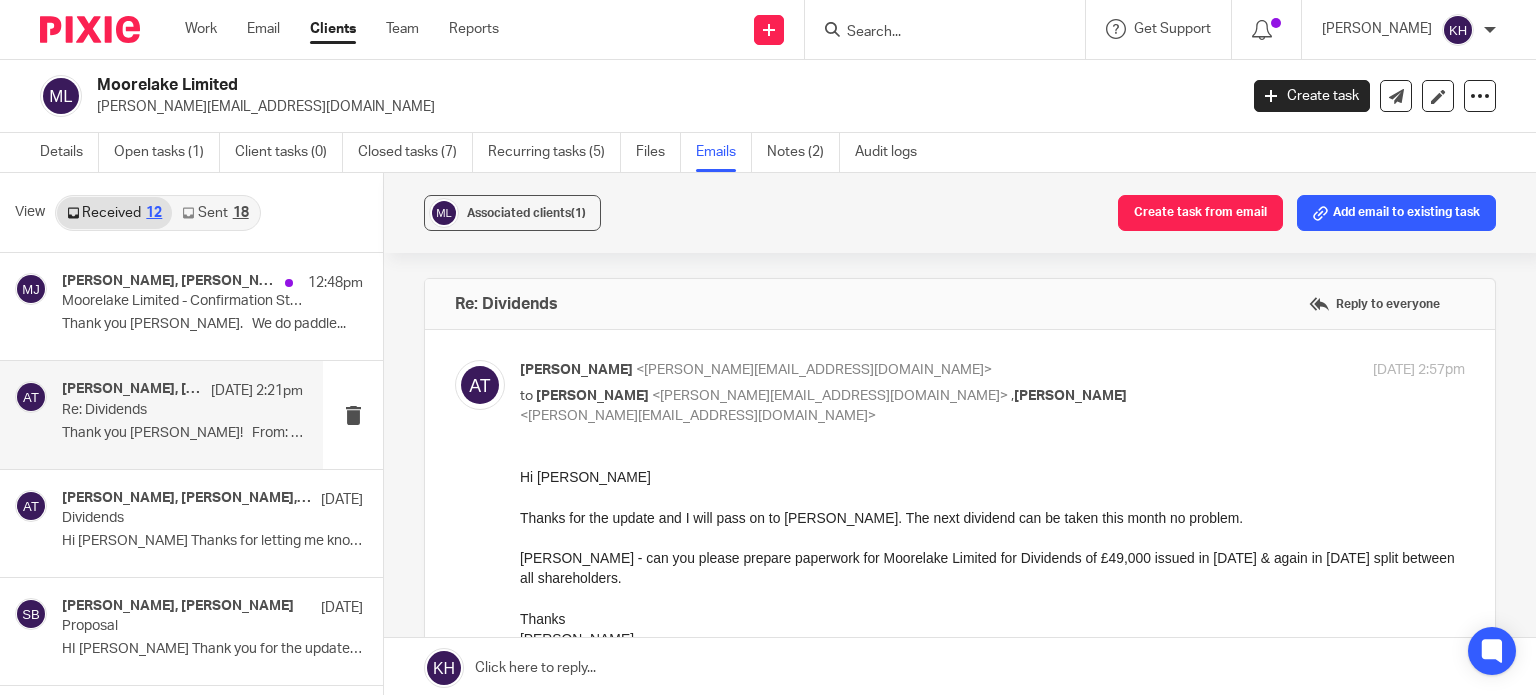 scroll, scrollTop: 0, scrollLeft: 0, axis: both 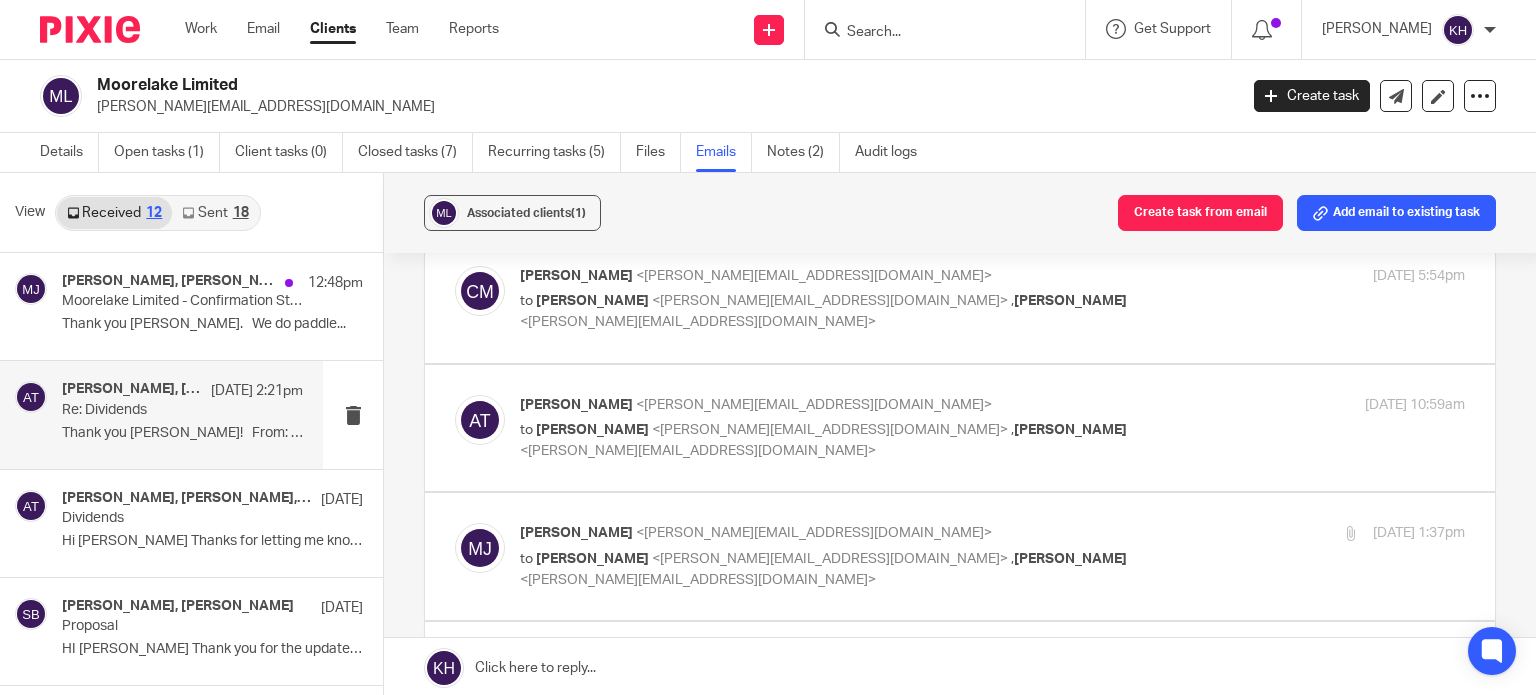 click on "to
Aimee Tamburrini
<aimee@infinity-accounting.co.uk>   ,
Melissa Jones
<melissa@infinity-accounting.co.uk>" at bounding box center (835, 311) 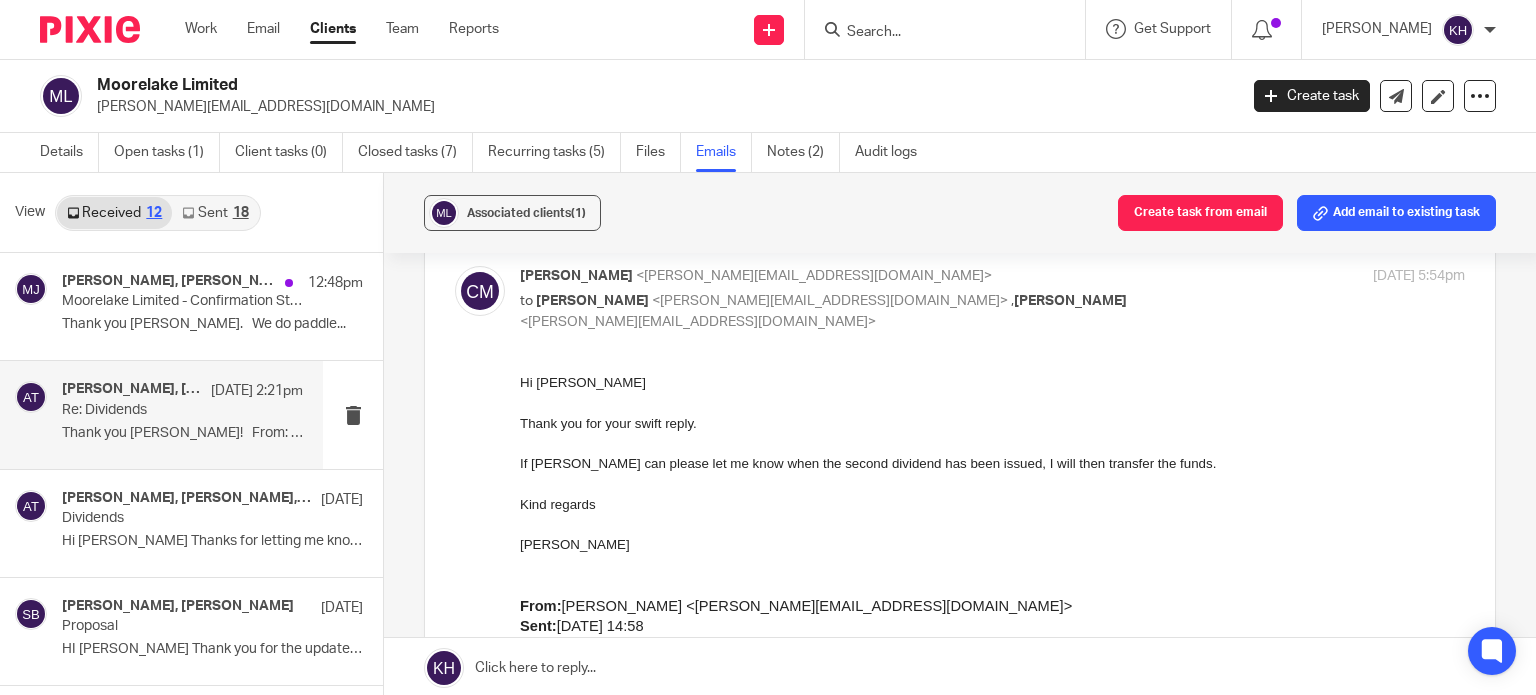 scroll, scrollTop: 0, scrollLeft: 0, axis: both 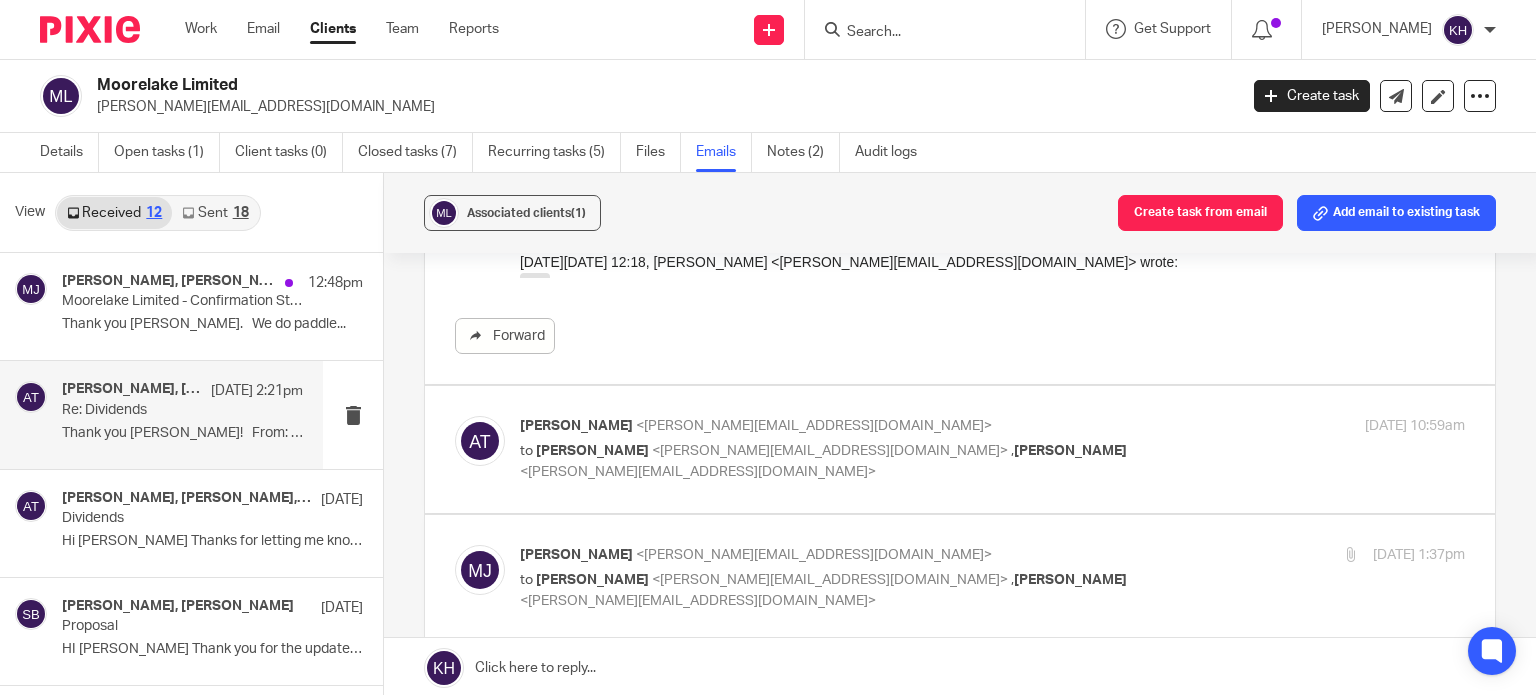 click on "to
Craig Moore
<craig@moorelakeprojects.com>   ,
Melissa Jones
<melissa@infinity-accounting.co.uk>" at bounding box center (835, 461) 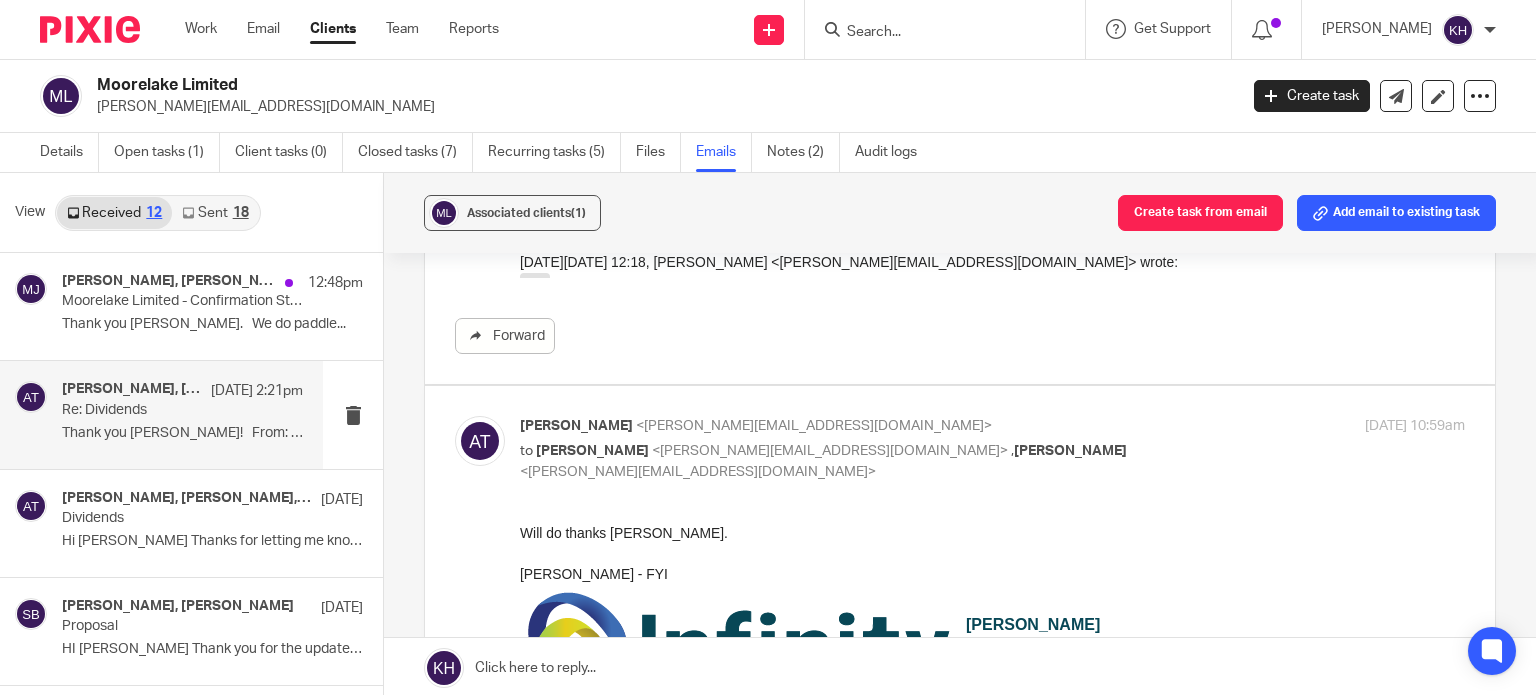 scroll, scrollTop: 0, scrollLeft: 0, axis: both 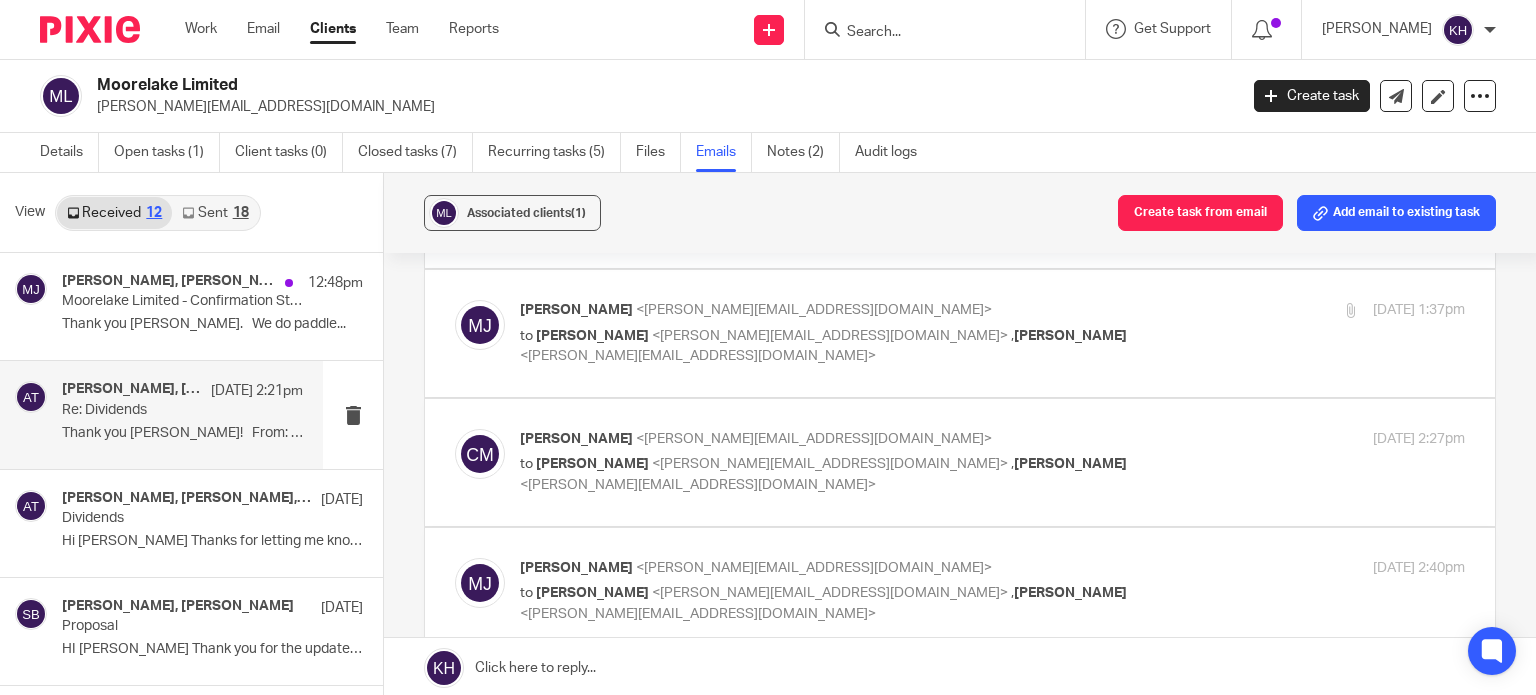 click on "3 Jul 2025 1:37pm" at bounding box center [1307, 310] 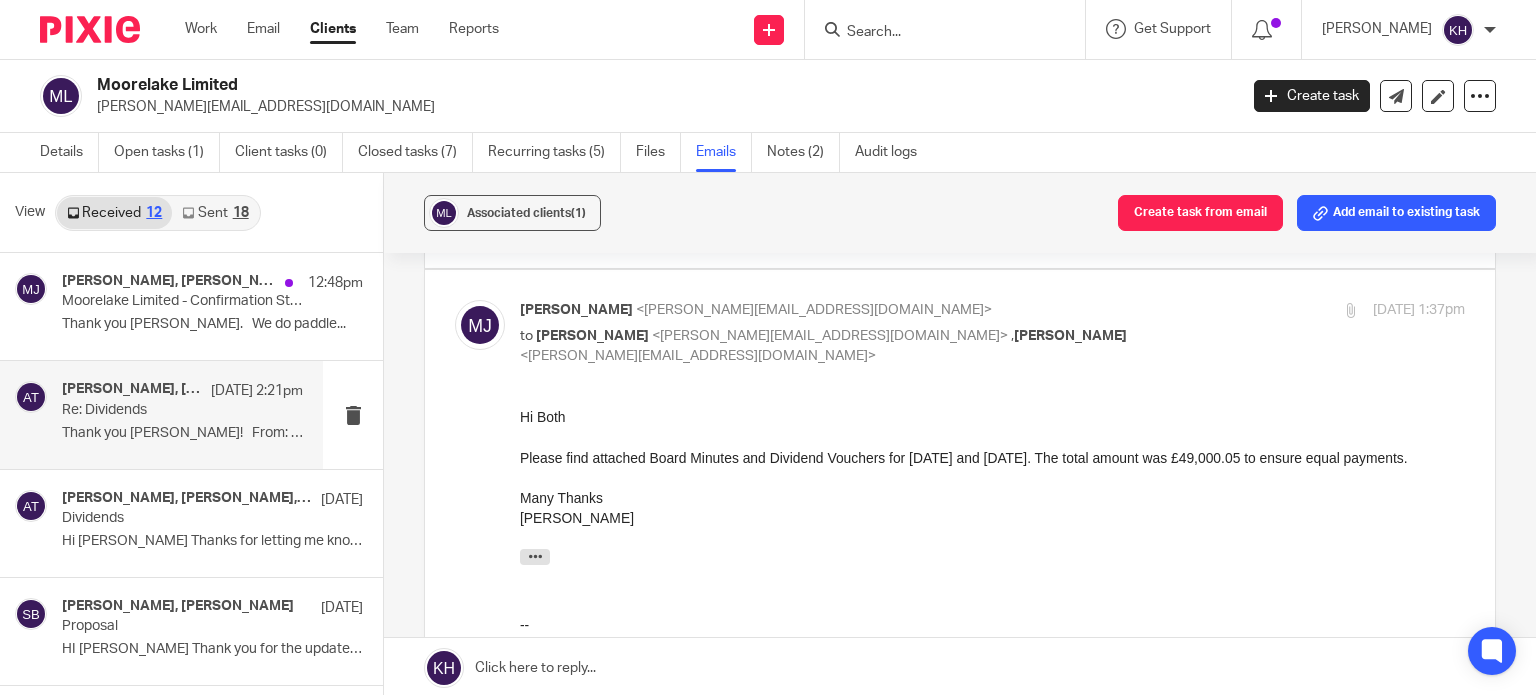 scroll, scrollTop: 0, scrollLeft: 0, axis: both 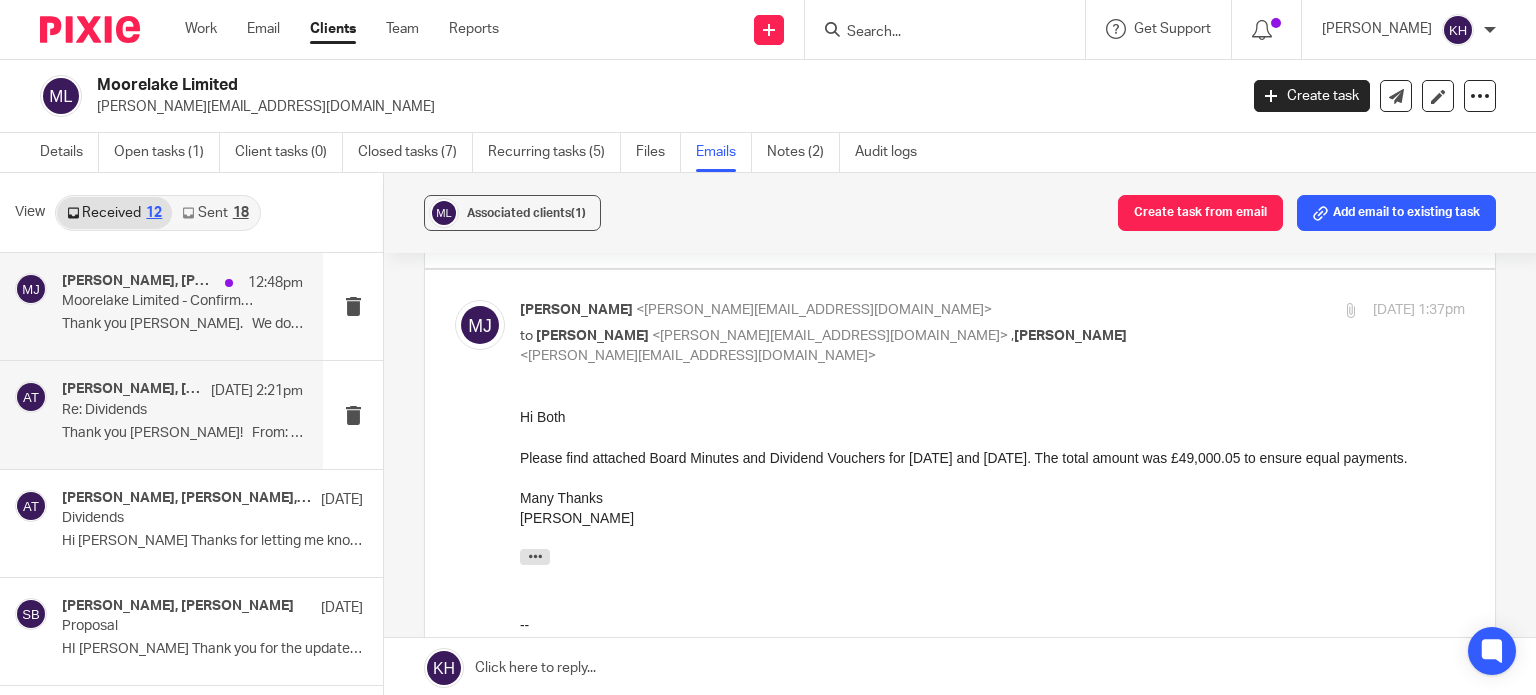 click on "Moorelake Limited - Confirmation Statement Due" at bounding box center (158, 301) 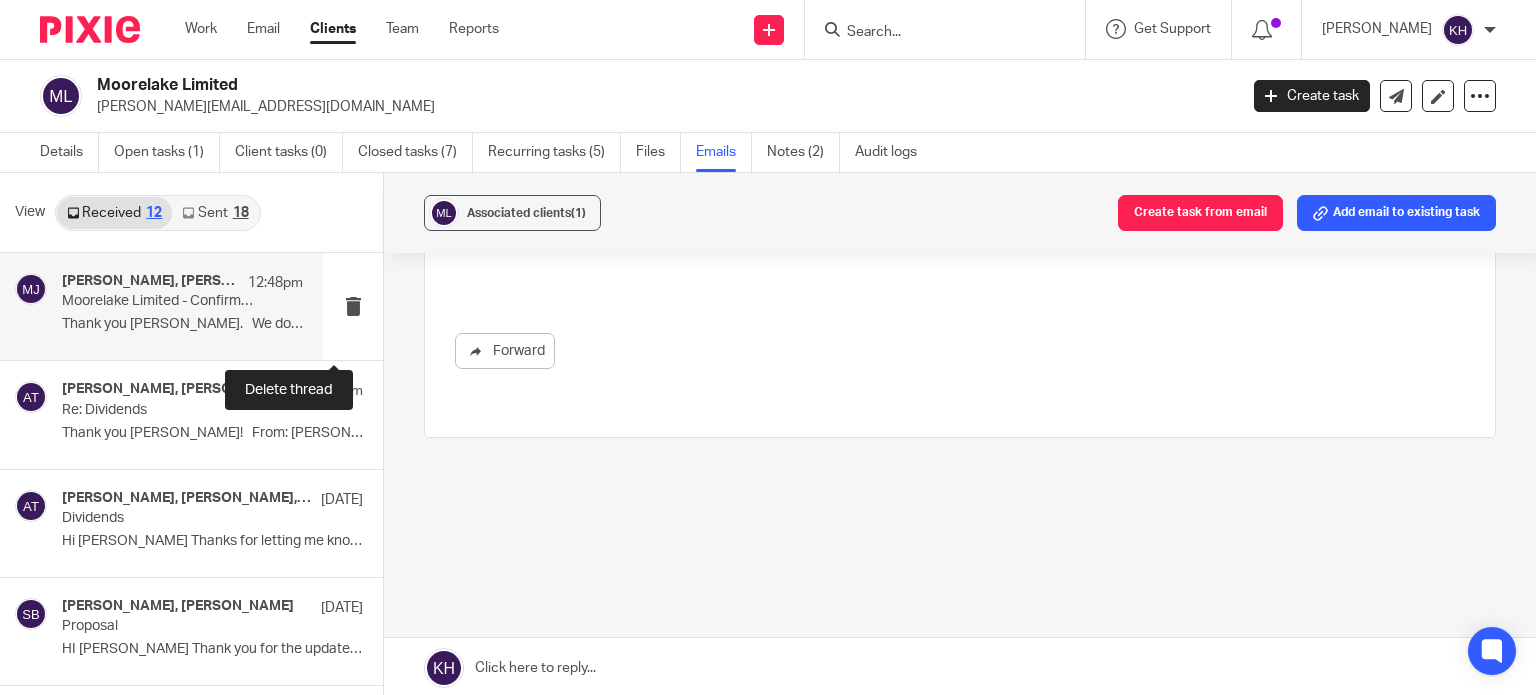 scroll, scrollTop: 0, scrollLeft: 0, axis: both 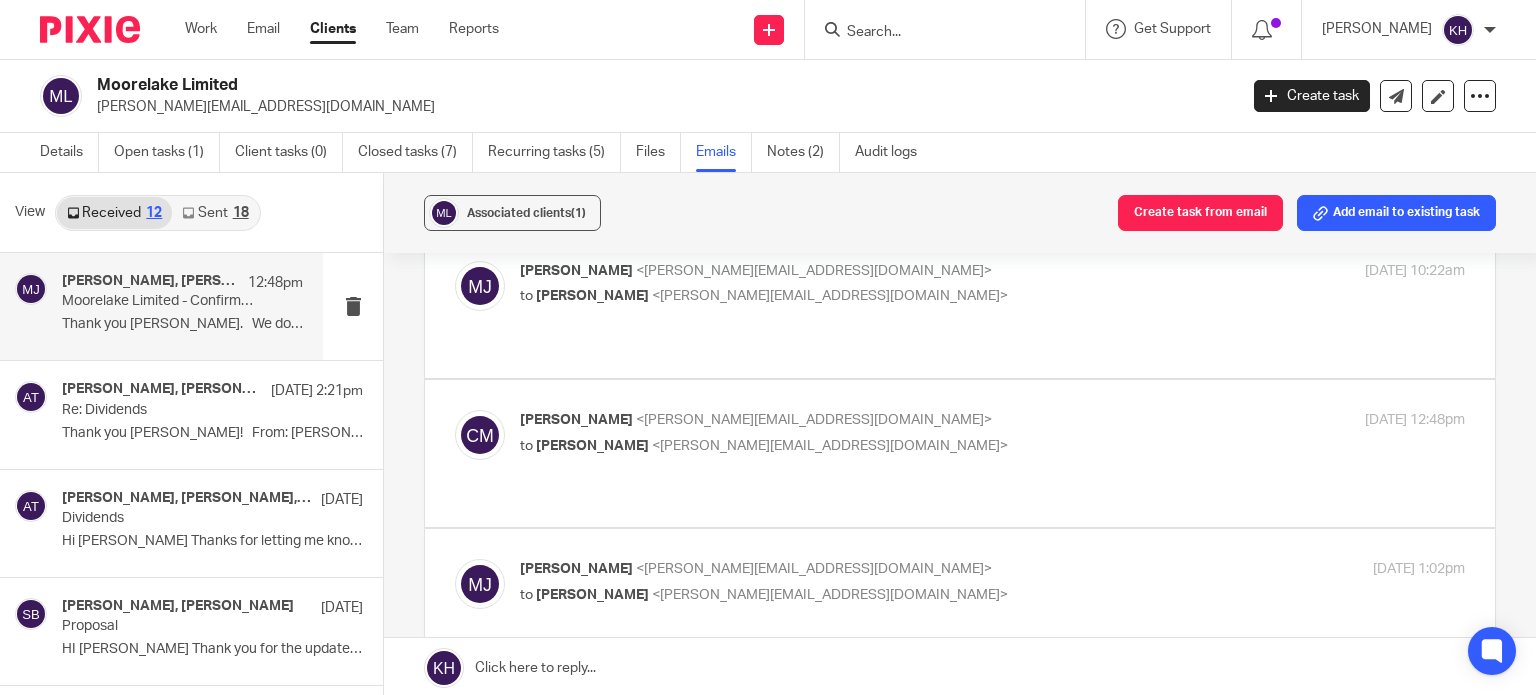 click on "Craig Moore
<craig@moorelakeprojects.com>   to
Melissa Jones
<melissa@infinity-accounting.co.uk>       10 Jul 2025 12:48pm" at bounding box center [992, 435] 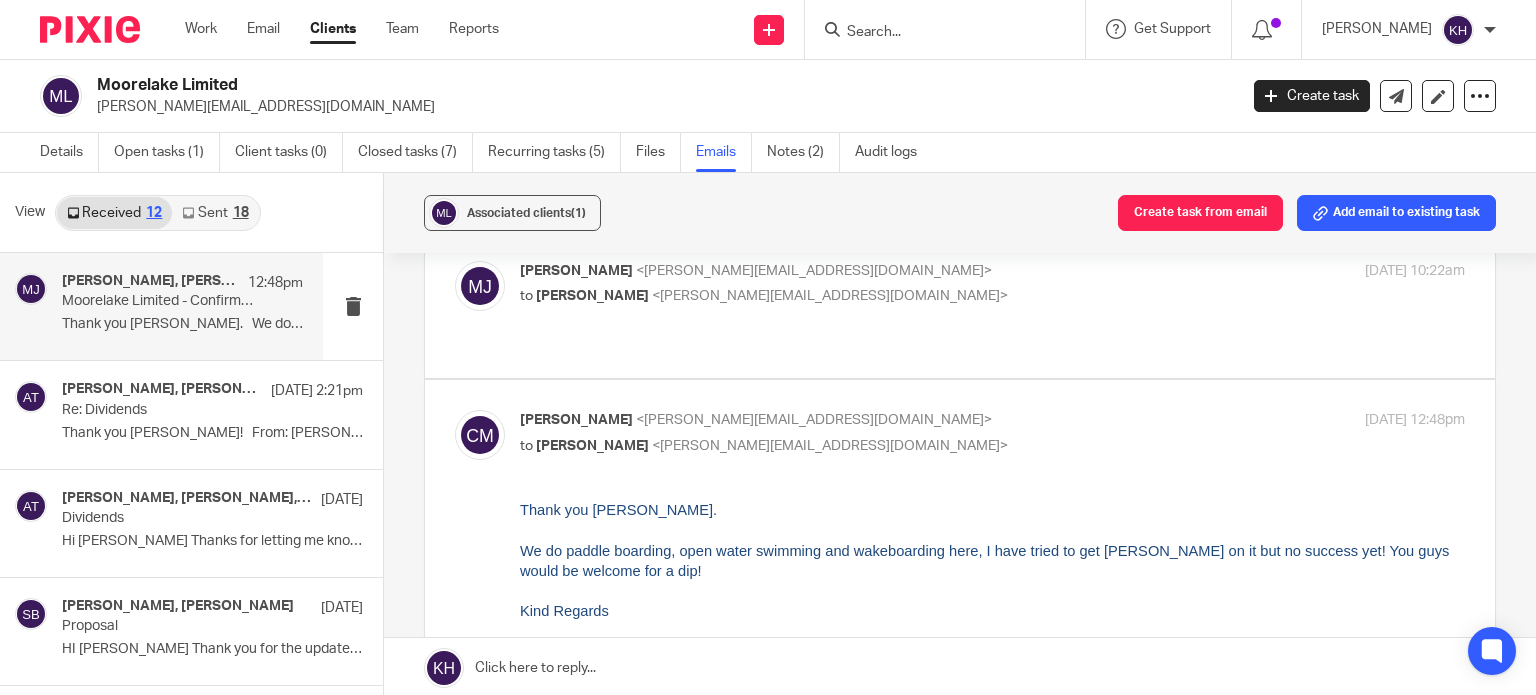 scroll, scrollTop: 0, scrollLeft: 0, axis: both 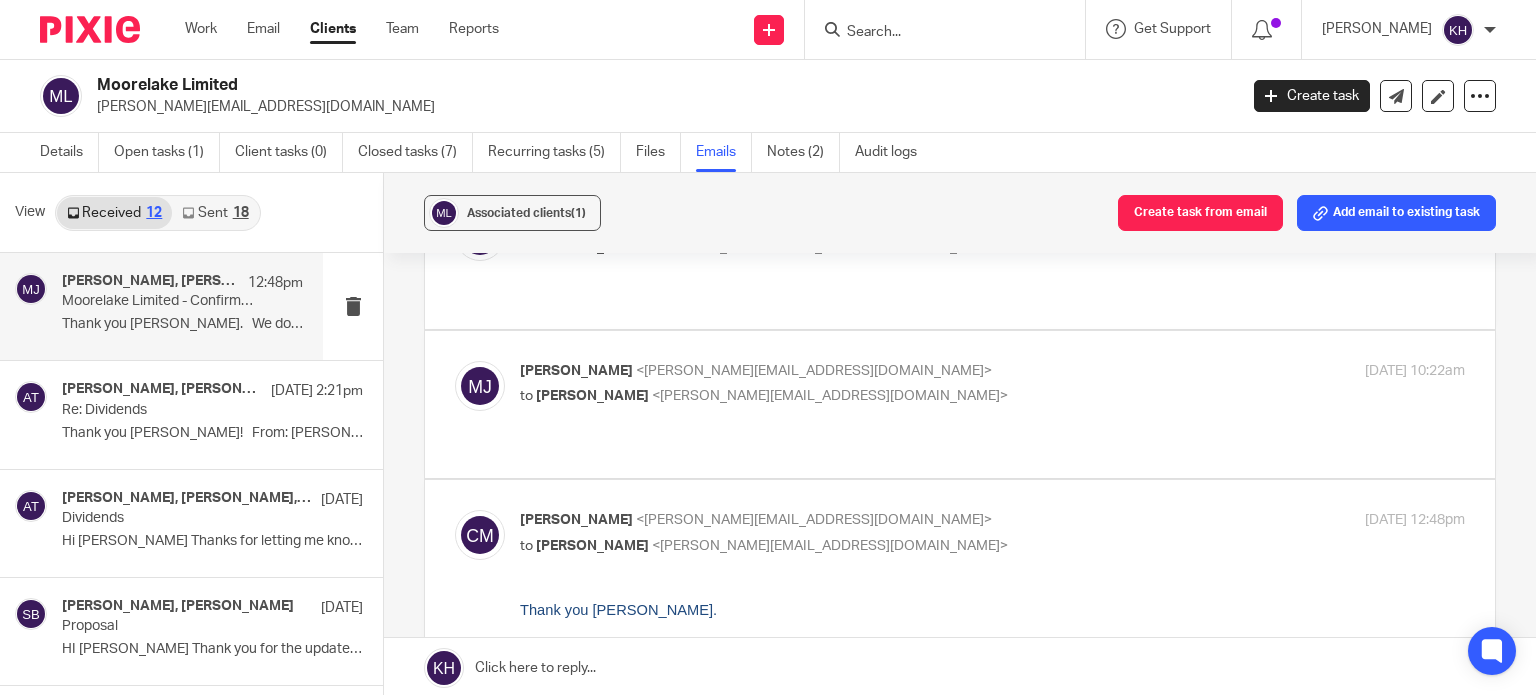 click on "Melissa Jones
<melissa@infinity-accounting.co.uk>   to
Craig Moore
<craig@moorelakeprojects.com>       10 Jul 2025 10:22am
Forward" at bounding box center (960, 404) 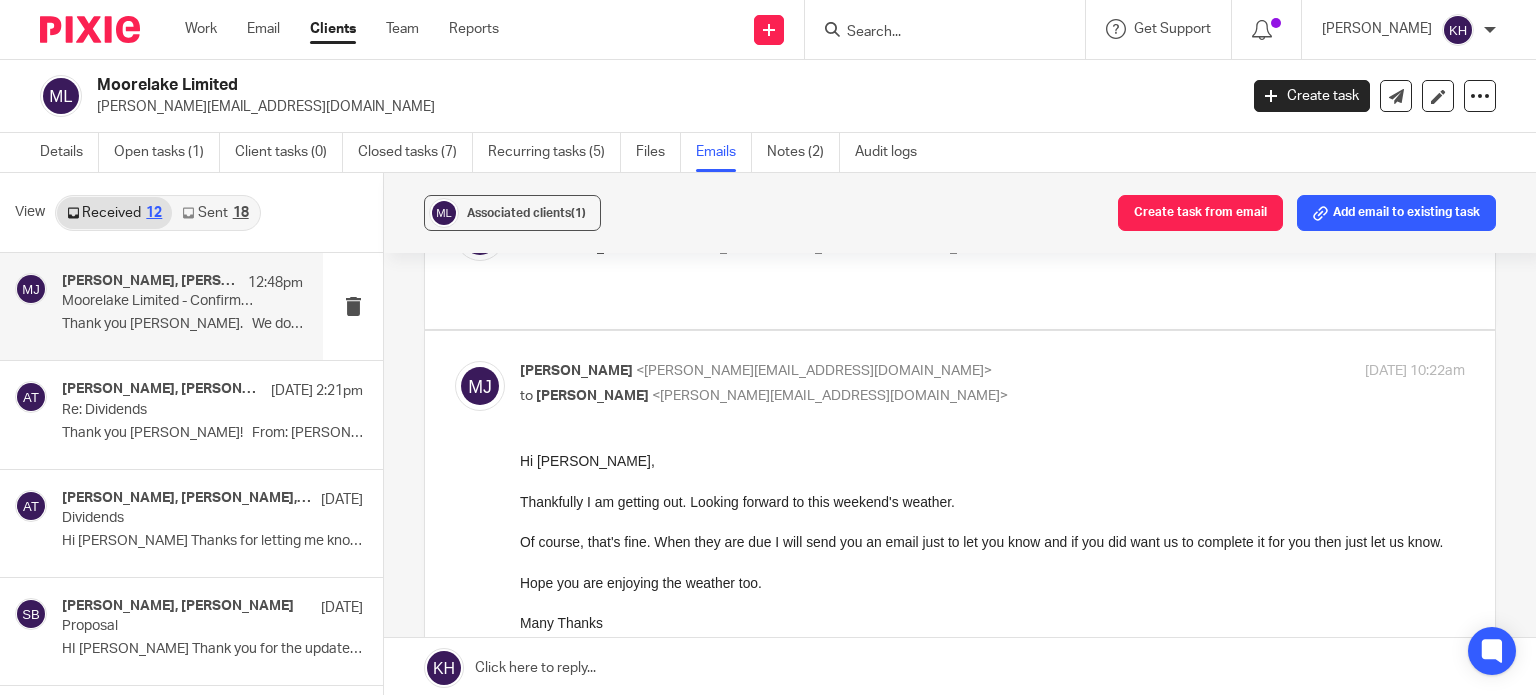 scroll, scrollTop: 0, scrollLeft: 0, axis: both 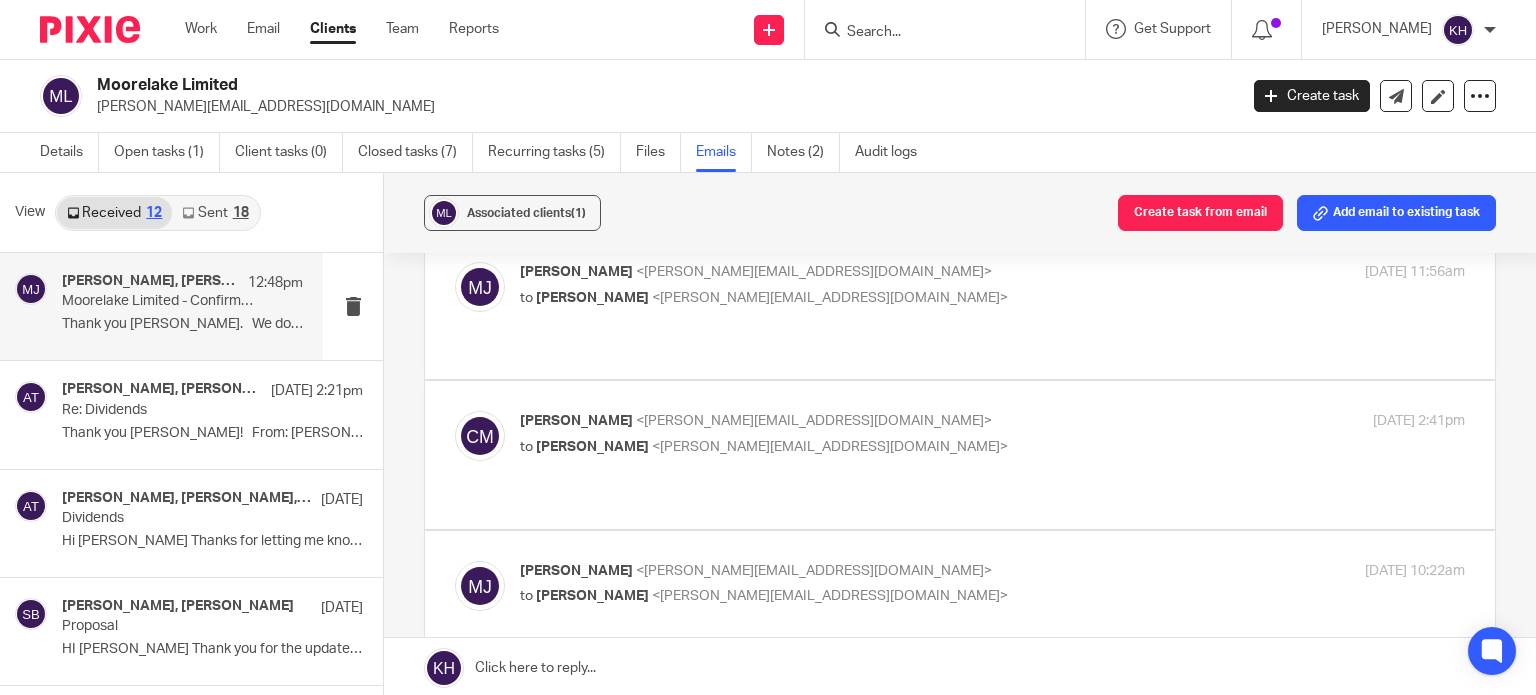 click at bounding box center [960, 305] 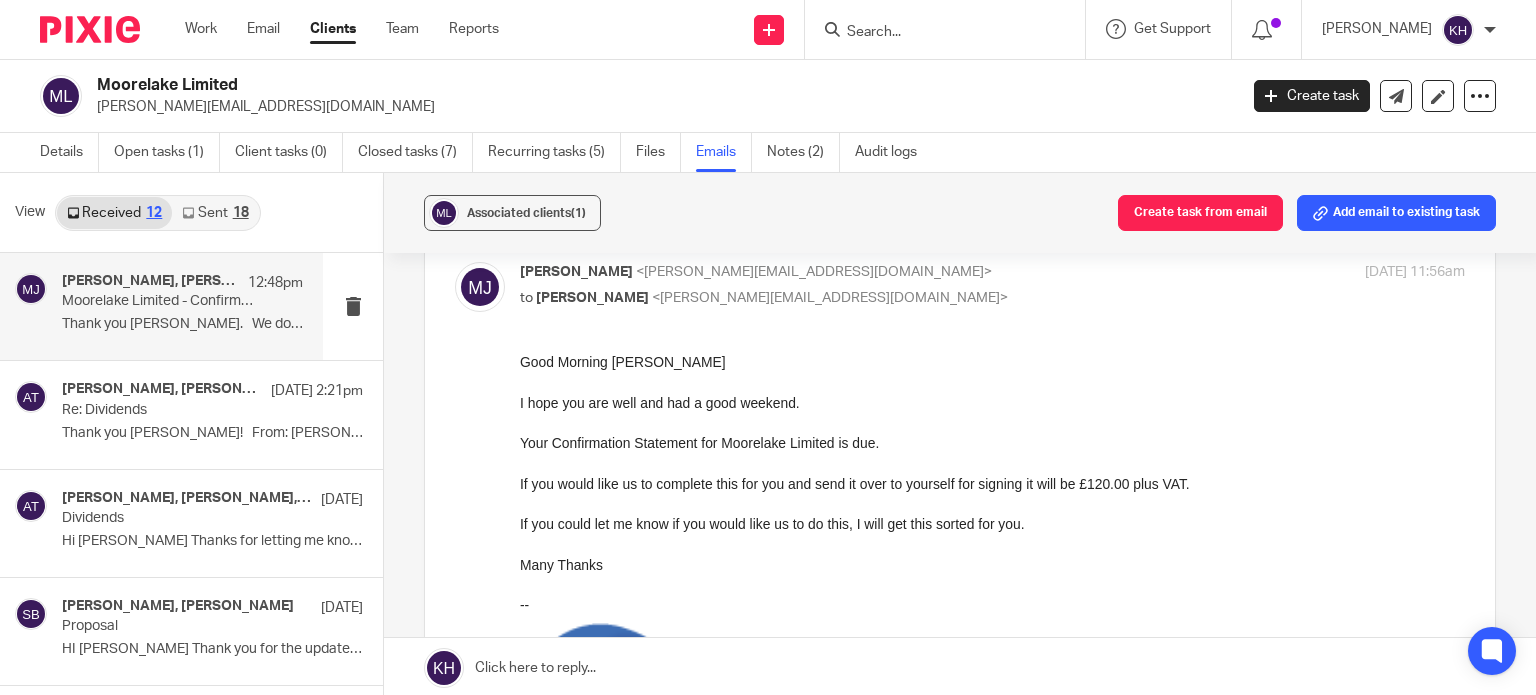 scroll, scrollTop: 0, scrollLeft: 0, axis: both 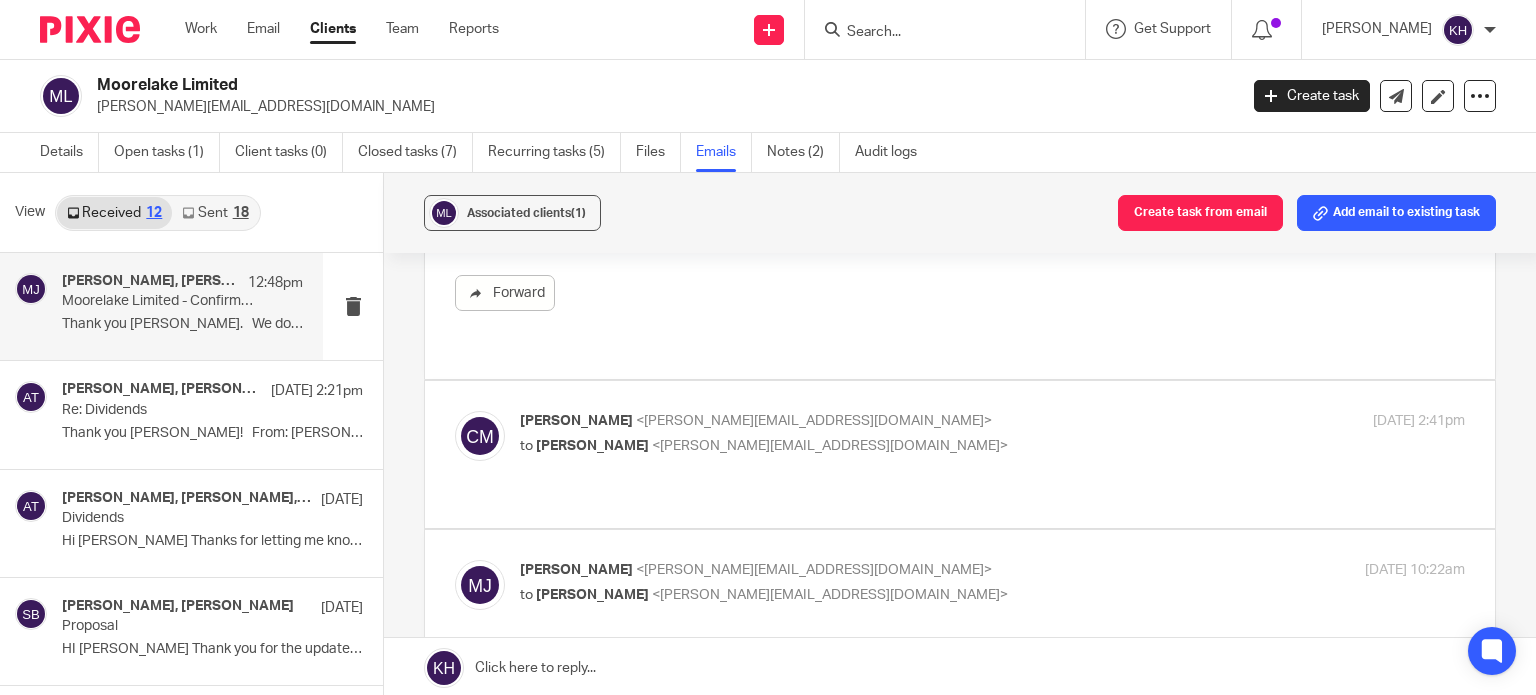click on "to
Melissa Jones
<melissa@infinity-accounting.co.uk>" at bounding box center [835, 446] 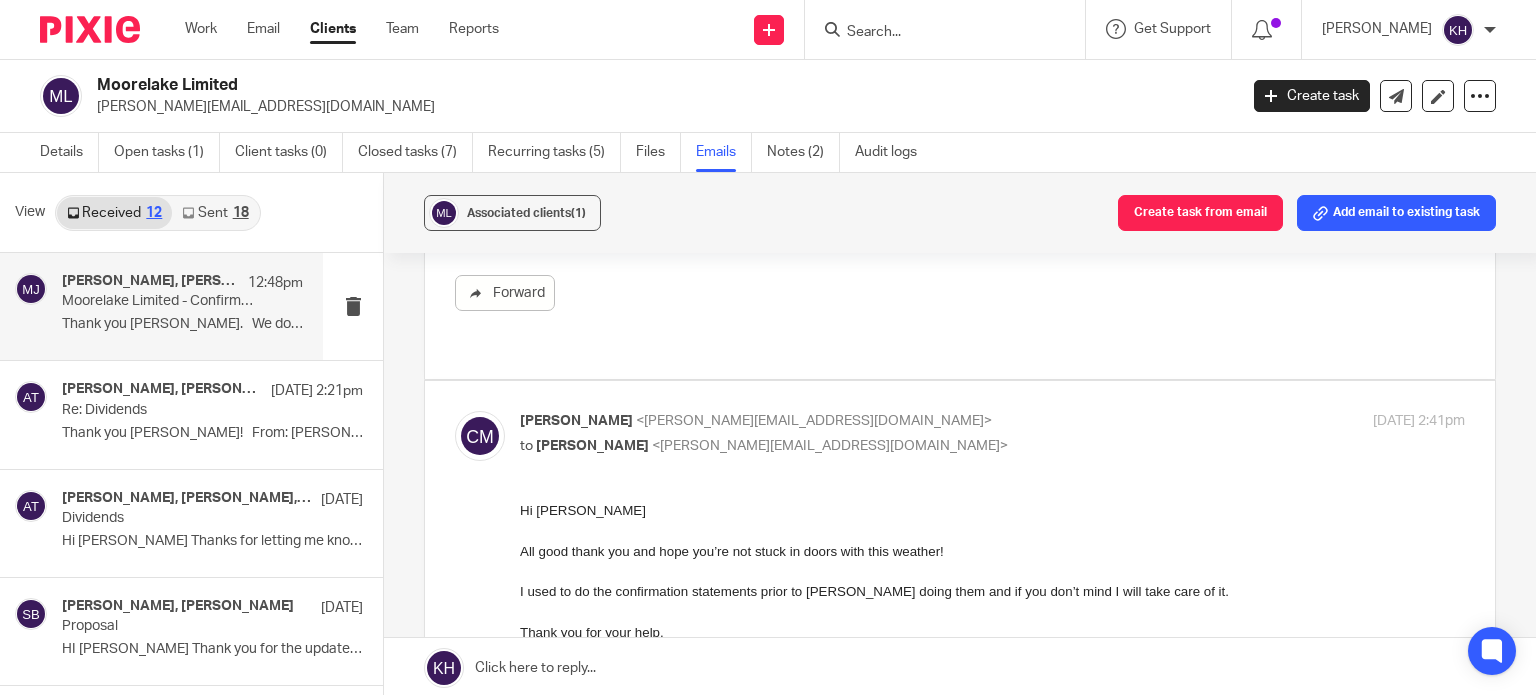 scroll, scrollTop: 0, scrollLeft: 0, axis: both 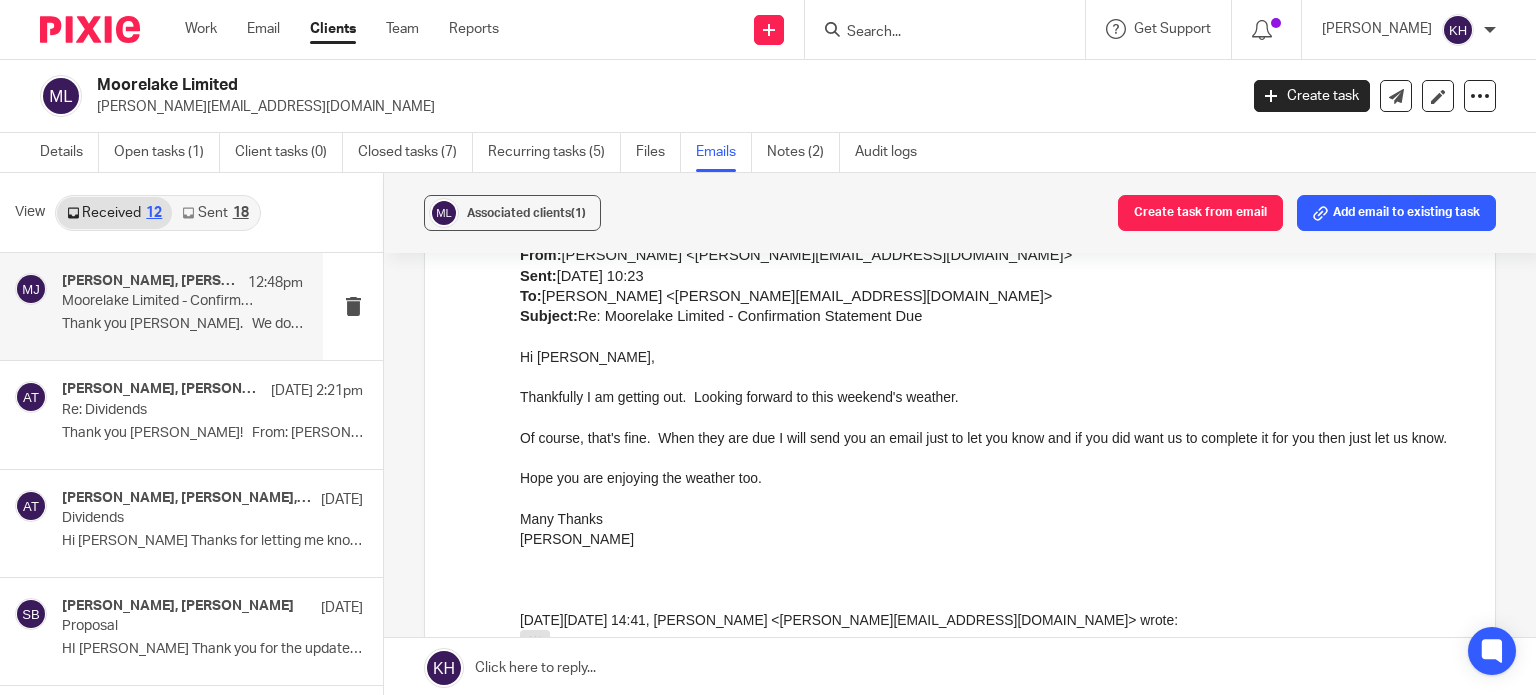 click on "Work
Email
Clients
Team
Reports
Work
Email
Clients
Team
Reports
Settings" at bounding box center (347, 29) 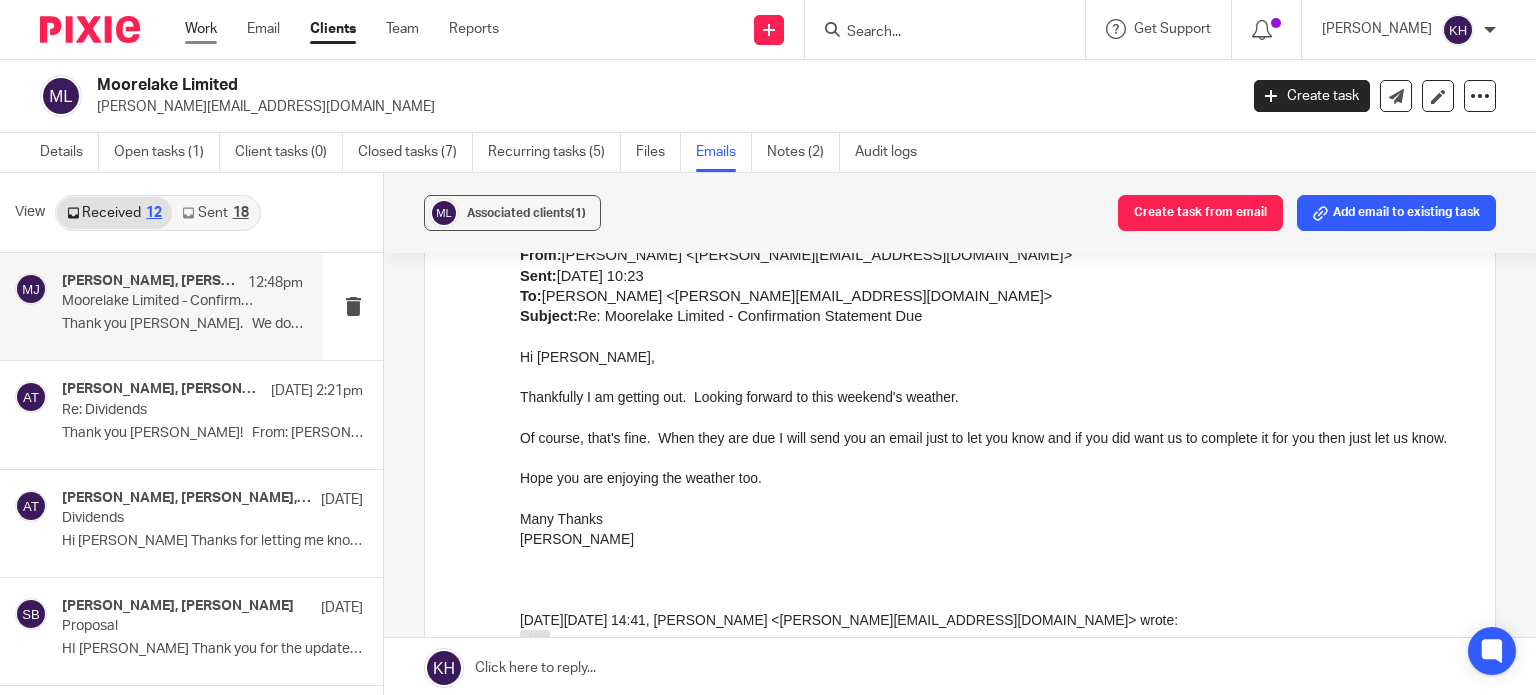 click on "Work" at bounding box center [201, 29] 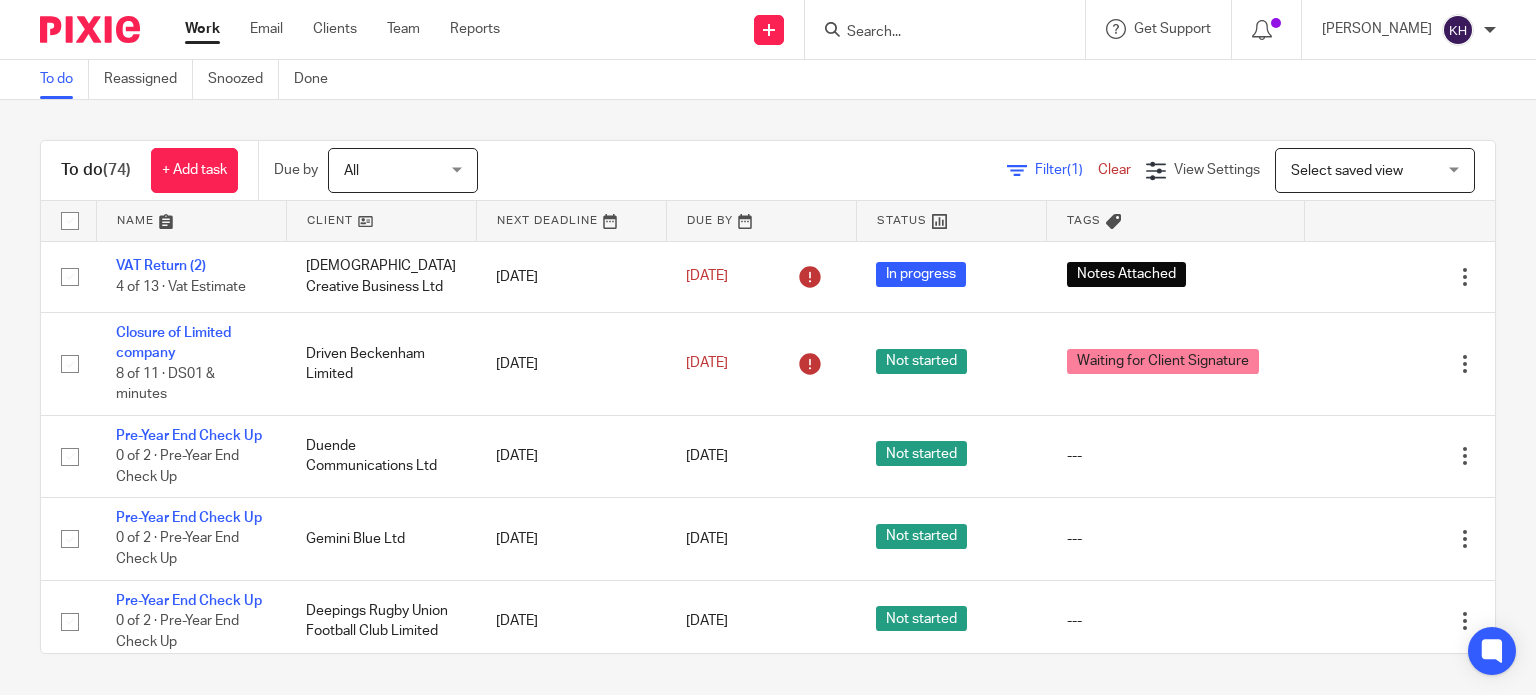 click at bounding box center [935, 33] 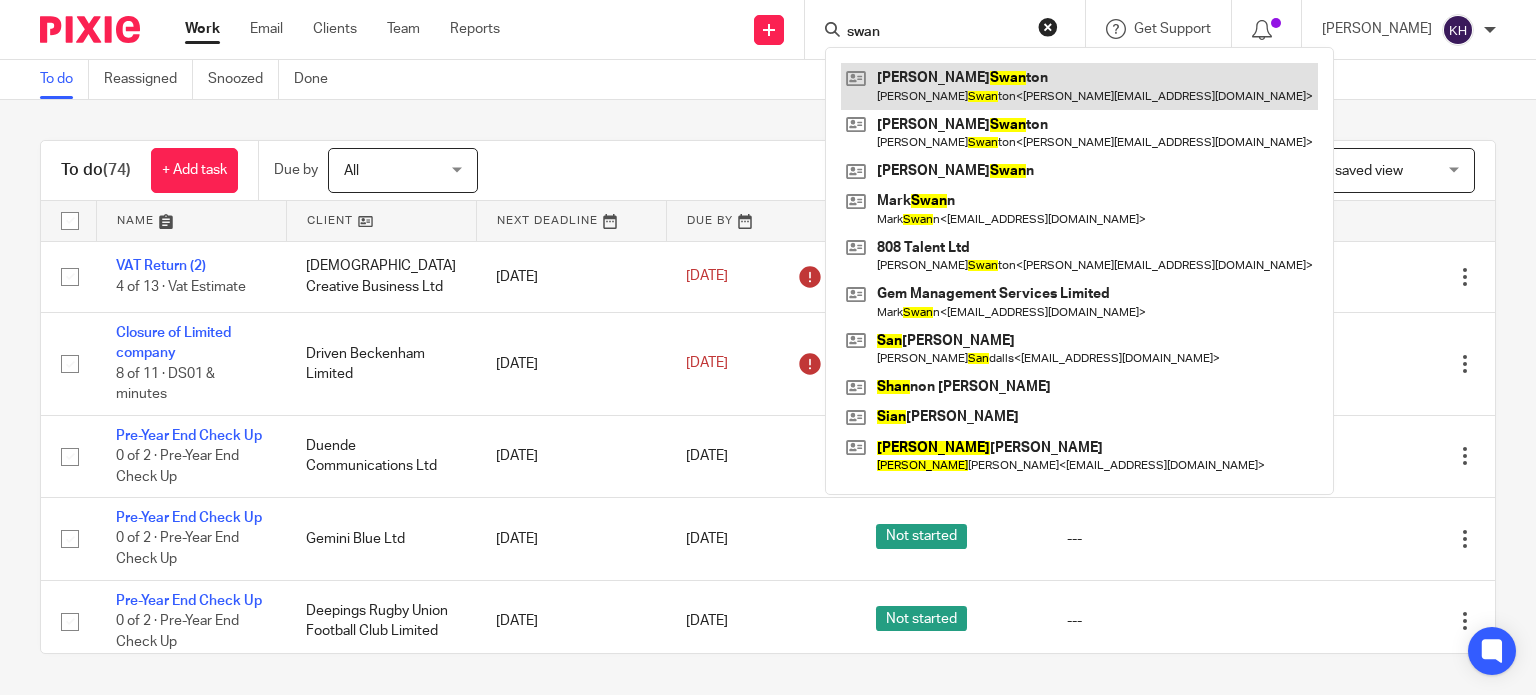 type on "swan" 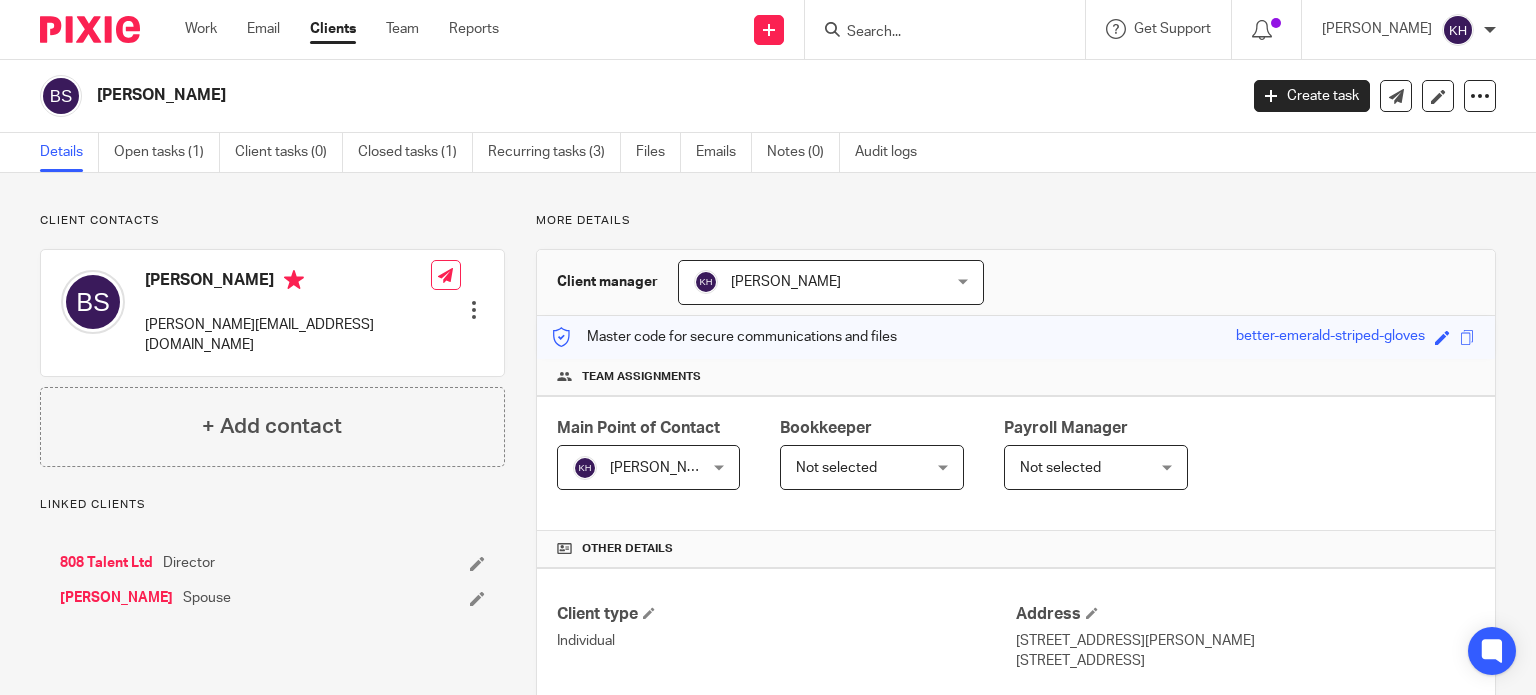 scroll, scrollTop: 0, scrollLeft: 0, axis: both 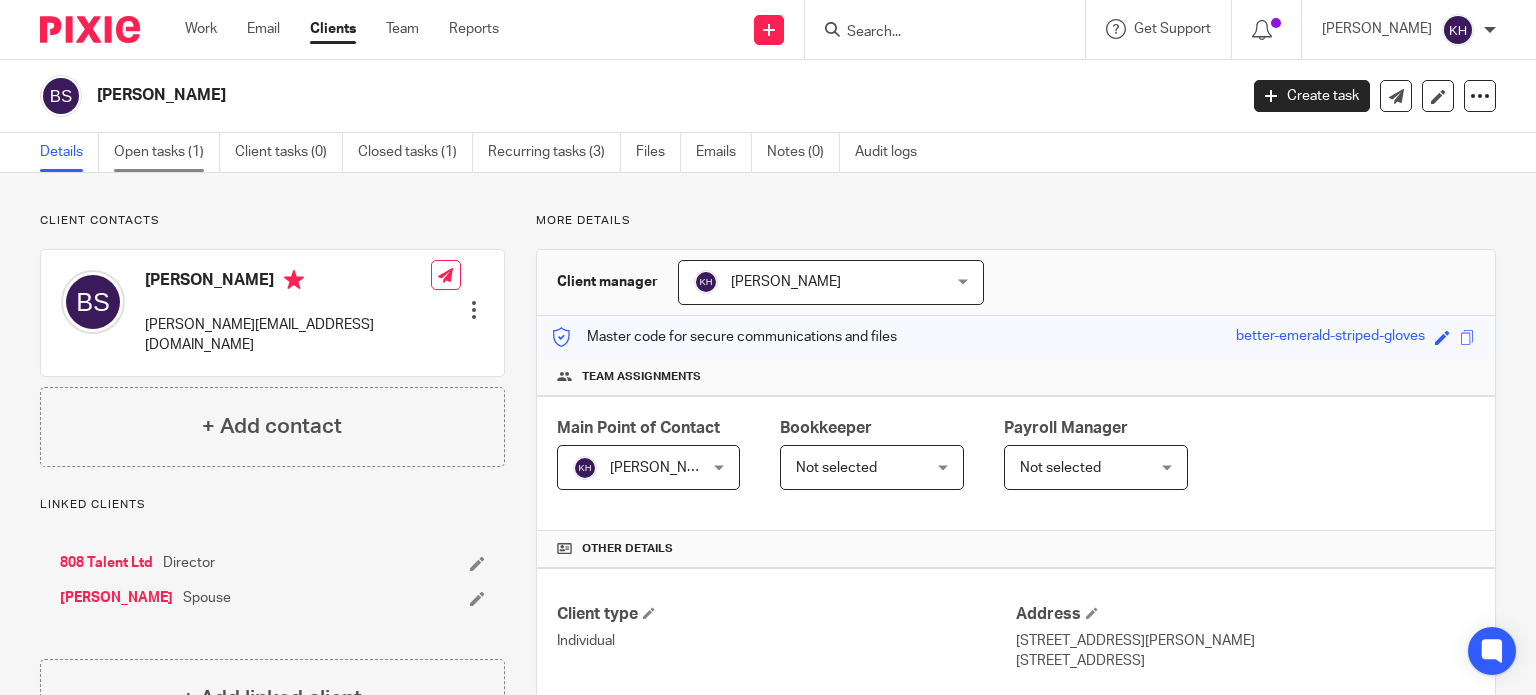 click on "Open tasks (1)" at bounding box center (167, 152) 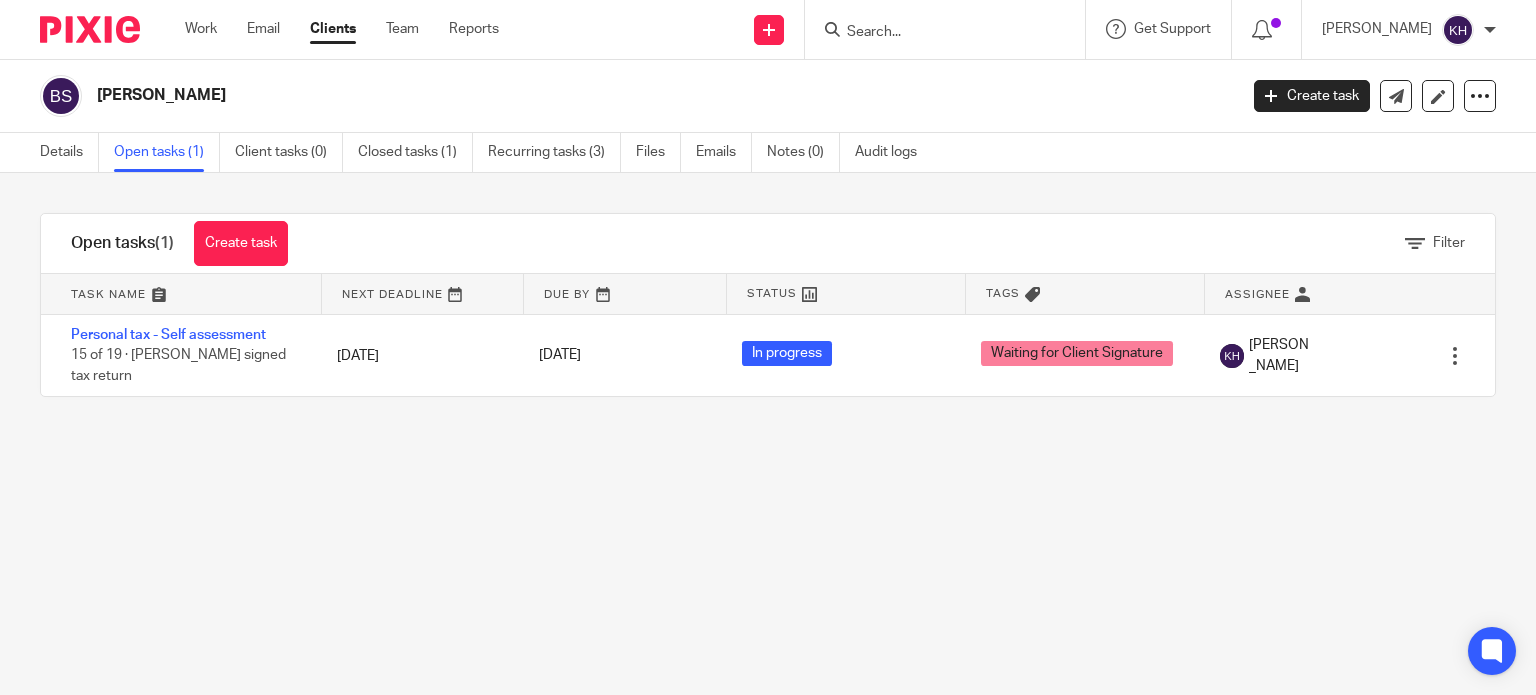 scroll, scrollTop: 0, scrollLeft: 0, axis: both 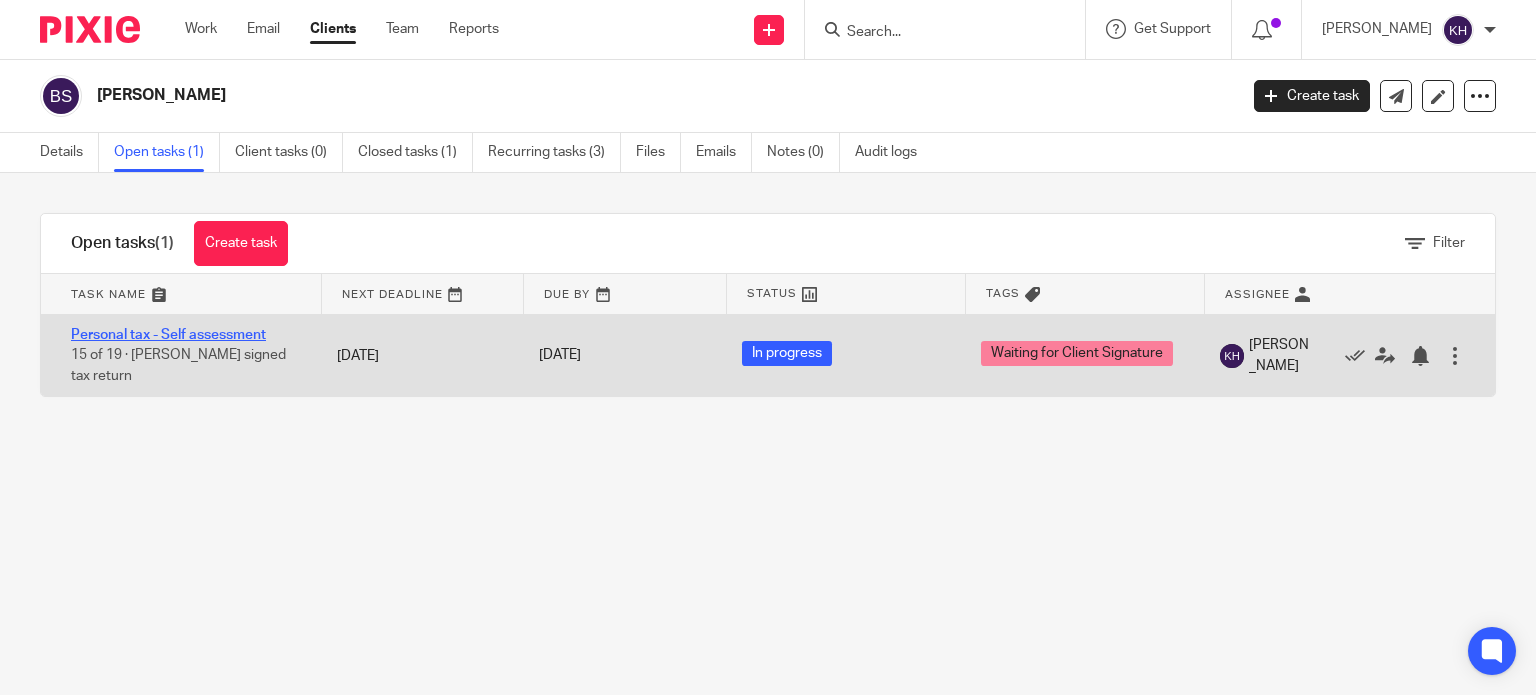 click on "Personal tax - Self assessment" at bounding box center (168, 335) 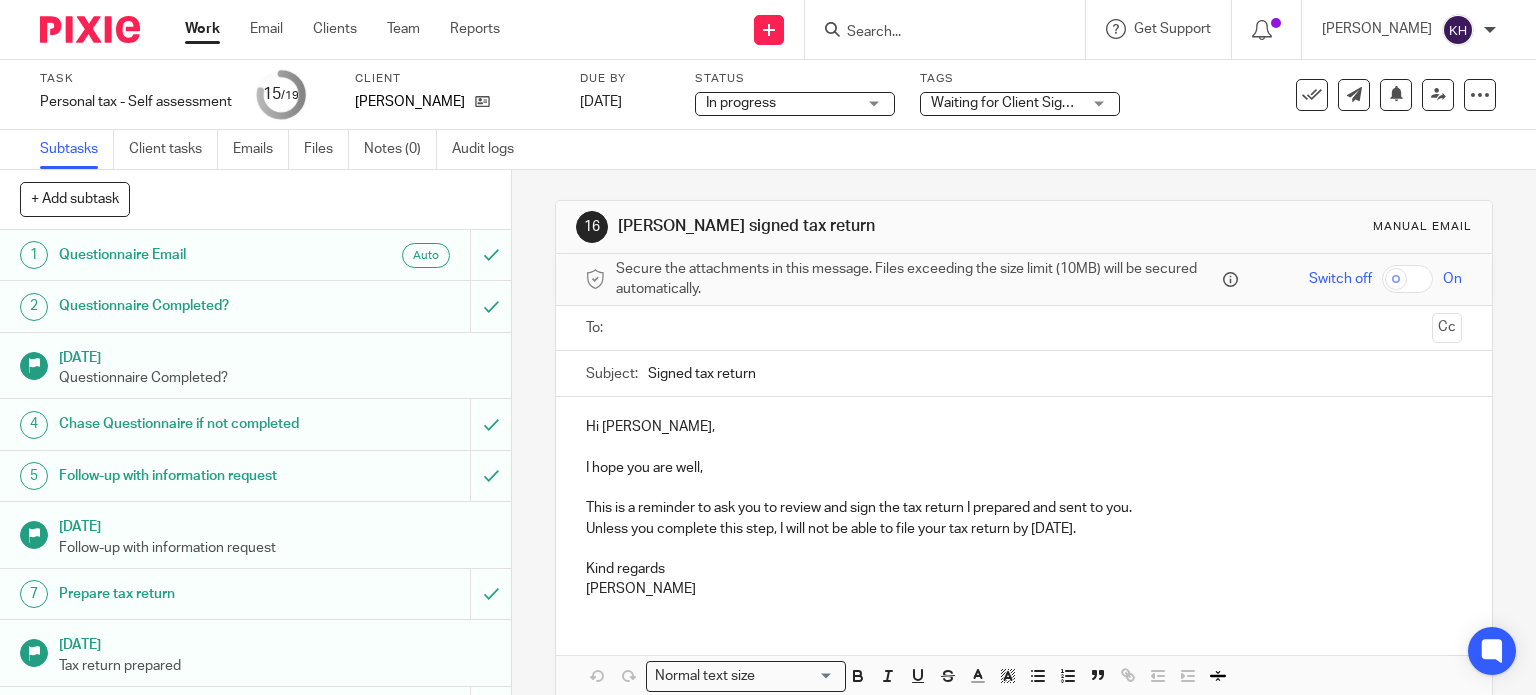 scroll, scrollTop: 0, scrollLeft: 0, axis: both 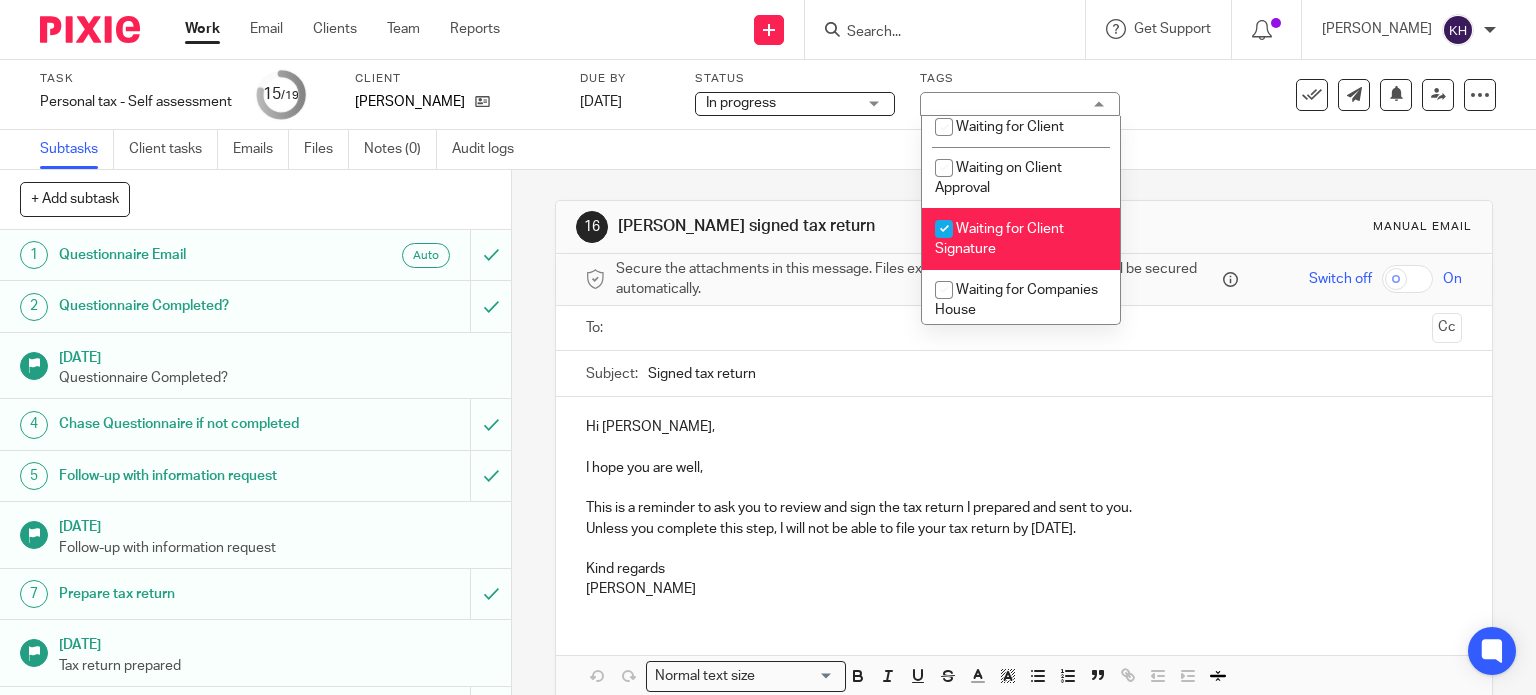 click on "Waiting for Client Signature" at bounding box center [999, 239] 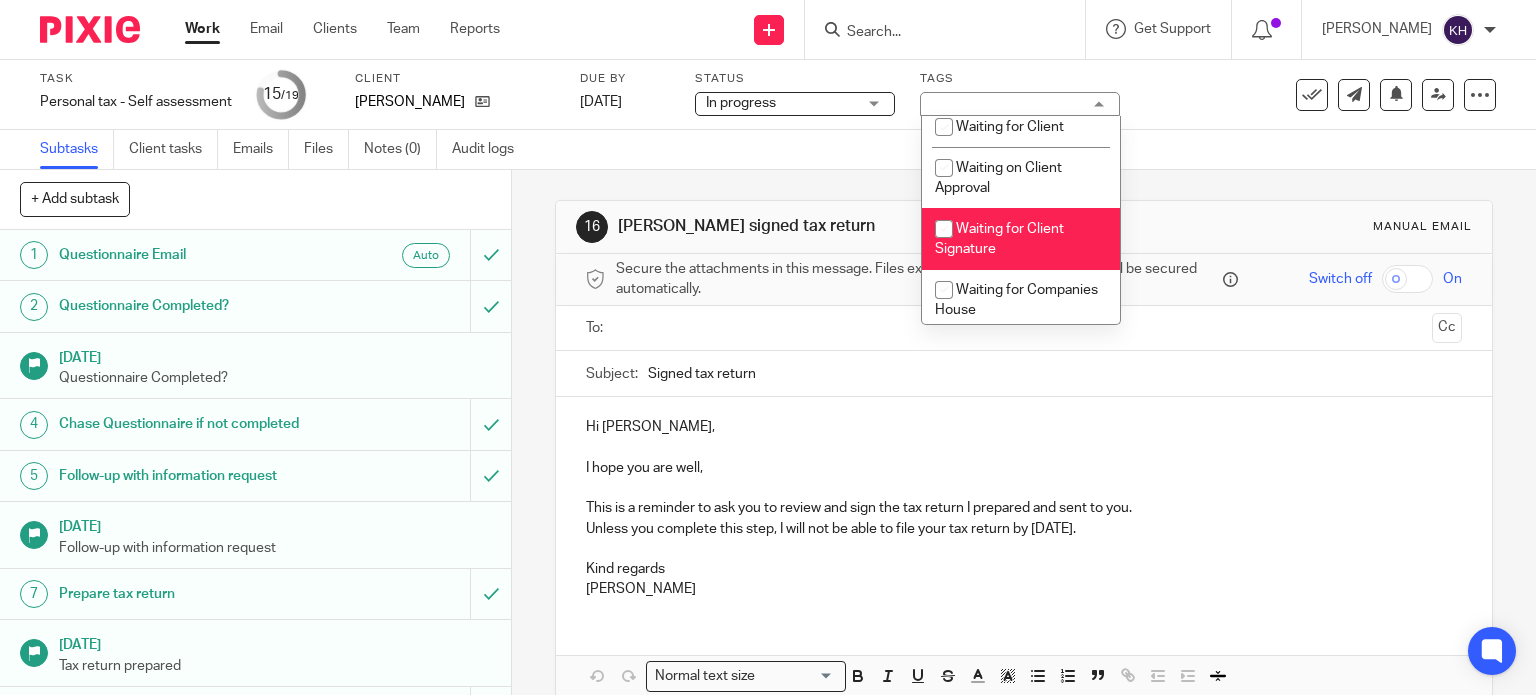 checkbox on "false" 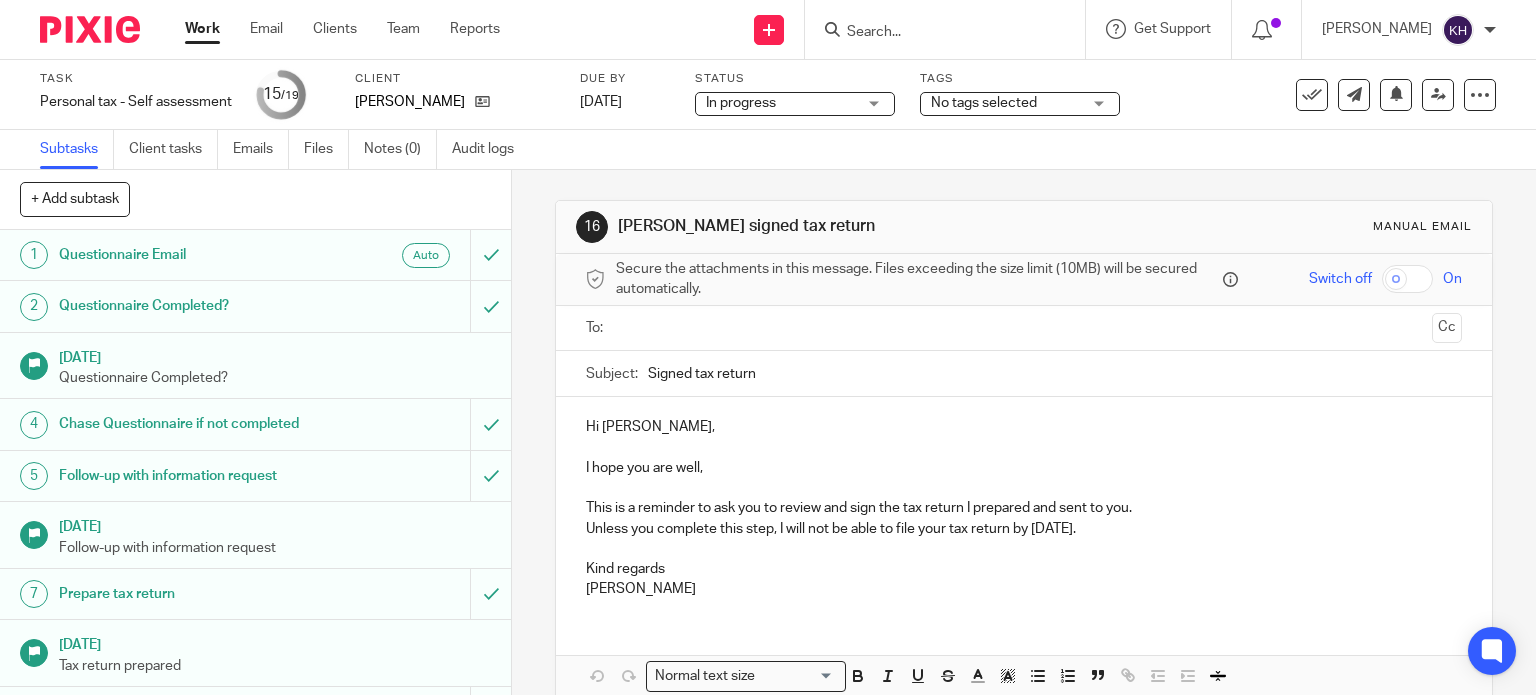 click on "16
Chase signed tax return
Manual email
Secure the attachments in this message. Files exceeding the size limit (10MB) will be secured automatically.
Switch off     On     To:
Cc
Subject:     Signed tax return   <p>Hi Benjamin,</p><br><p>I hope you are well,</p><br><p>This is a reminder to ask you to review and sign the tax return I prepared and sent to you.</p><p>Unless you complete this step, I will not be able to file your tax return by 8 Jan 2026.</p><br><p>Kind regards</p><p>Kerry</p>{{{###pxsignature_placeholder###}}}   Hi Benjamin, I hope you are well, This is a reminder to ask you to review and sign the tax return I prepared and sent to you. Unless you complete this step, I will not be able to file your tax return by 8 Jan 2026. Kind regards Kerry           Attachments" at bounding box center (1024, 482) 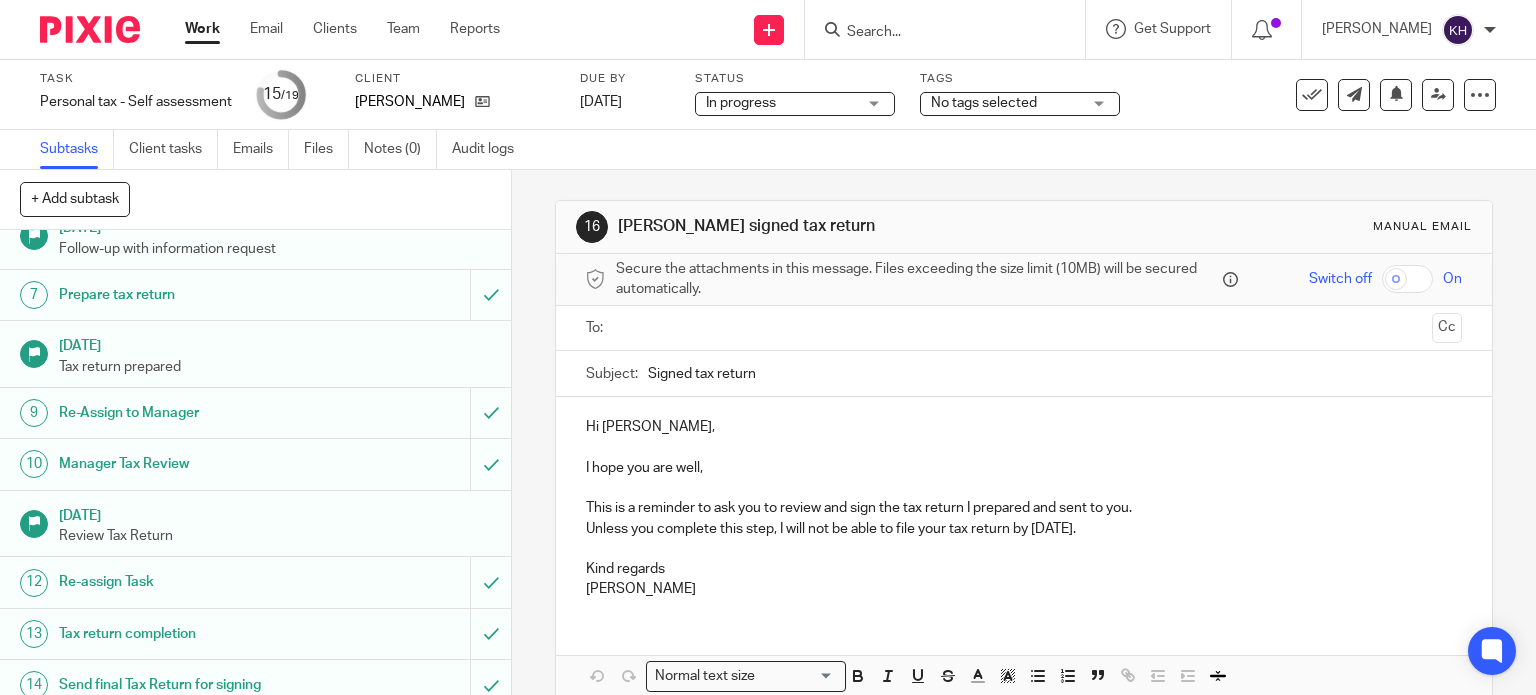 scroll, scrollTop: 584, scrollLeft: 0, axis: vertical 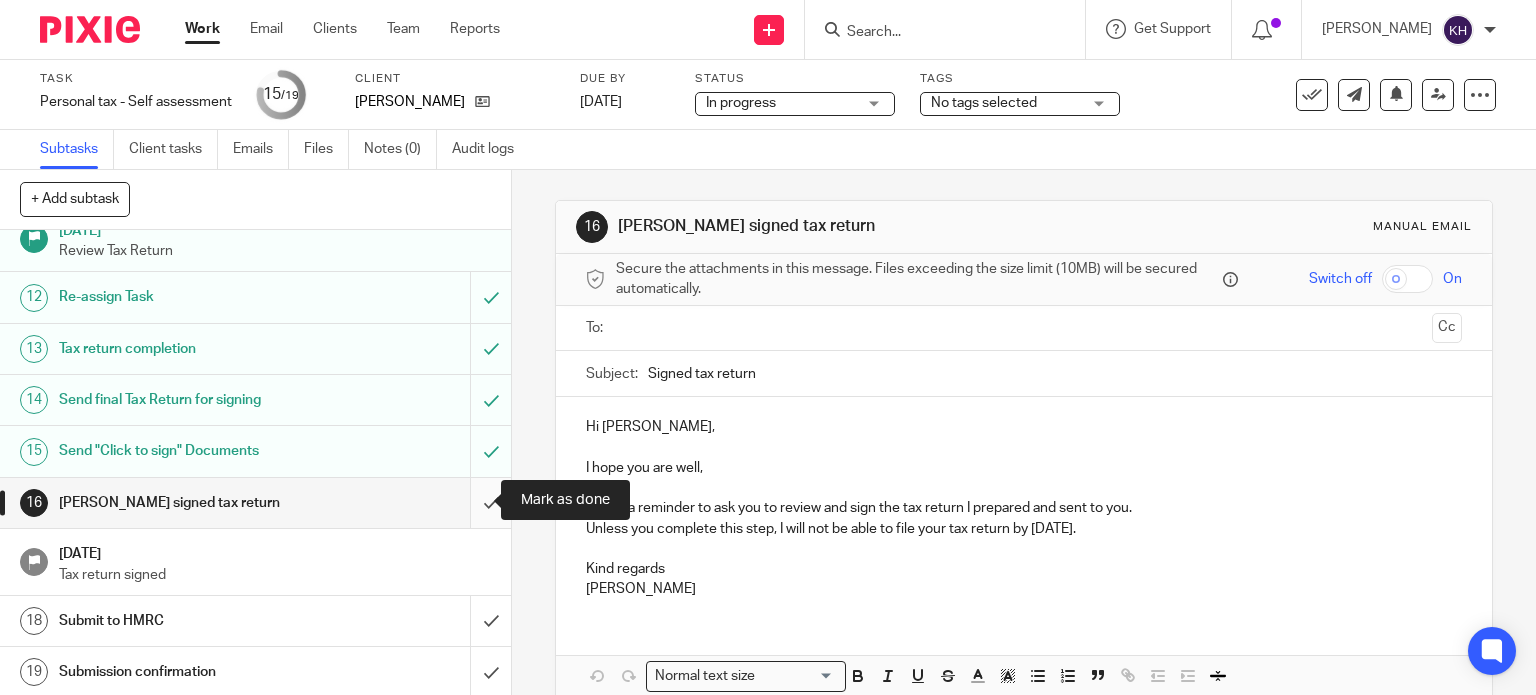 click at bounding box center (255, 503) 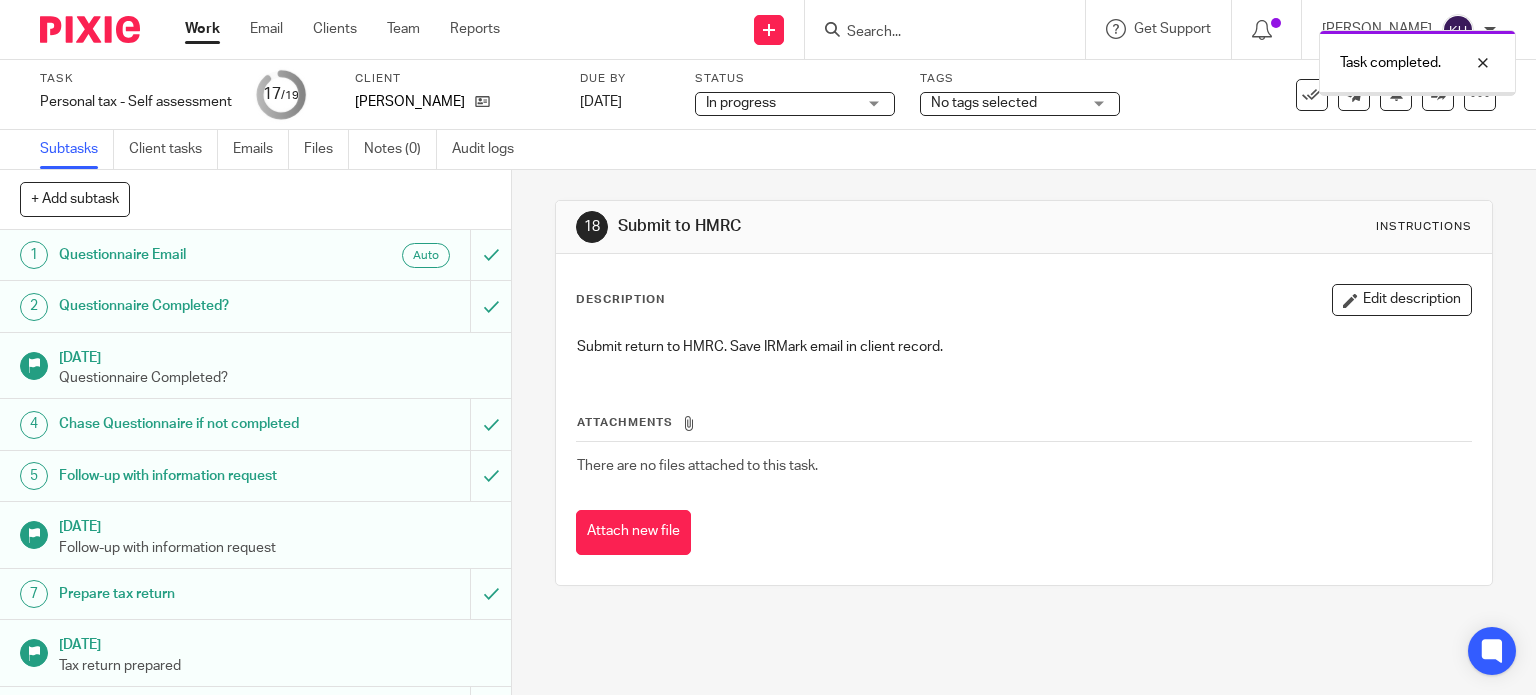 scroll, scrollTop: 0, scrollLeft: 0, axis: both 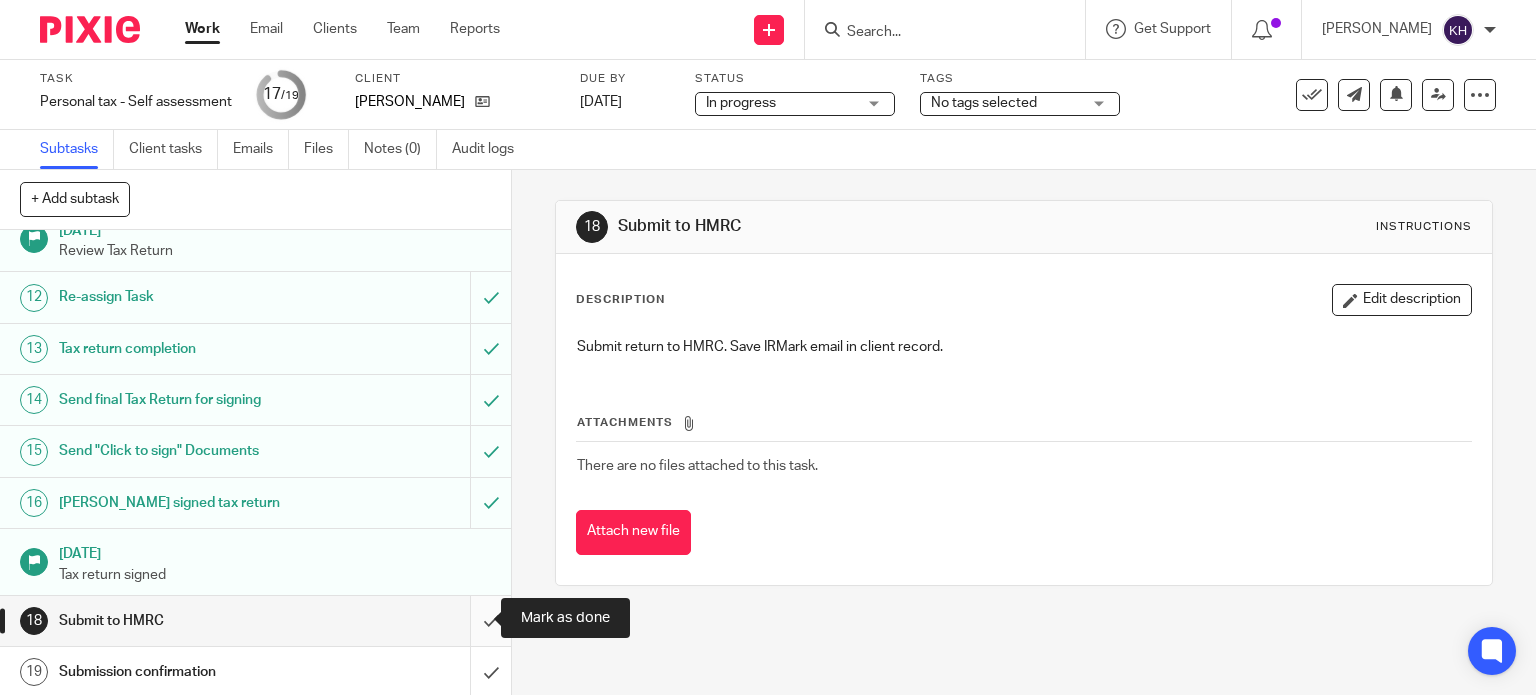click at bounding box center (255, 621) 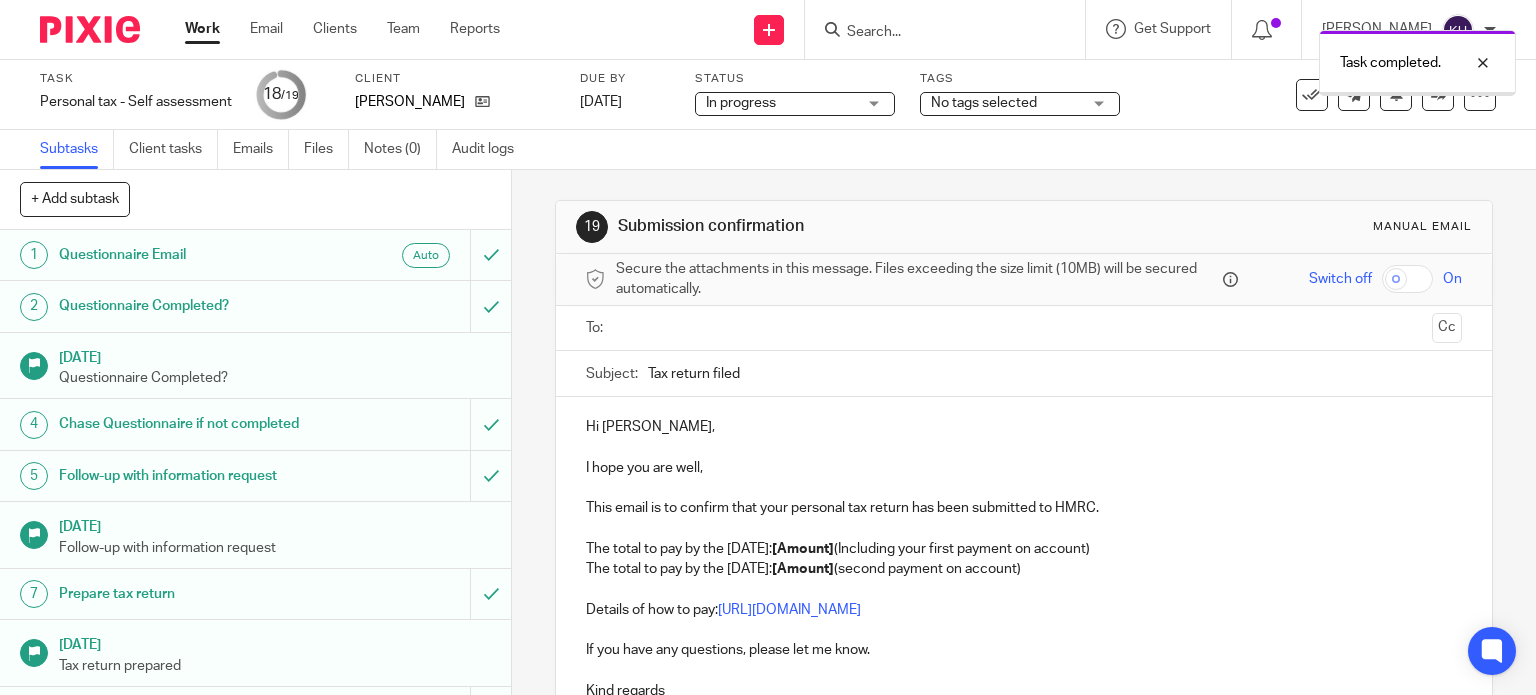scroll, scrollTop: 0, scrollLeft: 0, axis: both 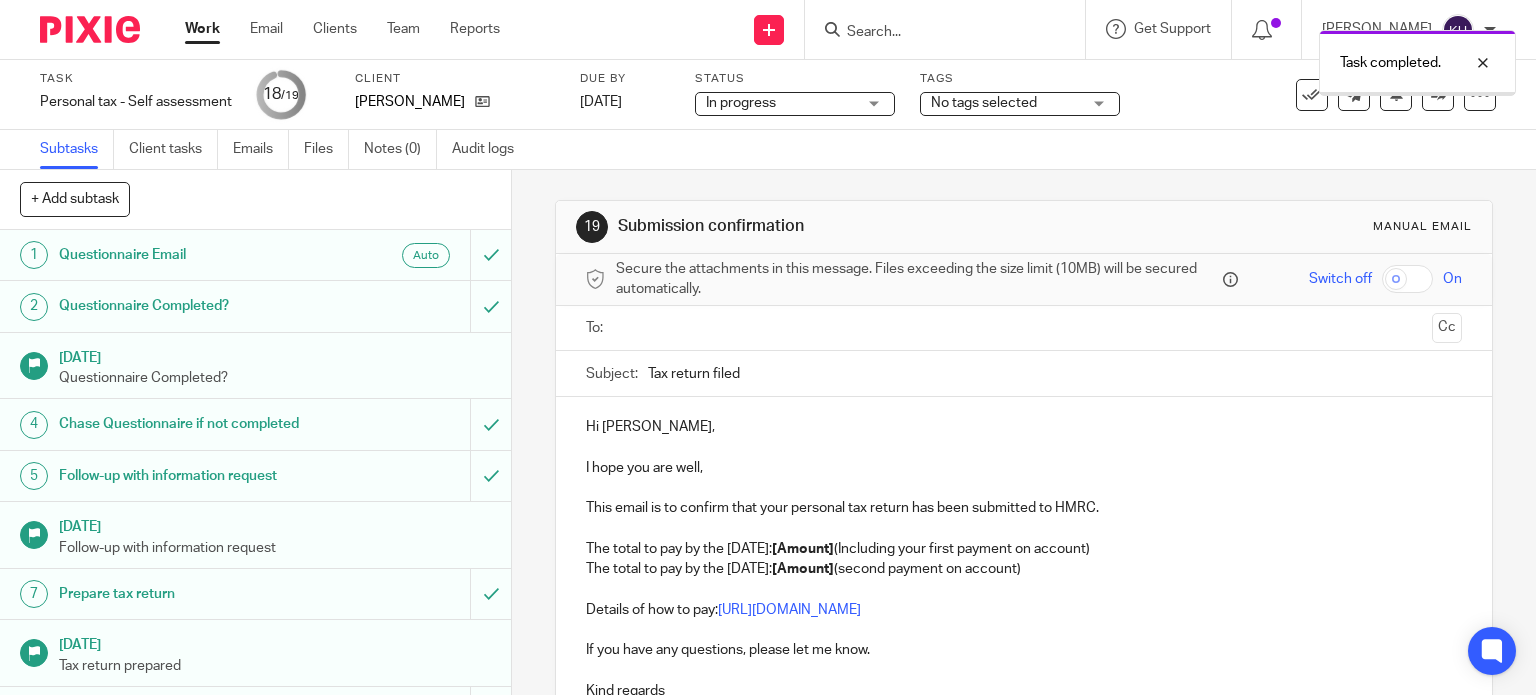 click at bounding box center [1023, 328] 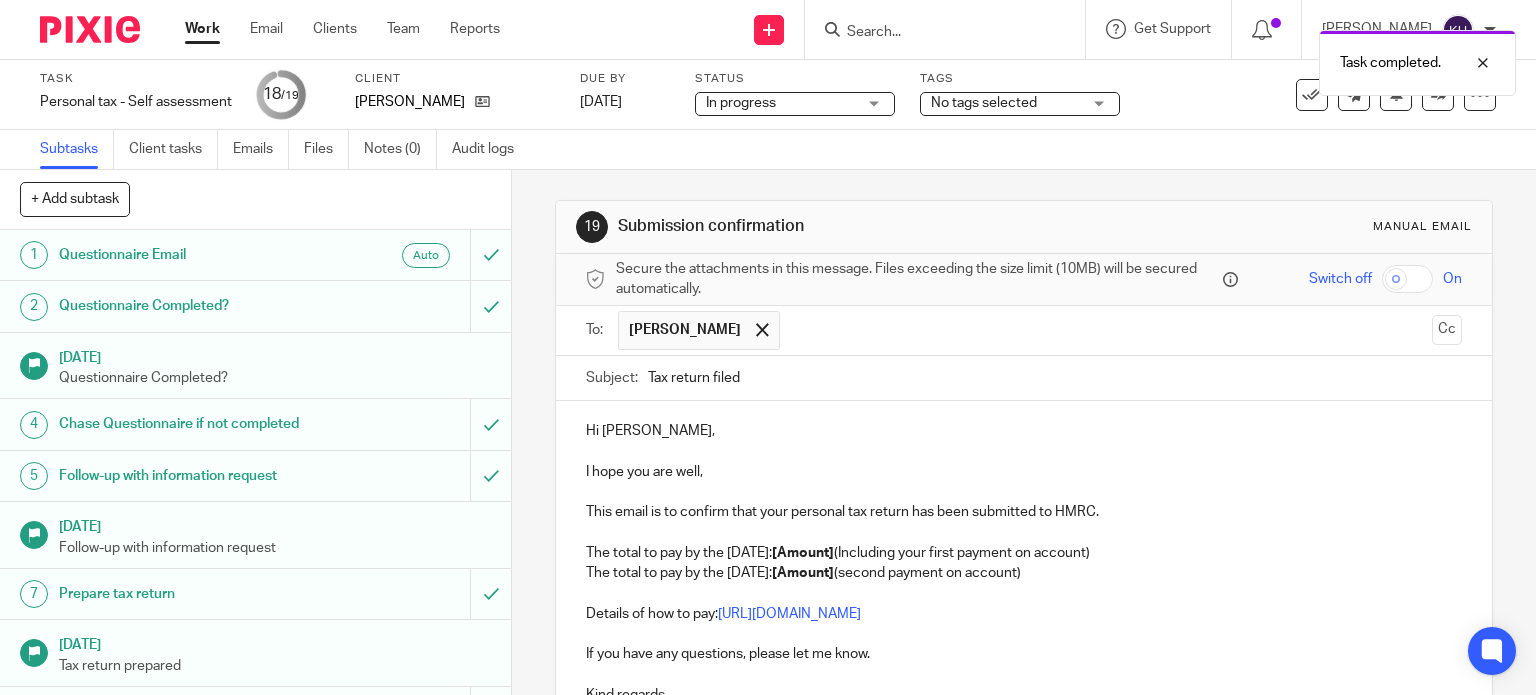 click on "Tax return filed" at bounding box center [1055, 378] 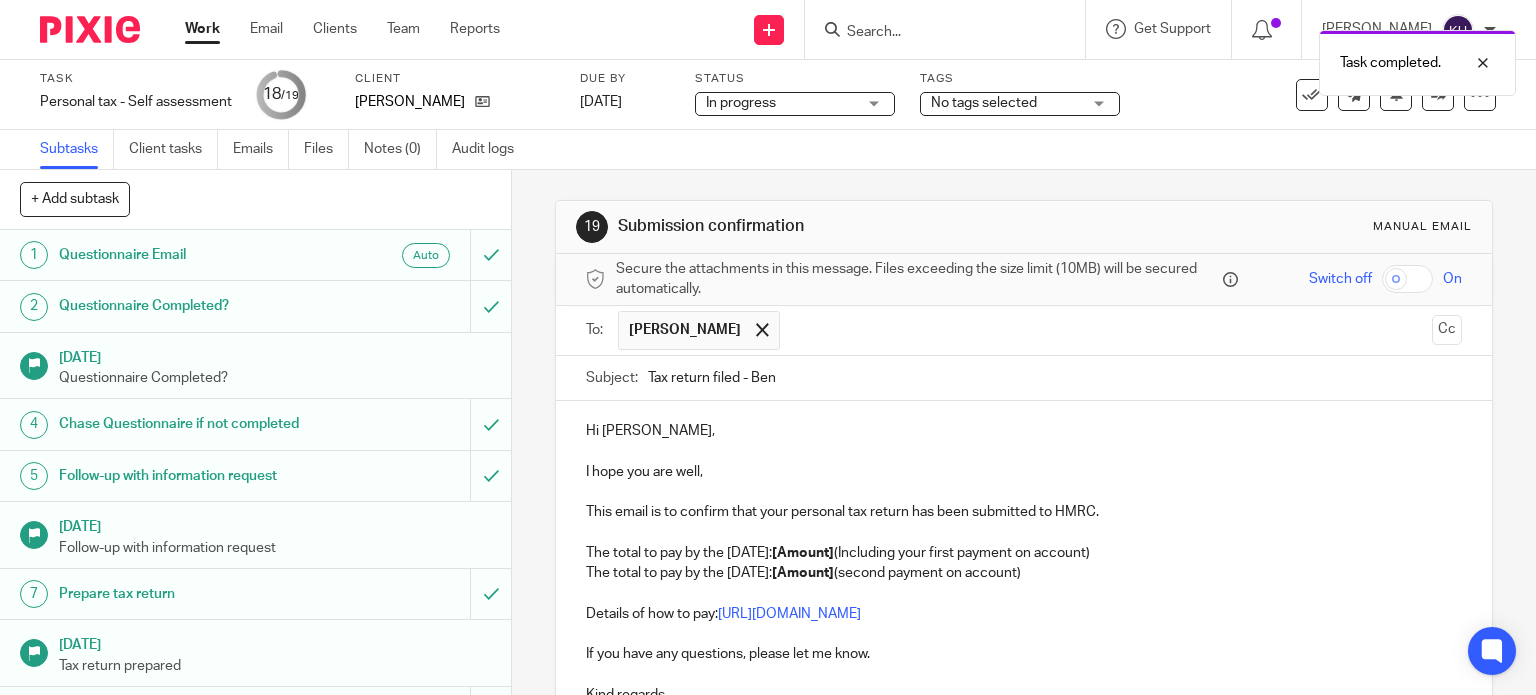 type on "Tax return filed - Ben" 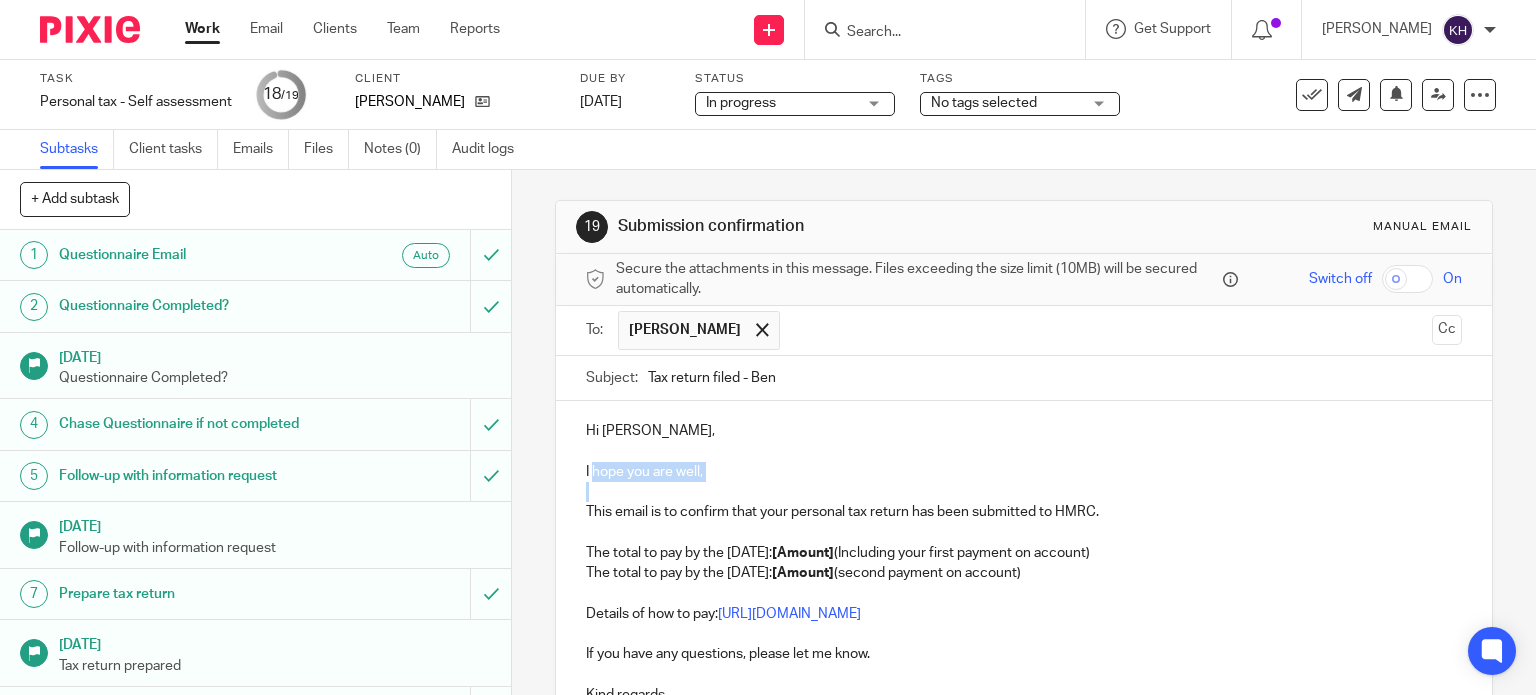 drag, startPoint x: 584, startPoint y: 466, endPoint x: 809, endPoint y: 488, distance: 226.073 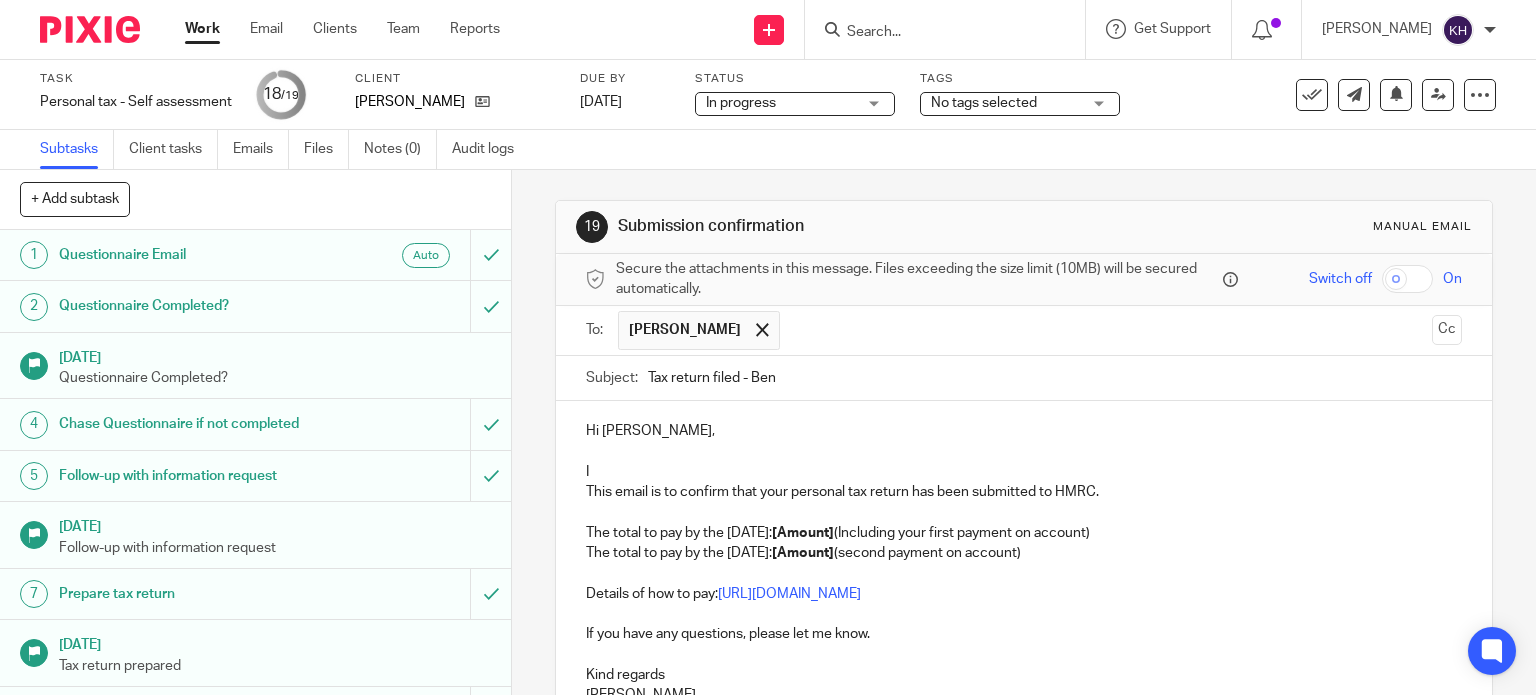 drag, startPoint x: 652, startPoint y: 466, endPoint x: 631, endPoint y: 467, distance: 21.023796 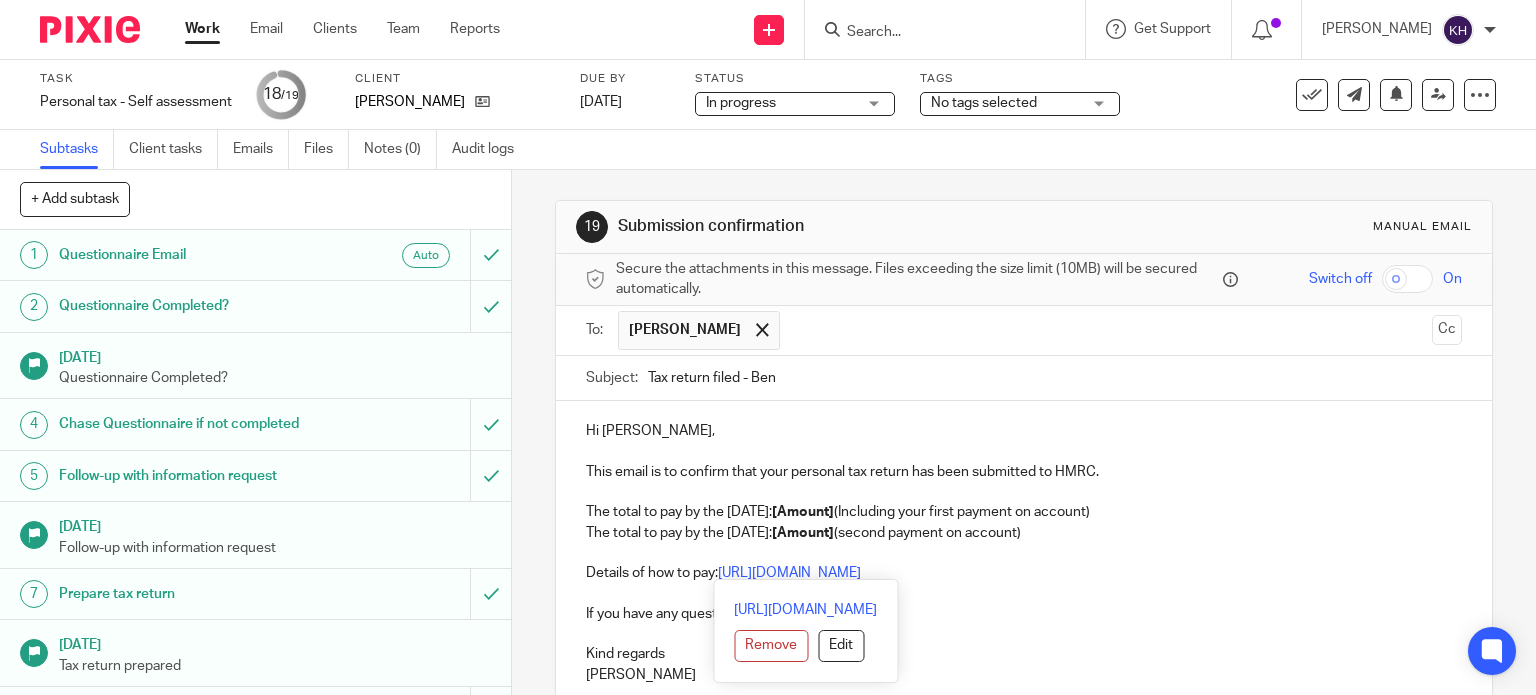 drag, startPoint x: 578, startPoint y: 506, endPoint x: 1154, endPoint y: 575, distance: 580.1181 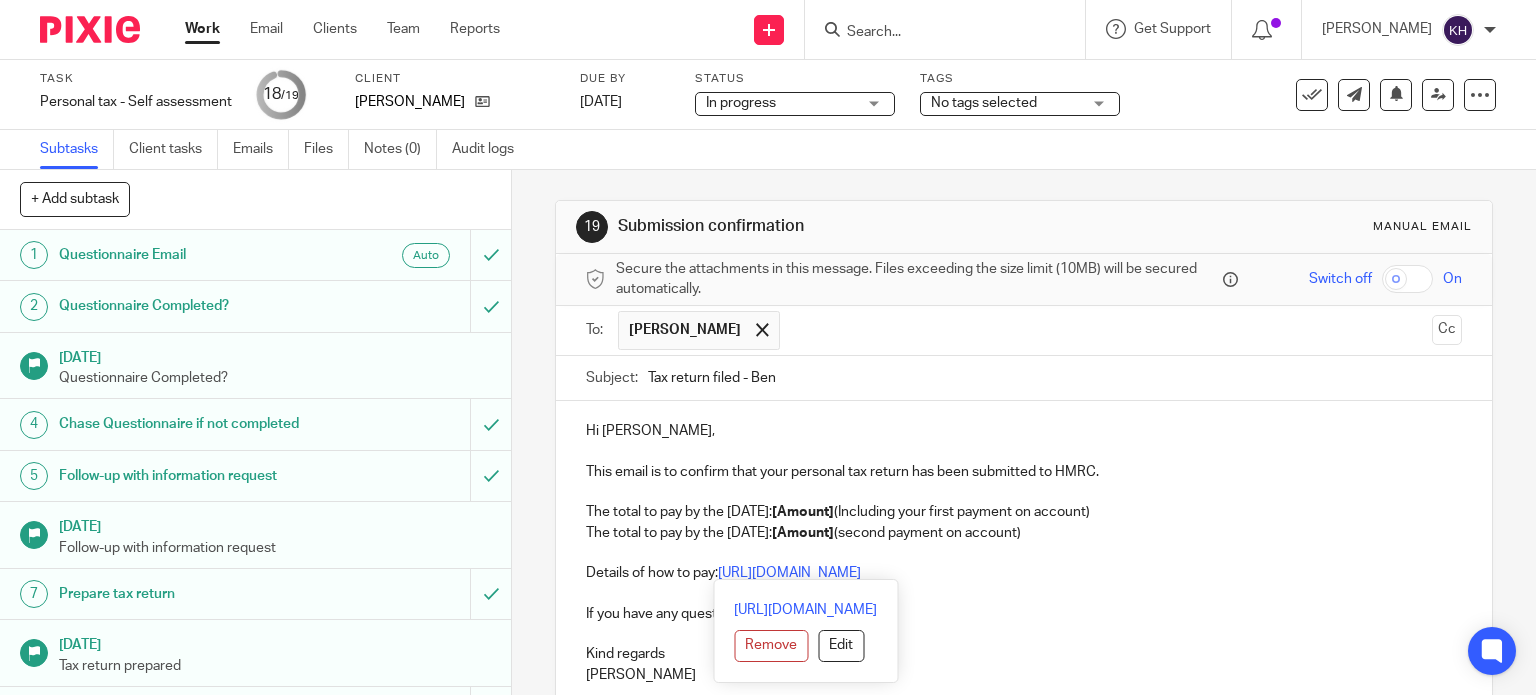 click on "Hi Benjamin, This email is to confirm that your personal tax return has been submitted to HMRC. The total to pay by the 31st January:  [Amount]  (Including your first payment on account) The total to pay by the 31st July:  [Amount]  (second payment on account) Details of how to pay:  https://www.gov.uk/pay-self-assessment-tax-bill If you have any questions, please let me know. Kind regards Kerry P.S. If you are happy with our service, we would really appreciate it if you could leave us a google review here:  https://www.google.com/search?gs_ssp=eJzj4tVP1zc0TDaoSMnJSjEwYLRSNagwsTA3TzNNTTMwN0uyMDFPsTKoMDUxSkoyME00TrIwTzY3MPbiTsksSk0uUShITcwGAHUmEy8&q=direct+peak&oq=direct+peak&aqs=chrome.1.0i355i512j46i175i199i512j69i59j69i65j69i61l2j69i65l2.4348j0j4&sourceid=chrome&ie=UTF-8#lrd=0x4877f5ef076b847d:0x542bb05a3b87c703,1,,,," at bounding box center [1024, 570] 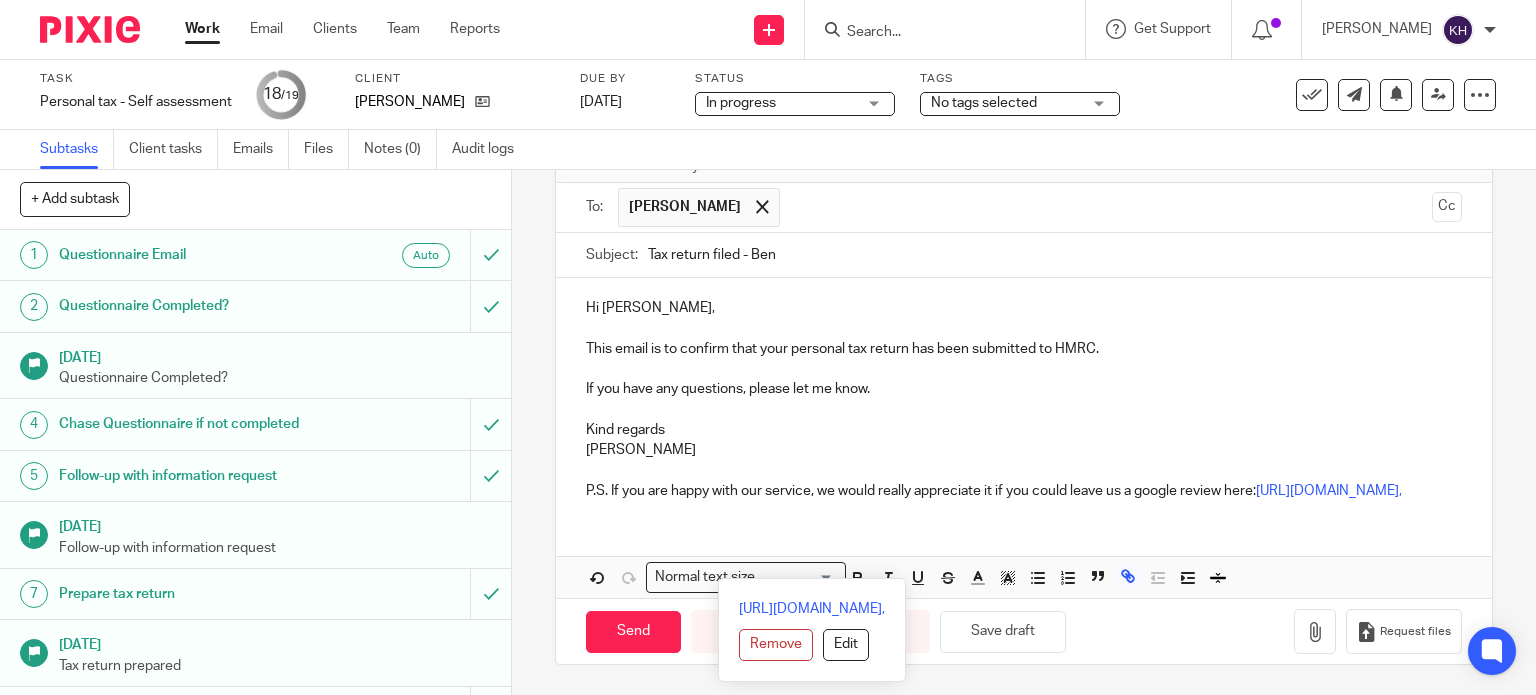 drag, startPoint x: 563, startPoint y: 604, endPoint x: 1664, endPoint y: 683, distance: 1103.8306 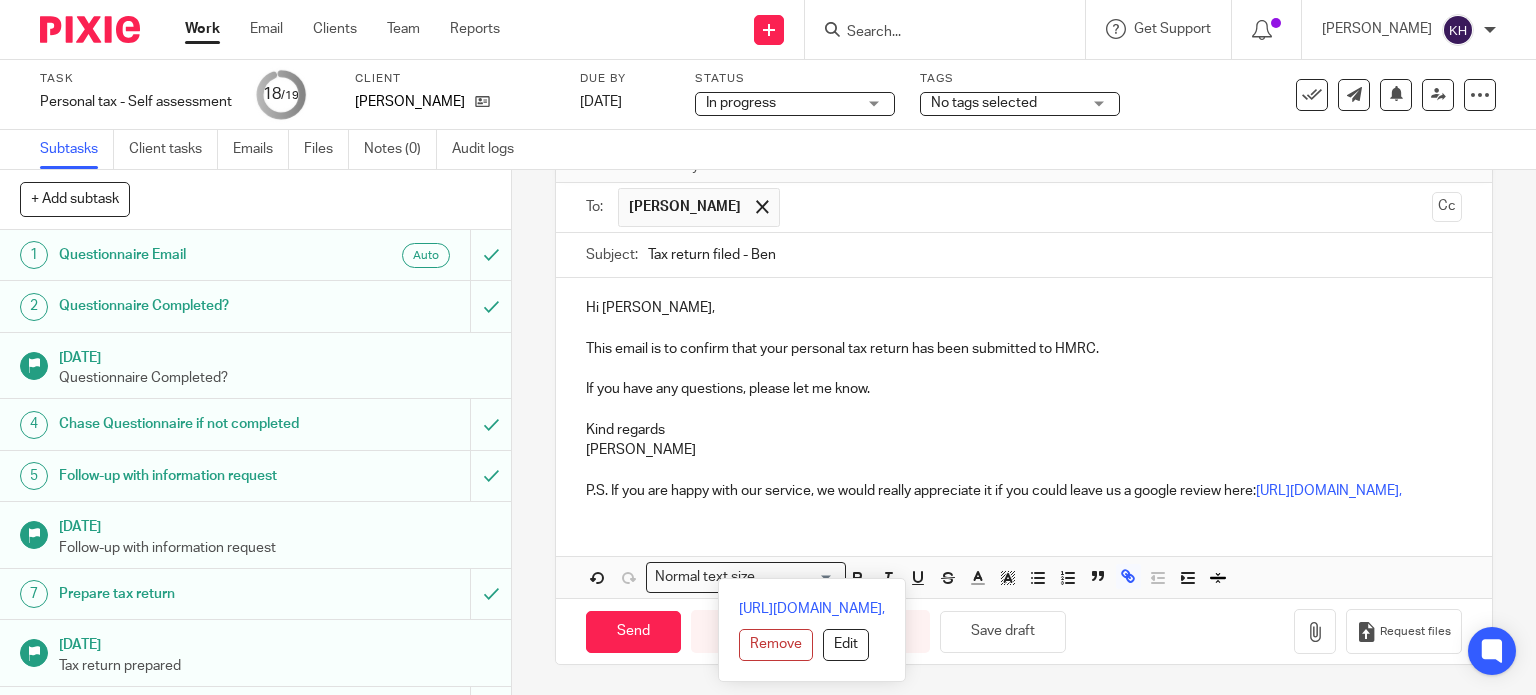 click on "Work
Email
Clients
Team
Reports
Work
Email
Clients
Team
Reports
Settings
Send new email
Create task
Add client" at bounding box center [768, 347] 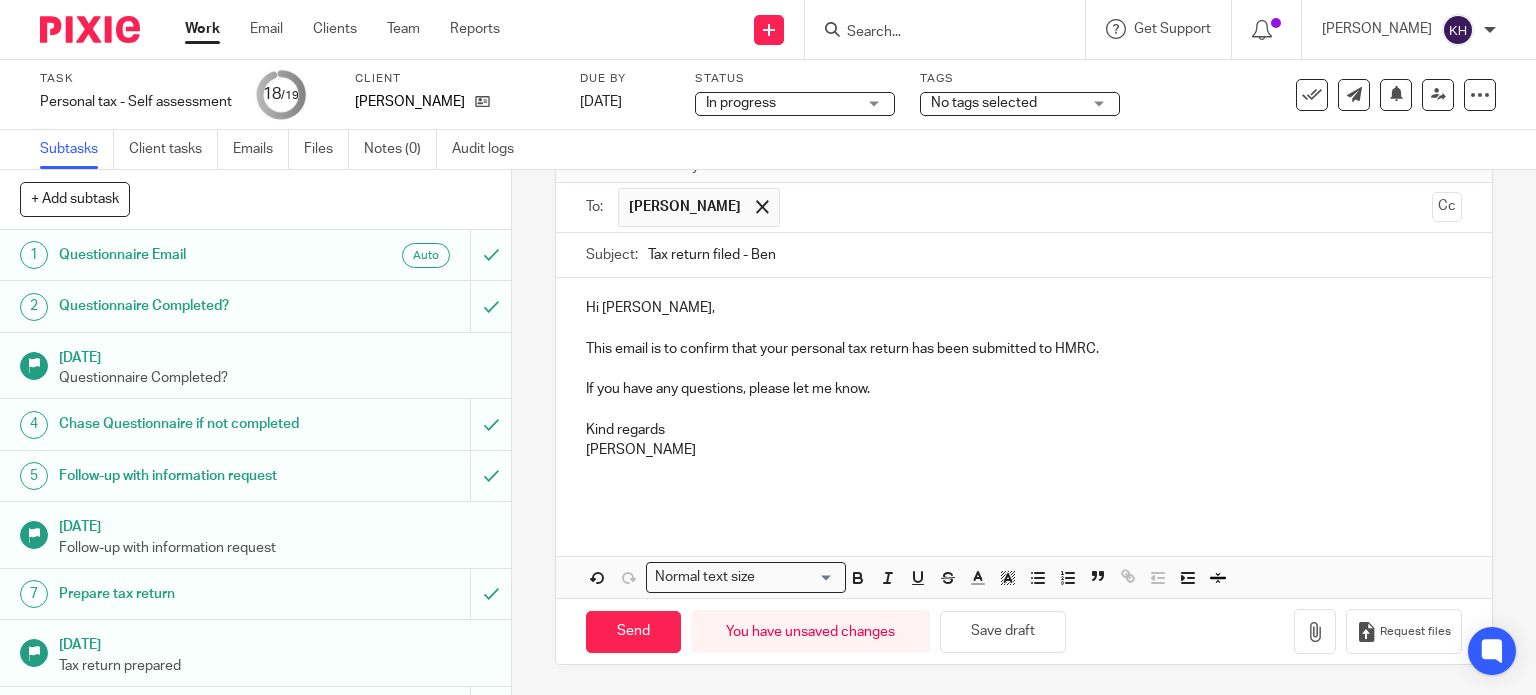 scroll, scrollTop: 120, scrollLeft: 0, axis: vertical 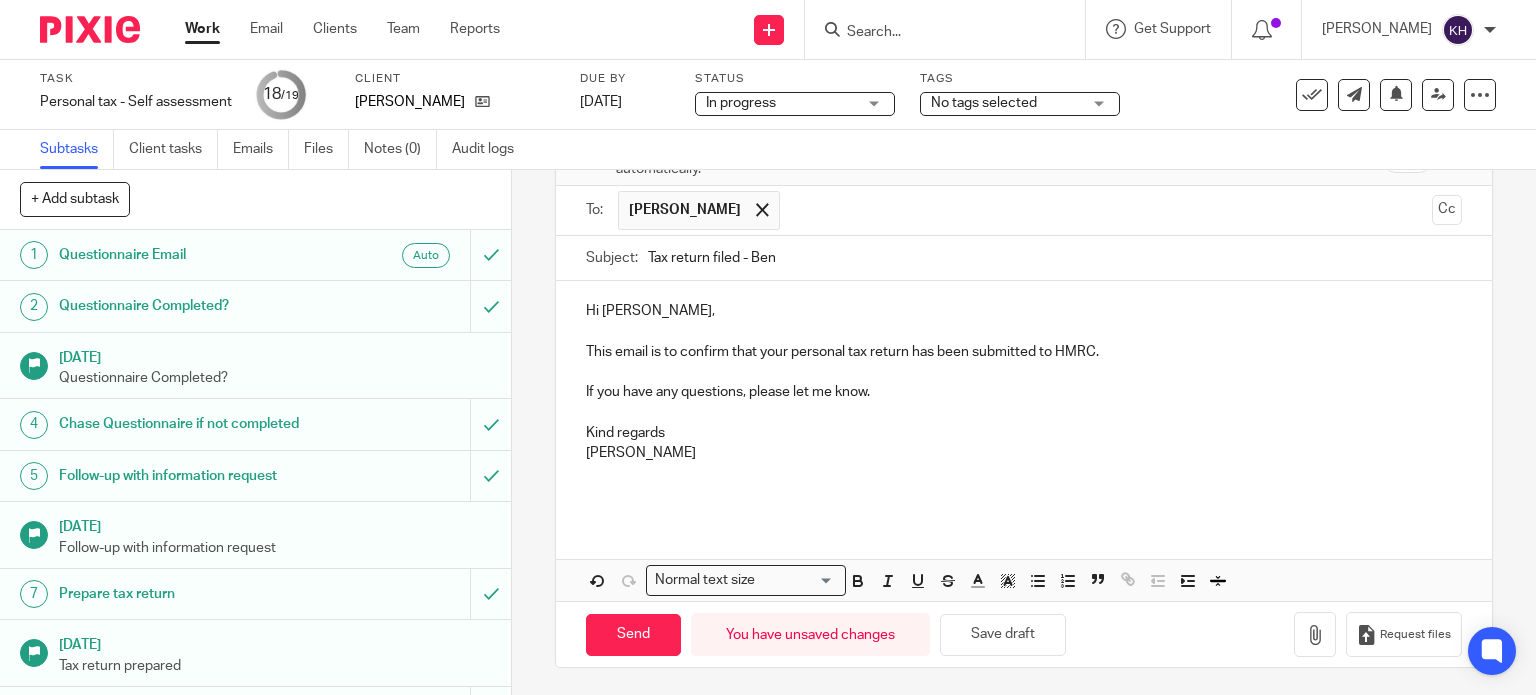 click on "Kerry" at bounding box center [1024, 453] 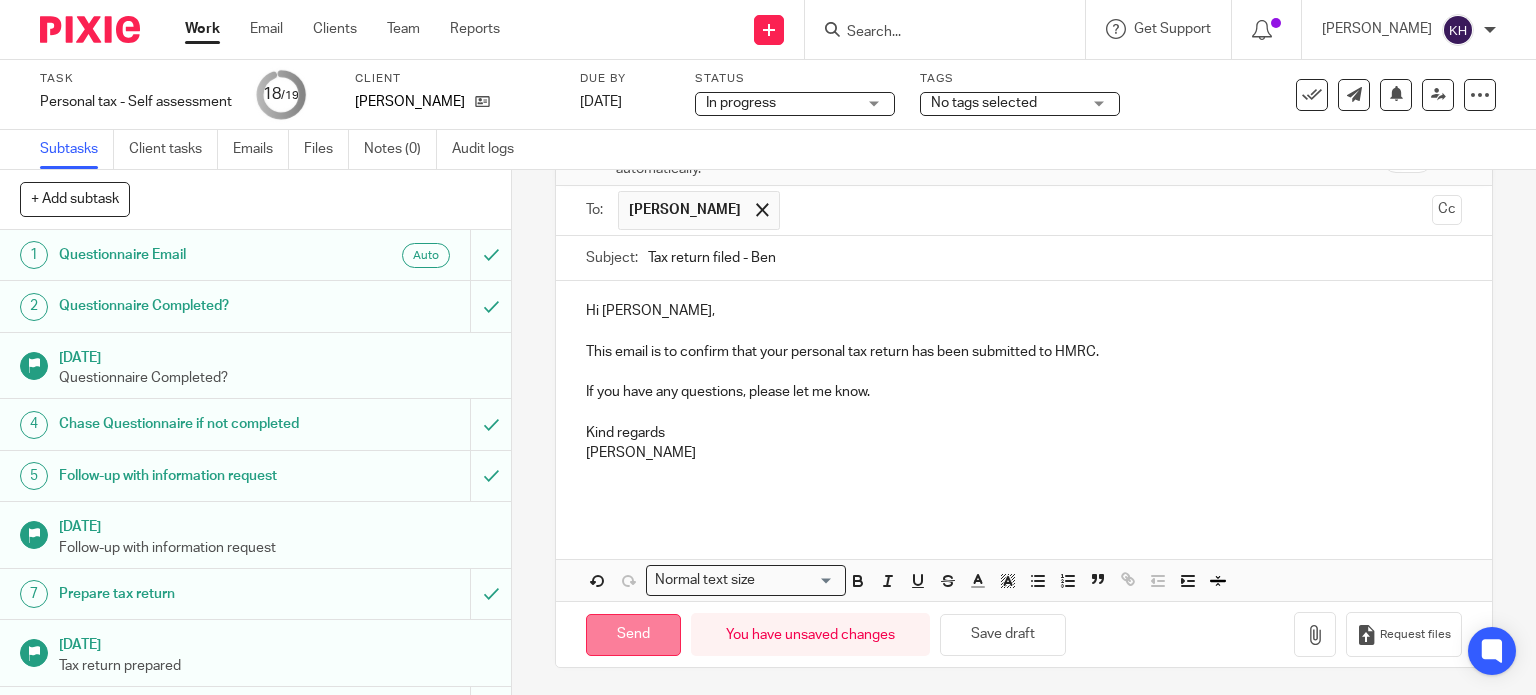 click on "Send" at bounding box center [633, 635] 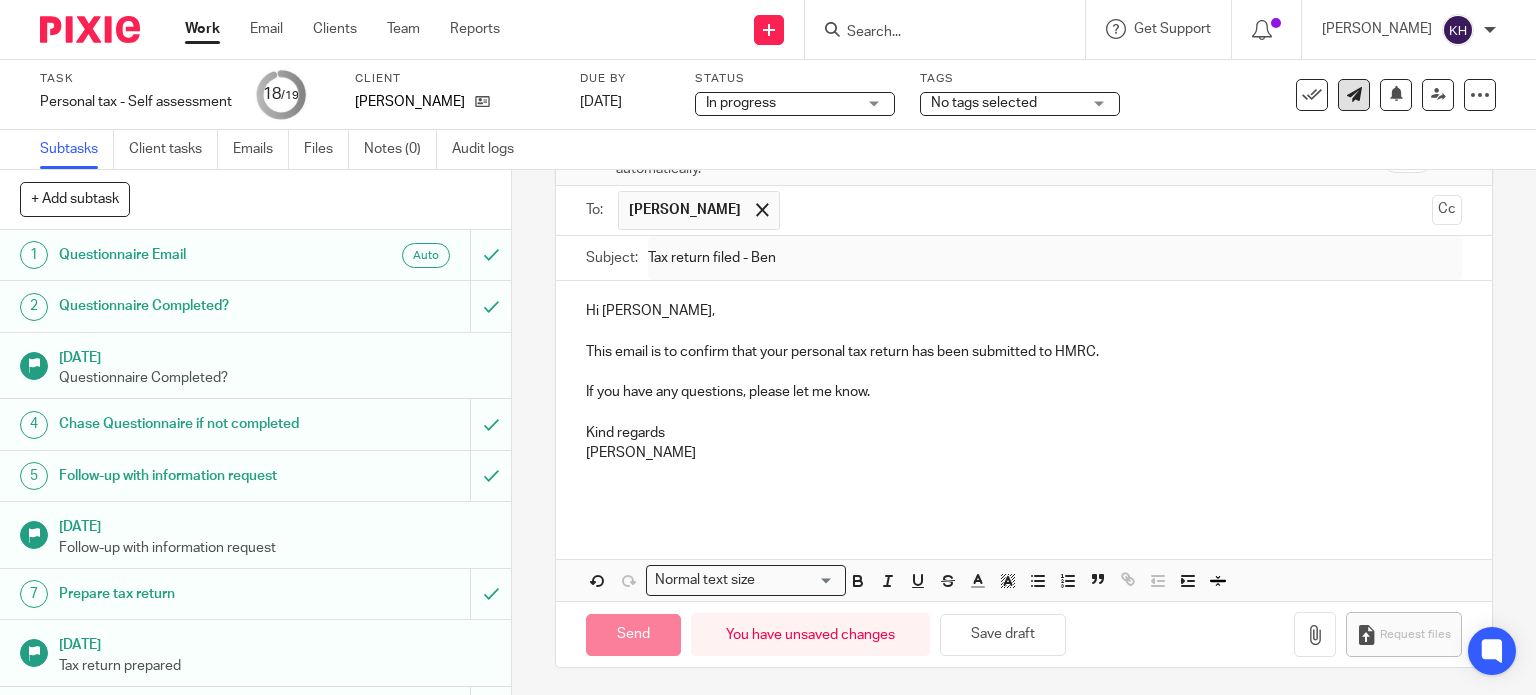 type on "Sent" 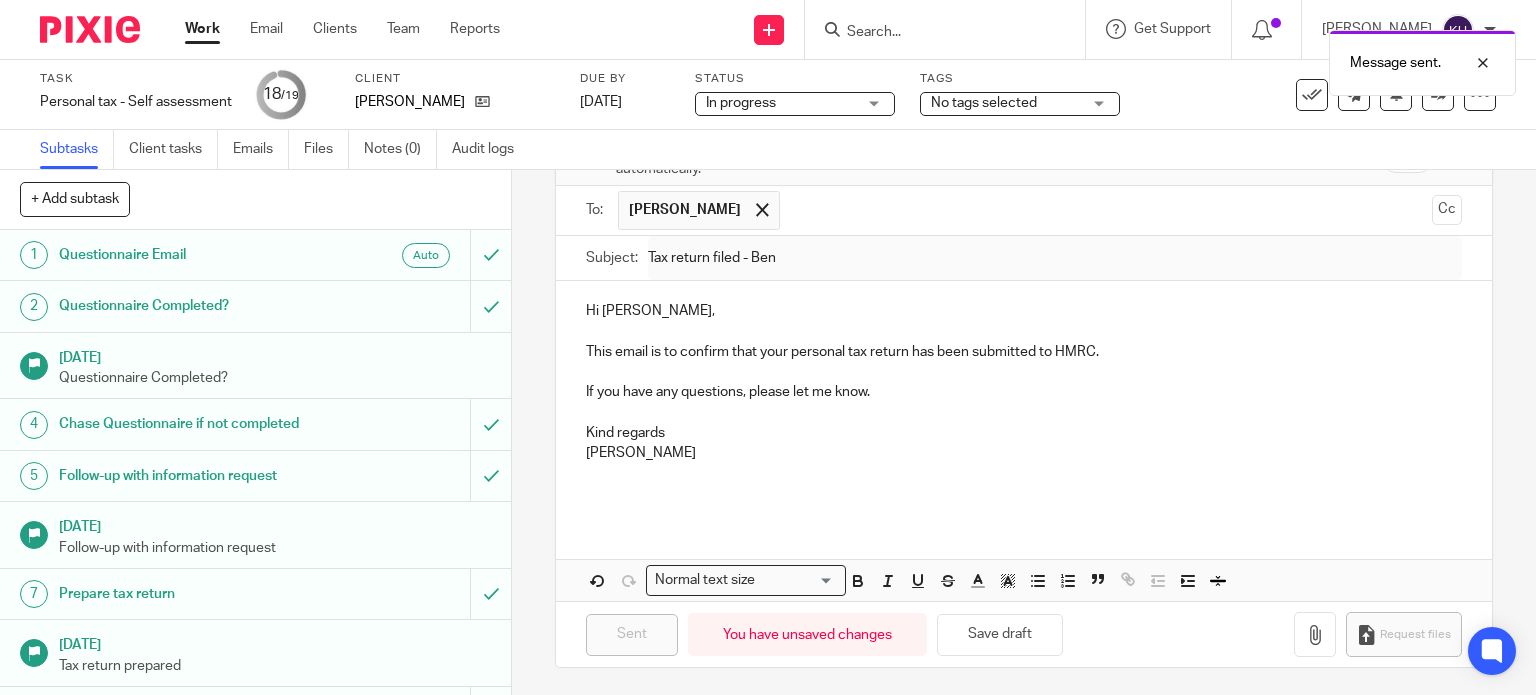 click on "Message sent." at bounding box center [1142, 58] 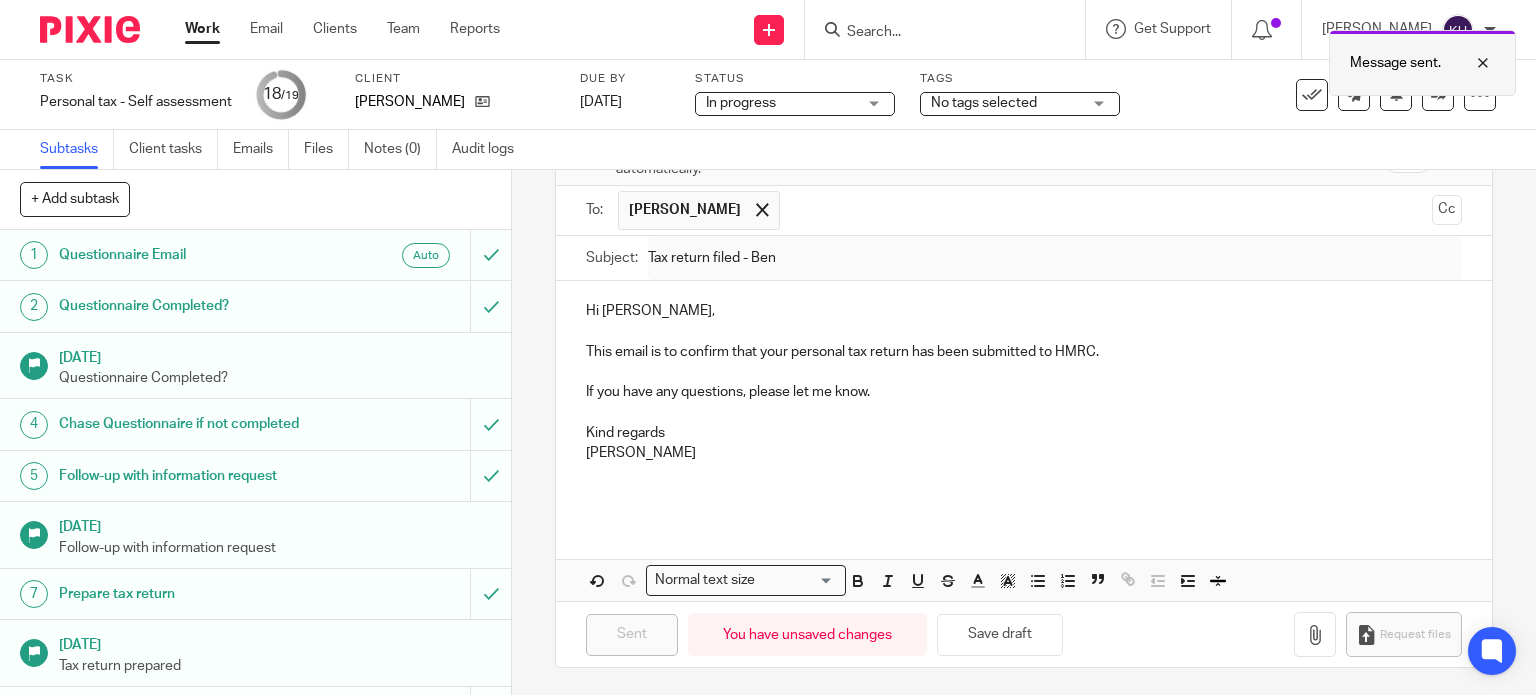 click at bounding box center [1468, 63] 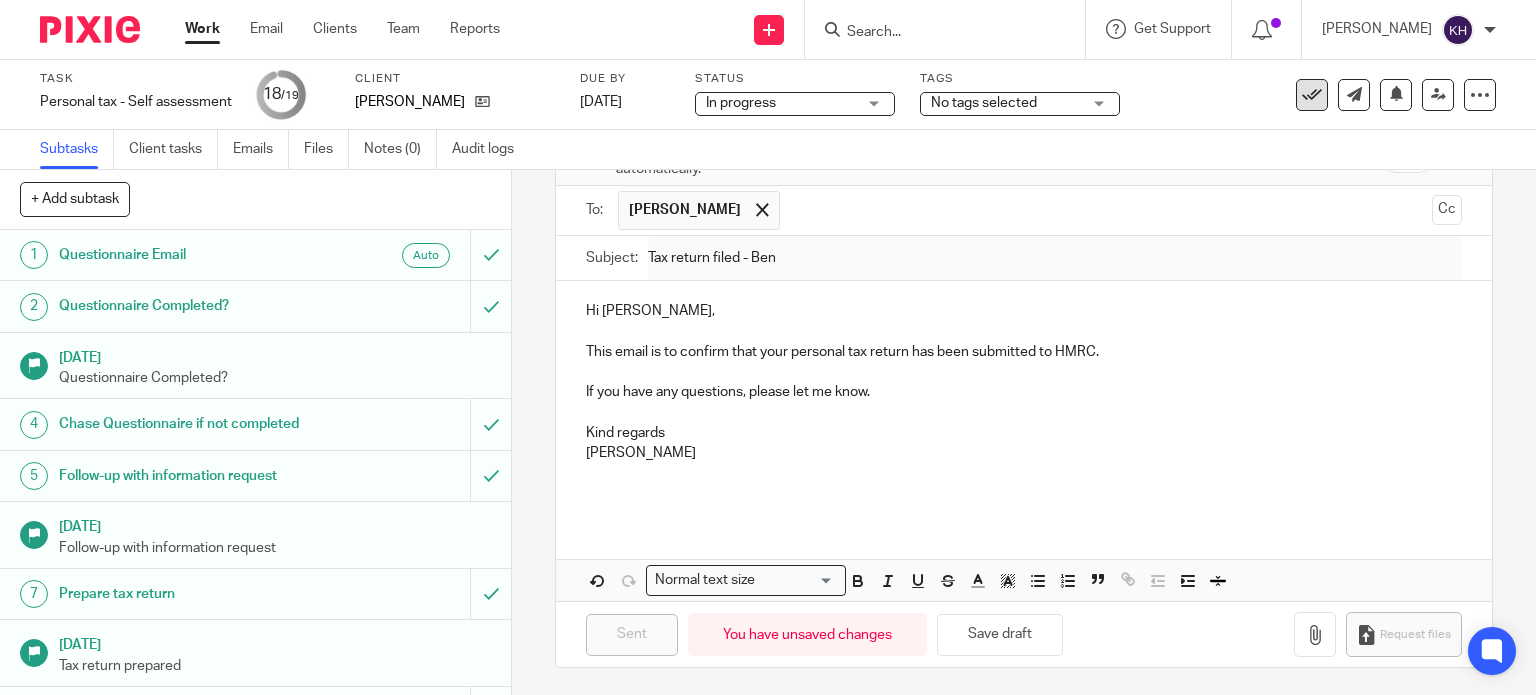 click at bounding box center (1312, 95) 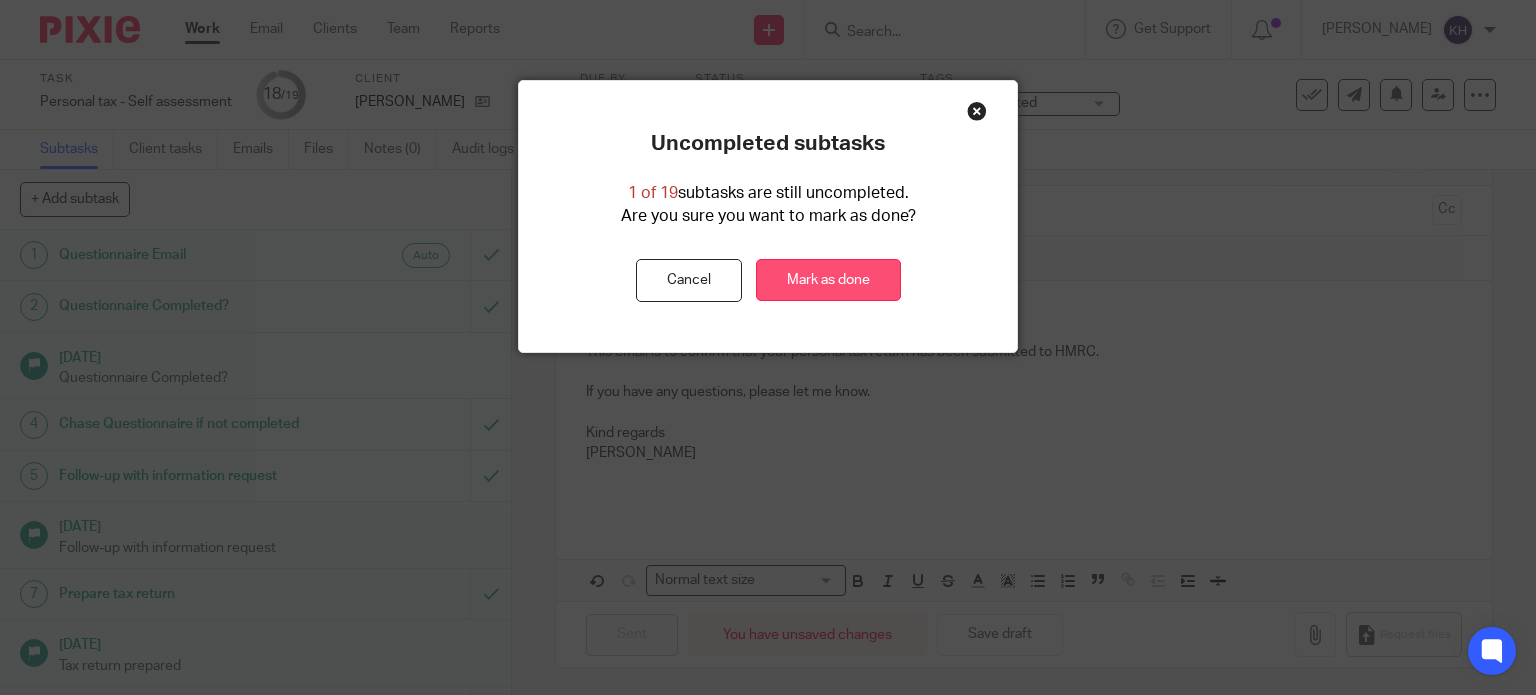 click on "Mark as done" at bounding box center (828, 280) 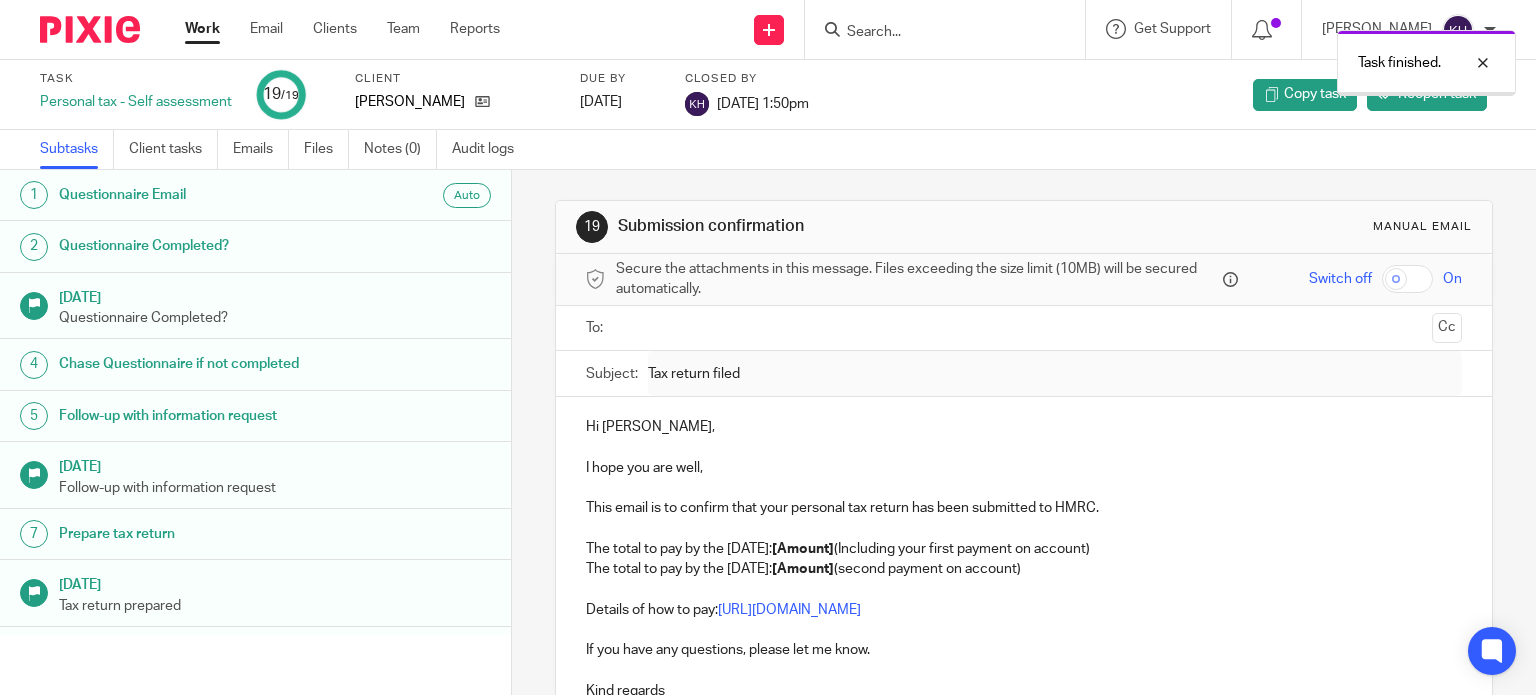 scroll, scrollTop: 0, scrollLeft: 0, axis: both 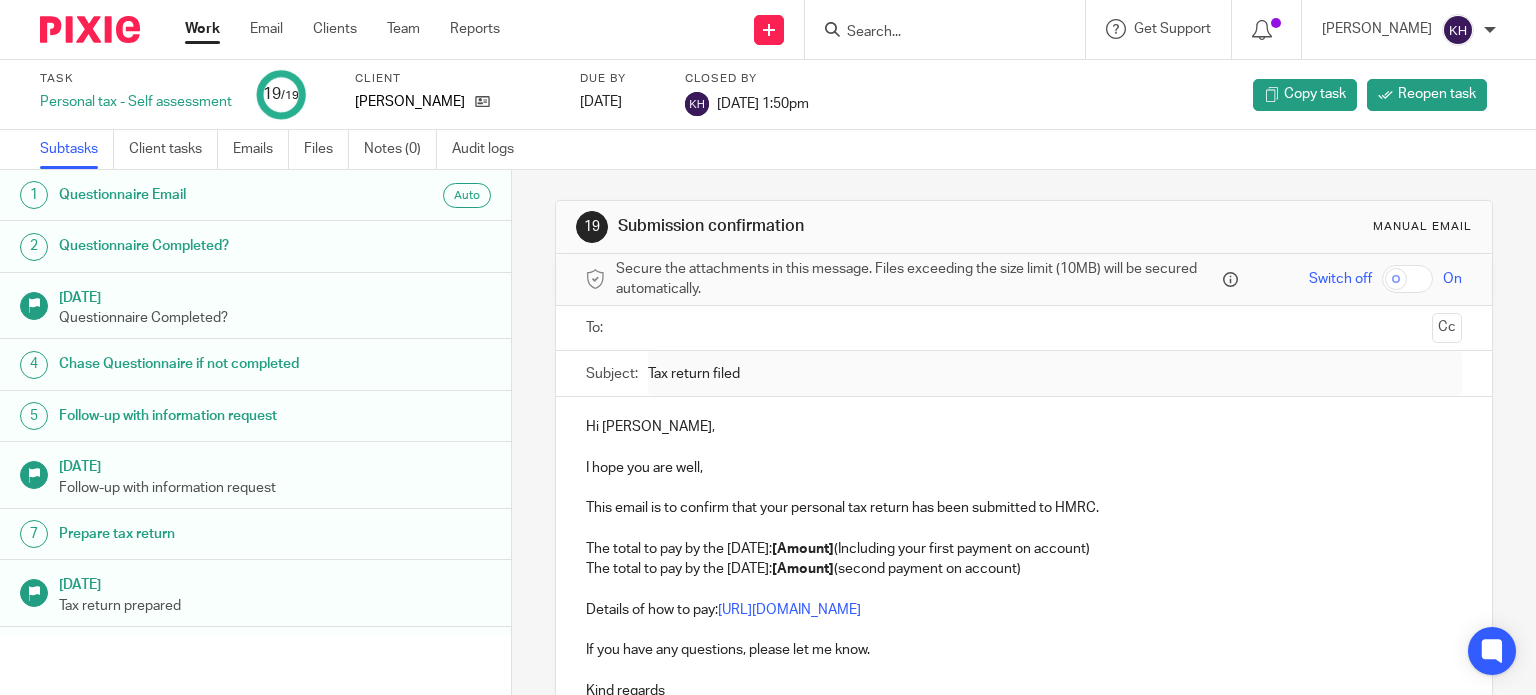 click on "Work" at bounding box center (202, 29) 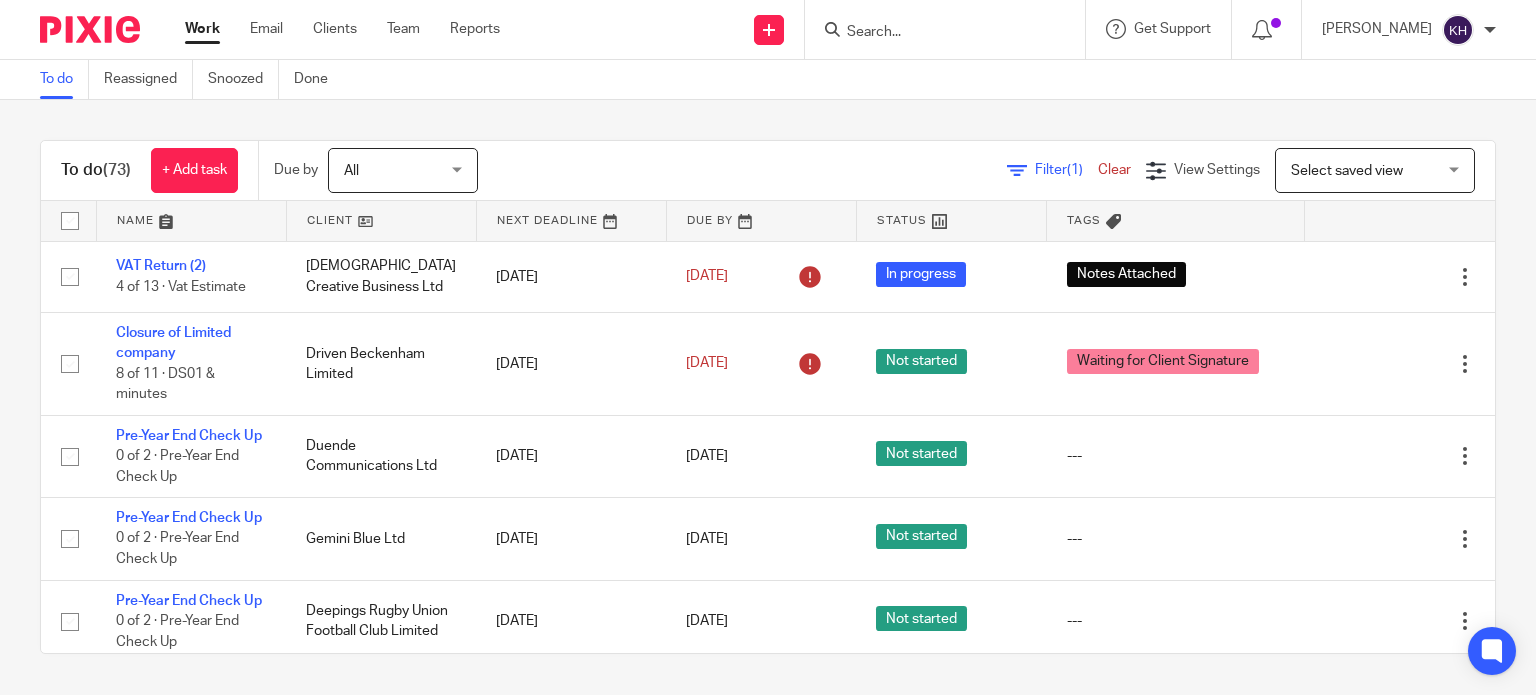 scroll, scrollTop: 0, scrollLeft: 0, axis: both 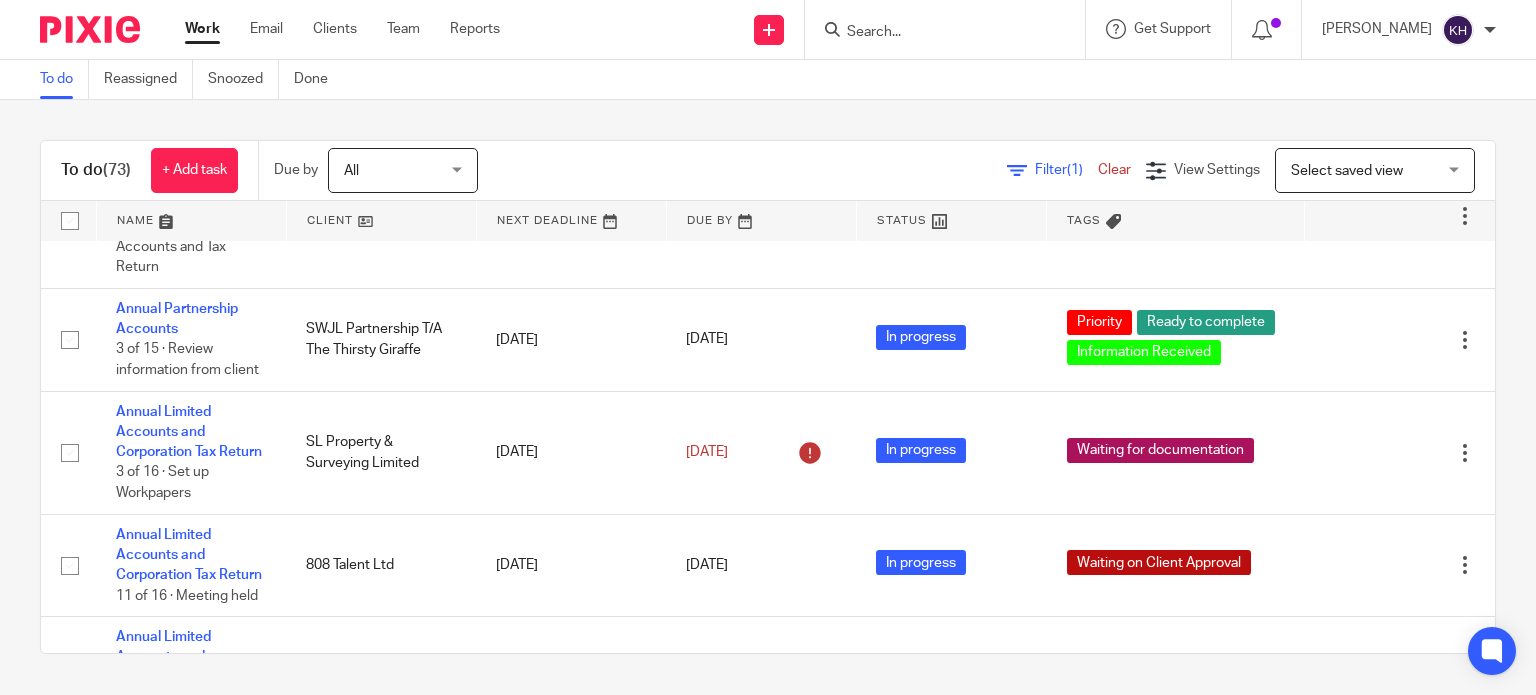 click at bounding box center [935, 33] 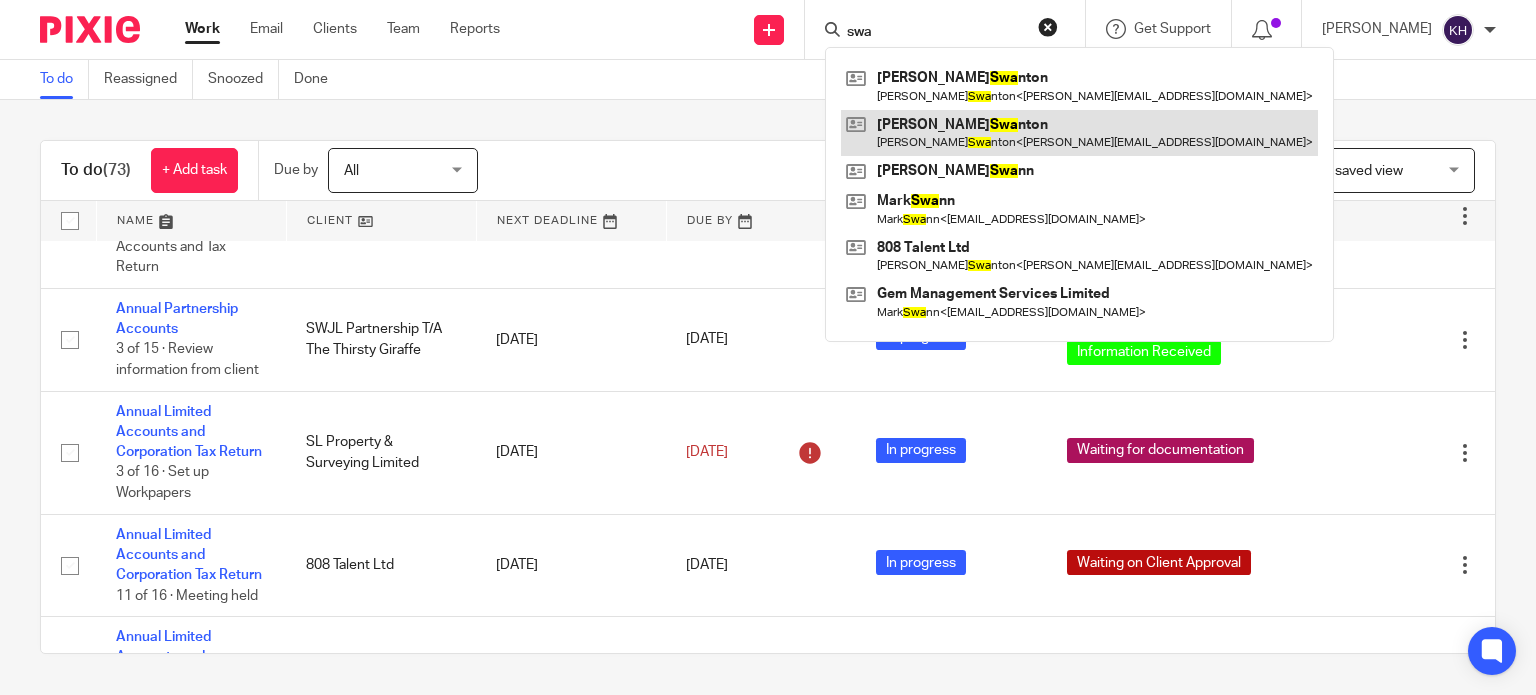 type on "swa" 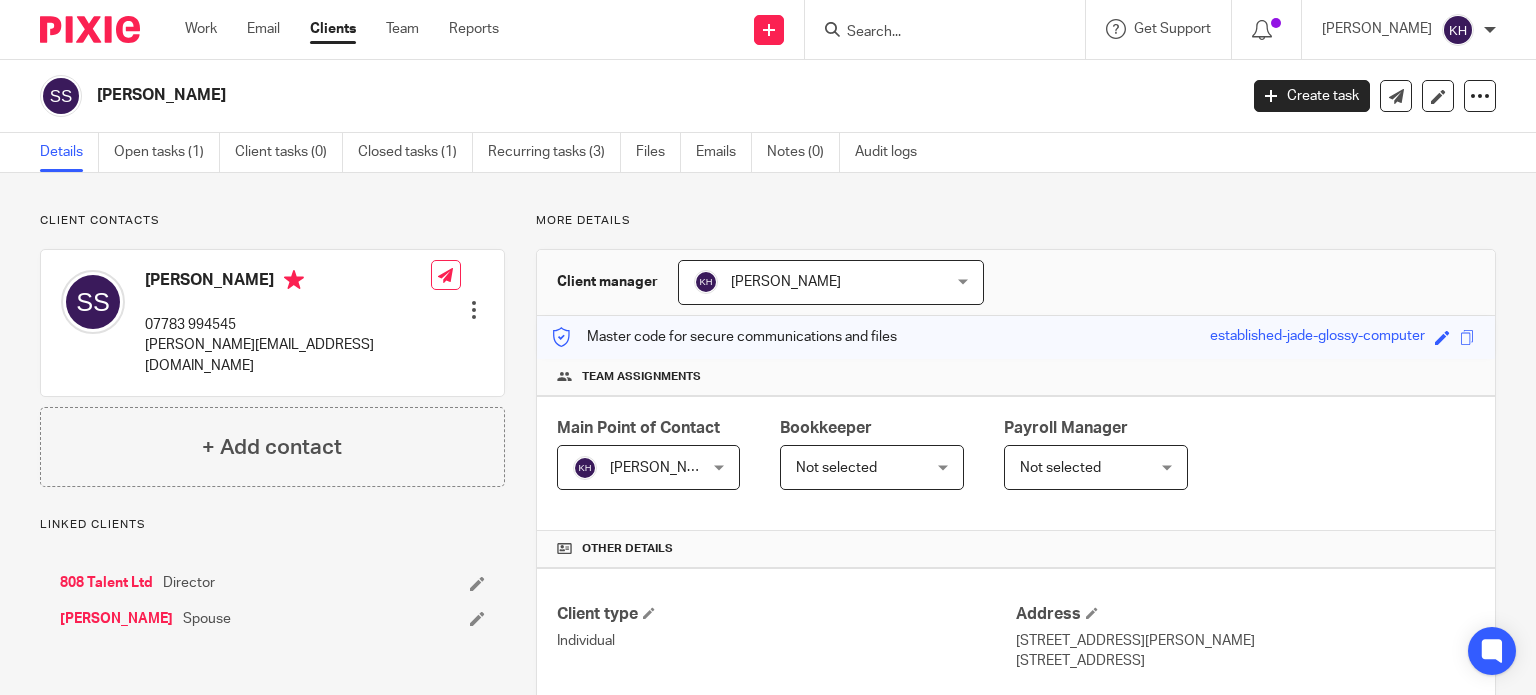 scroll, scrollTop: 0, scrollLeft: 0, axis: both 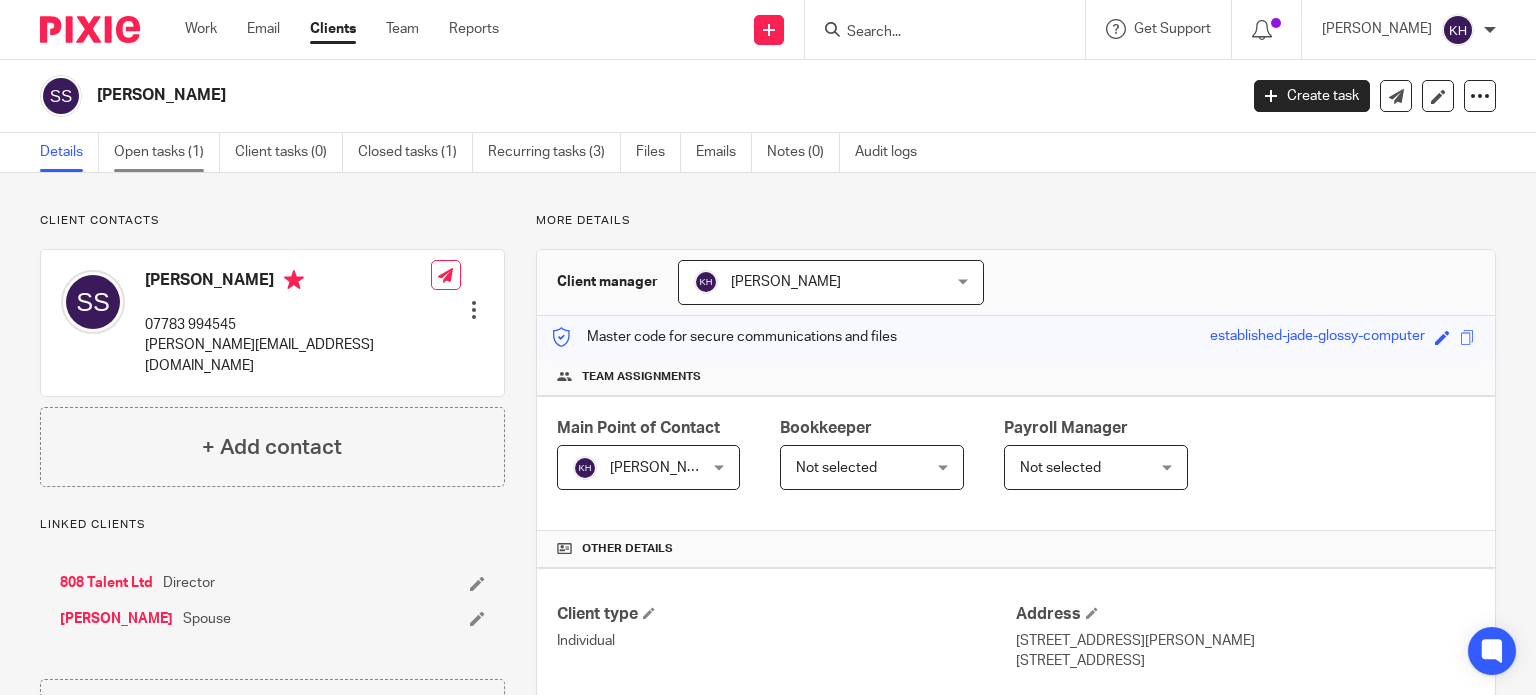 click on "Open tasks (1)" at bounding box center (167, 152) 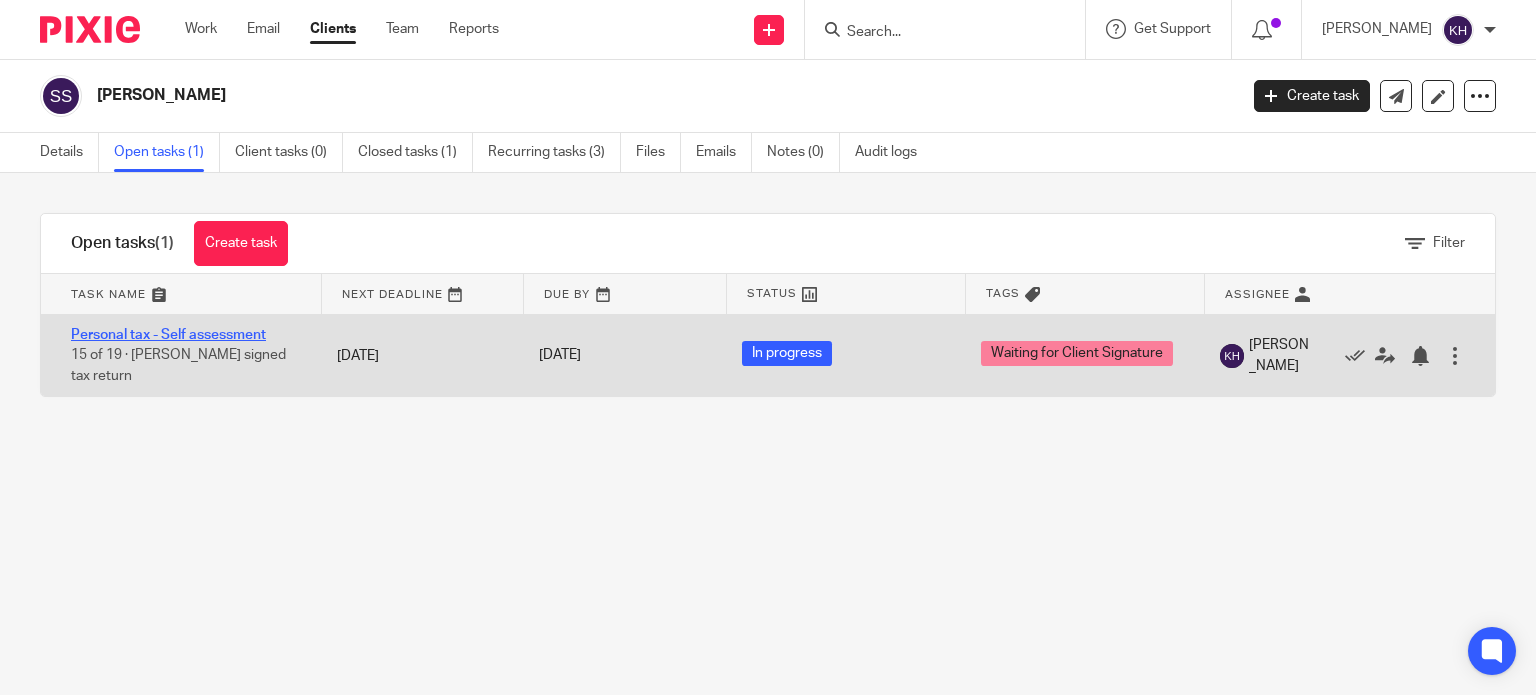 scroll, scrollTop: 0, scrollLeft: 0, axis: both 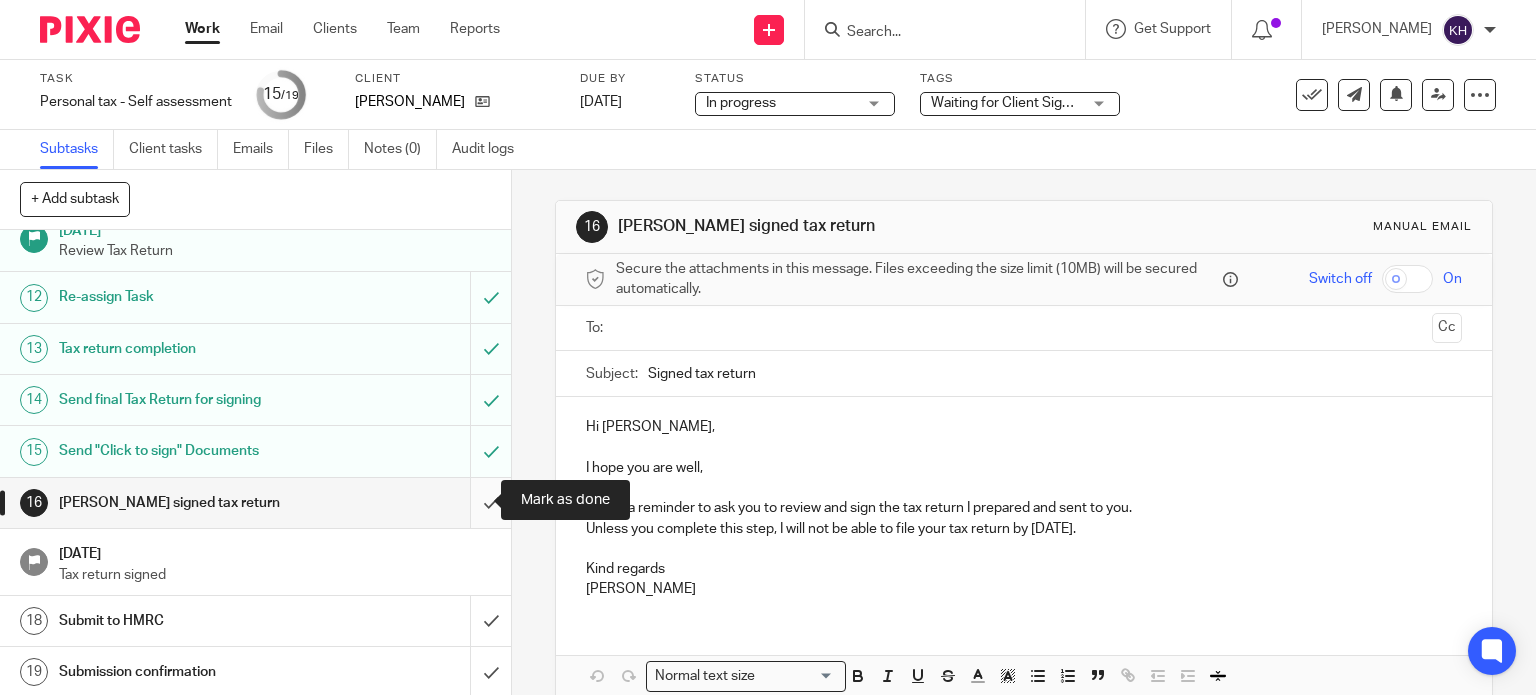 click at bounding box center [255, 503] 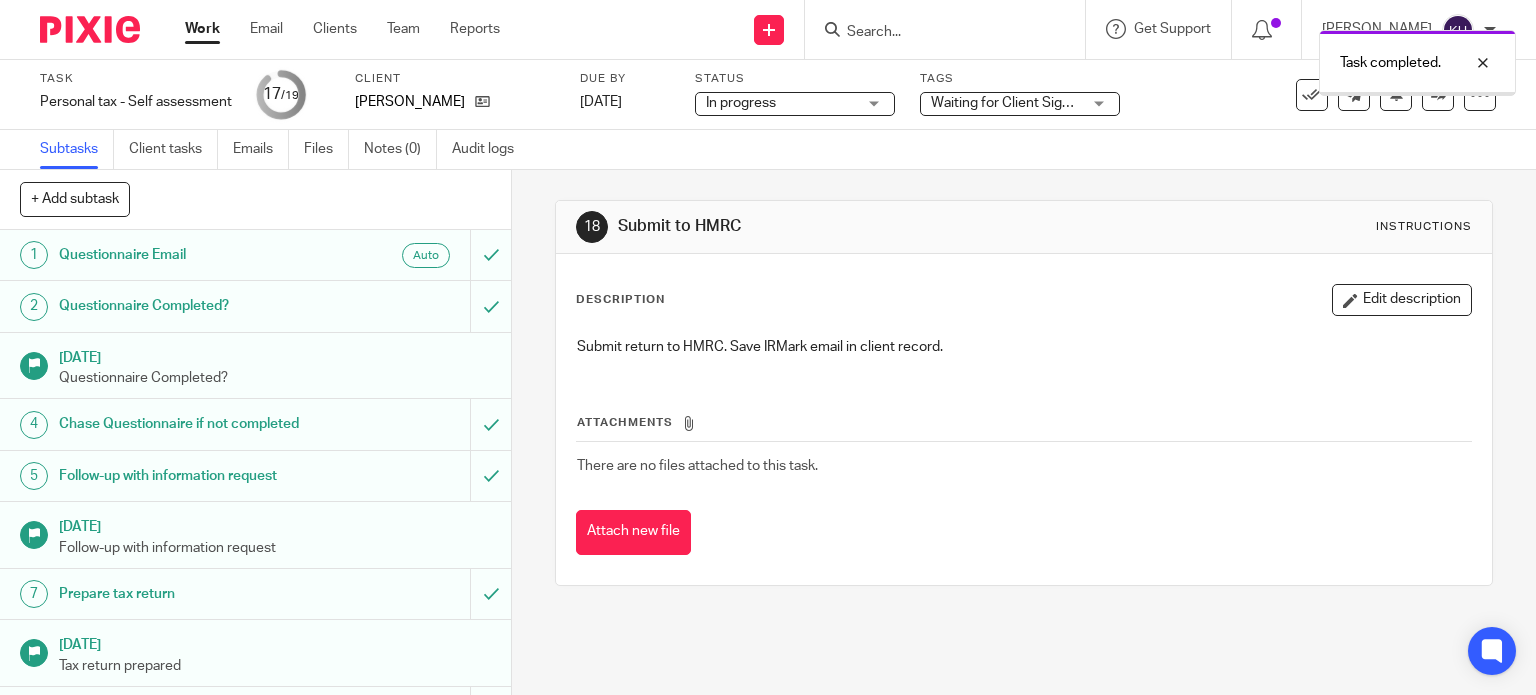 scroll, scrollTop: 0, scrollLeft: 0, axis: both 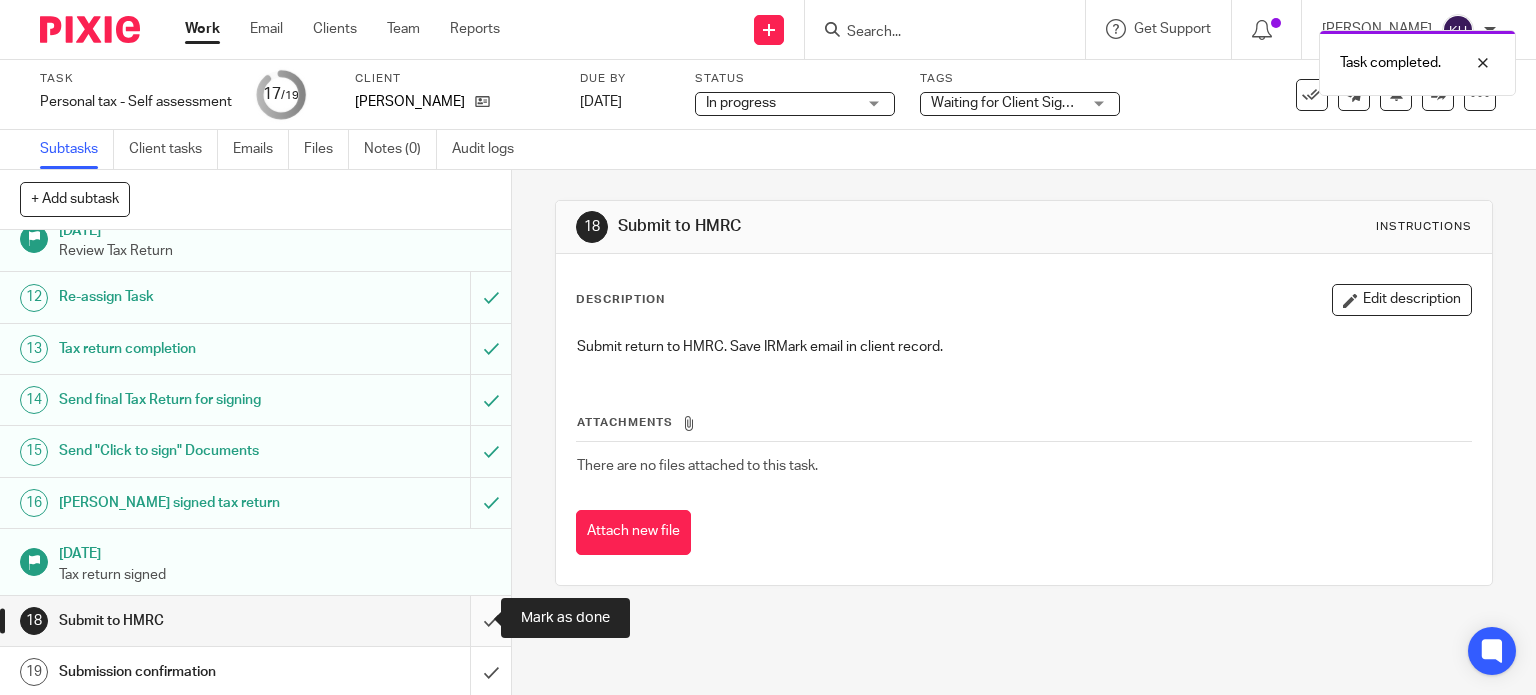 click at bounding box center (255, 621) 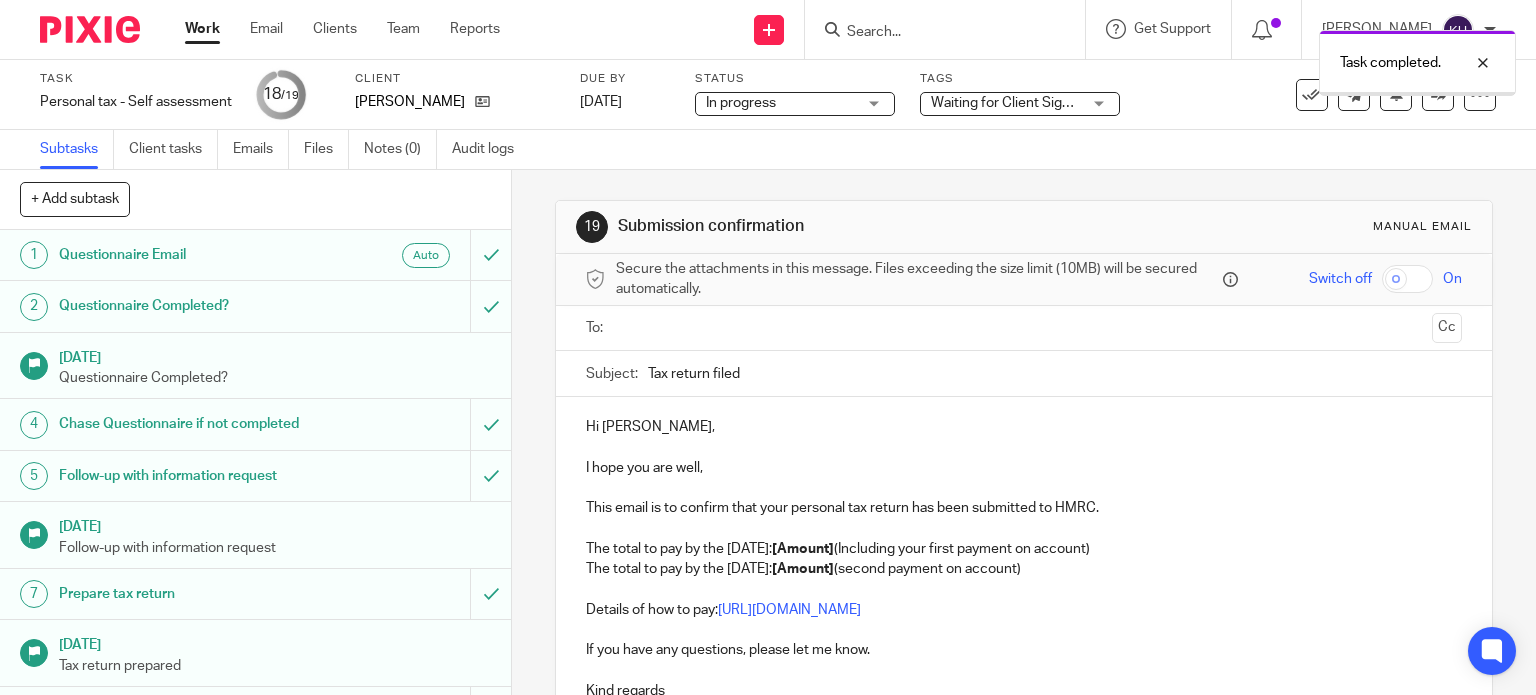 scroll, scrollTop: 0, scrollLeft: 0, axis: both 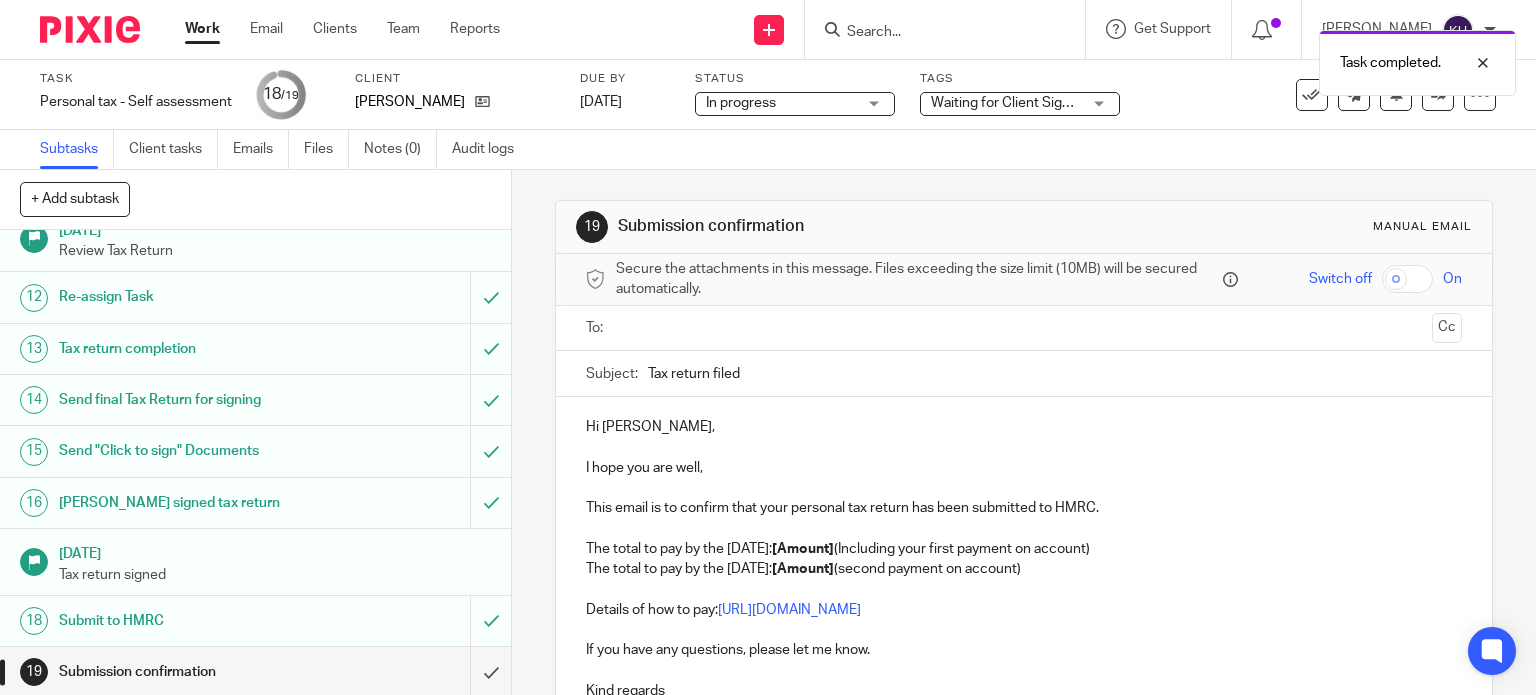 click at bounding box center (1025, 328) 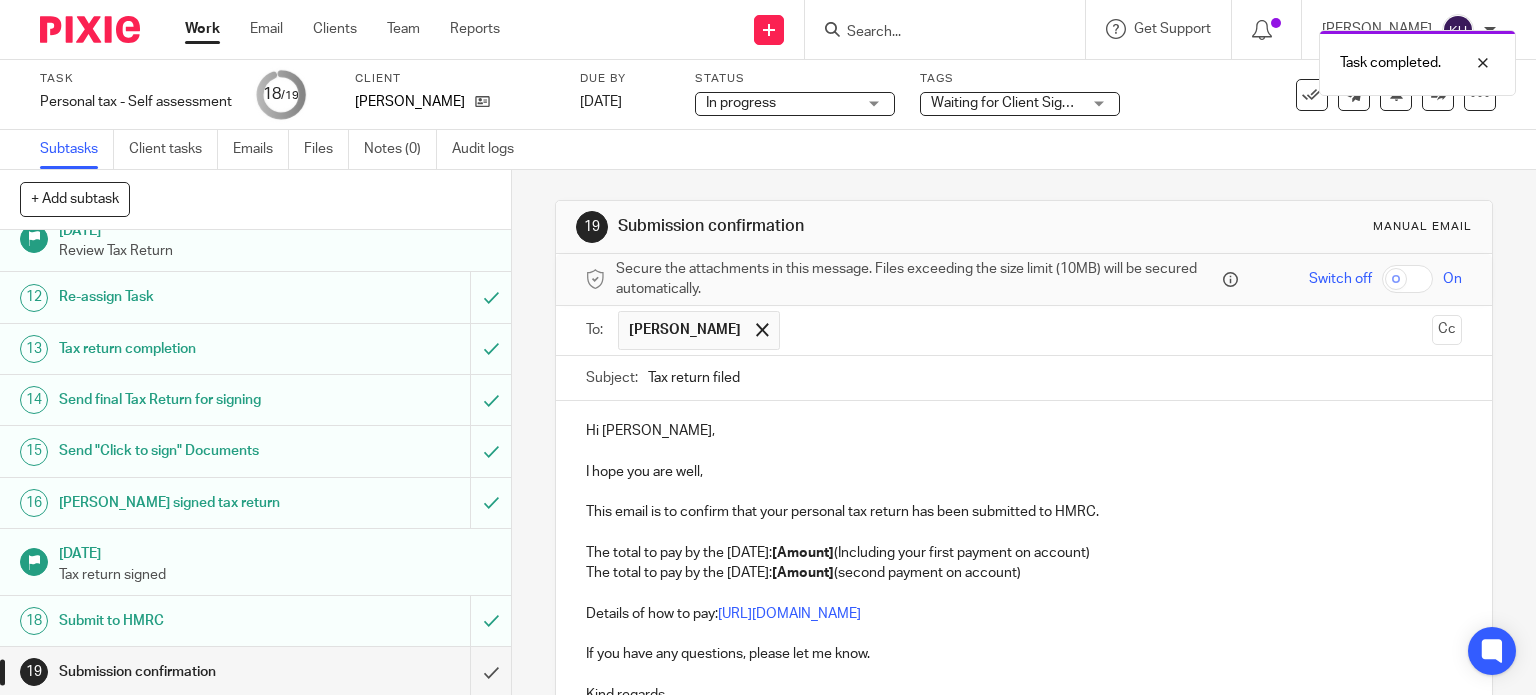 click on "Tax return filed" at bounding box center (1055, 378) 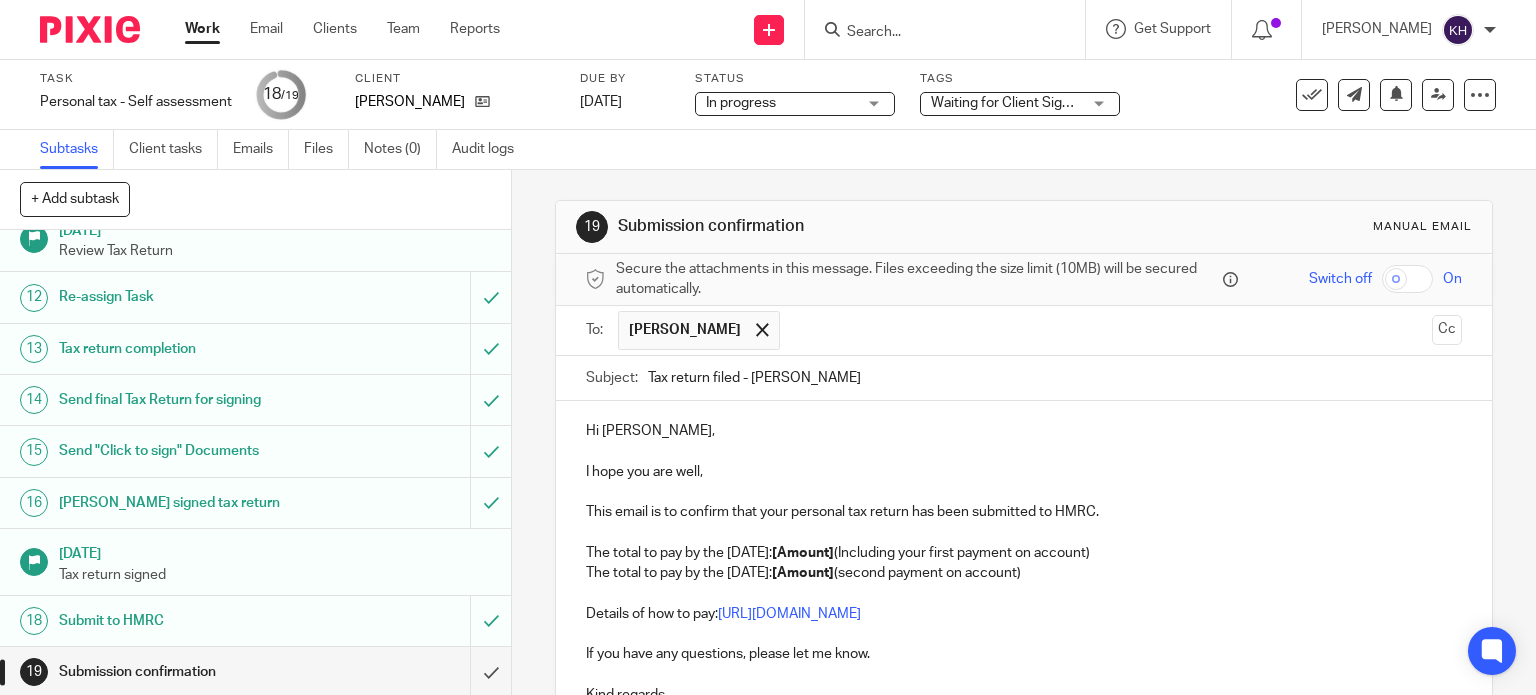 type on "Tax return filed - Sarah" 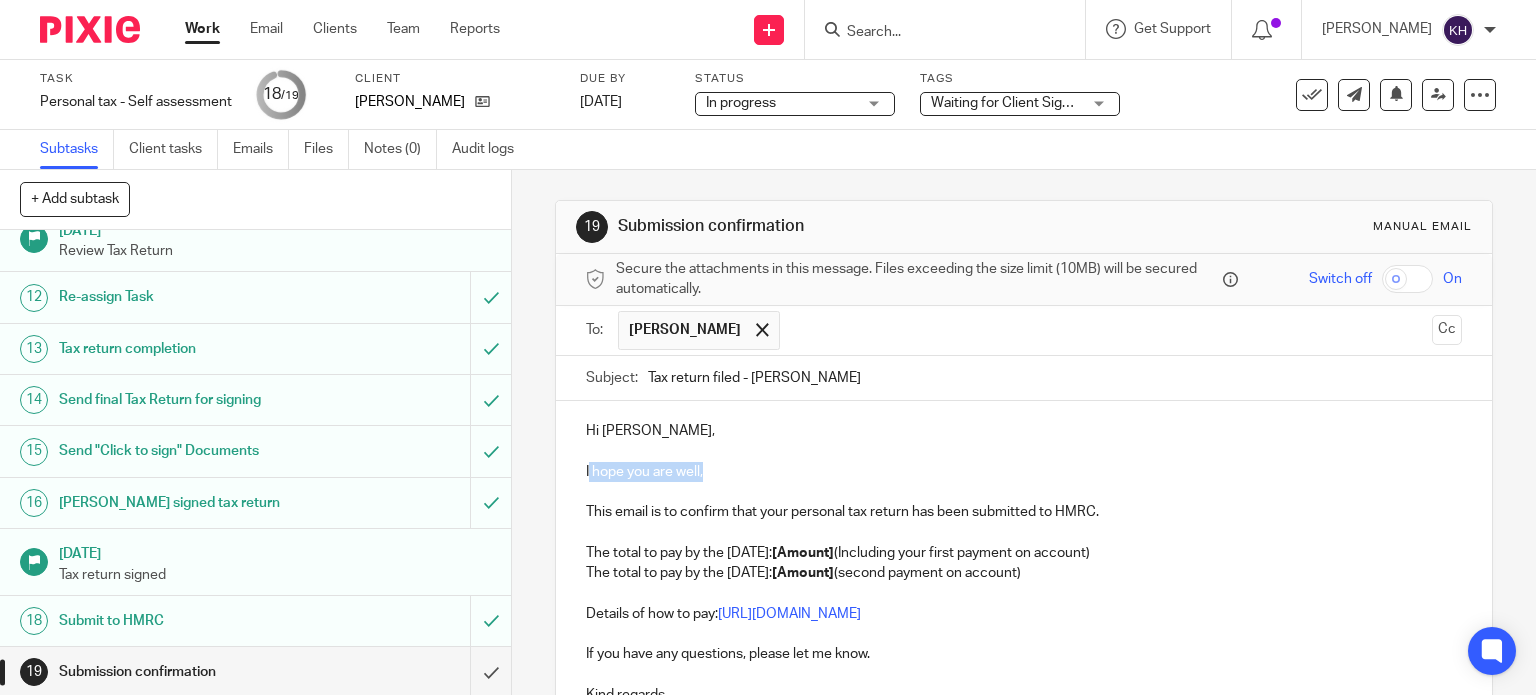 drag, startPoint x: 581, startPoint y: 471, endPoint x: 796, endPoint y: 477, distance: 215.08371 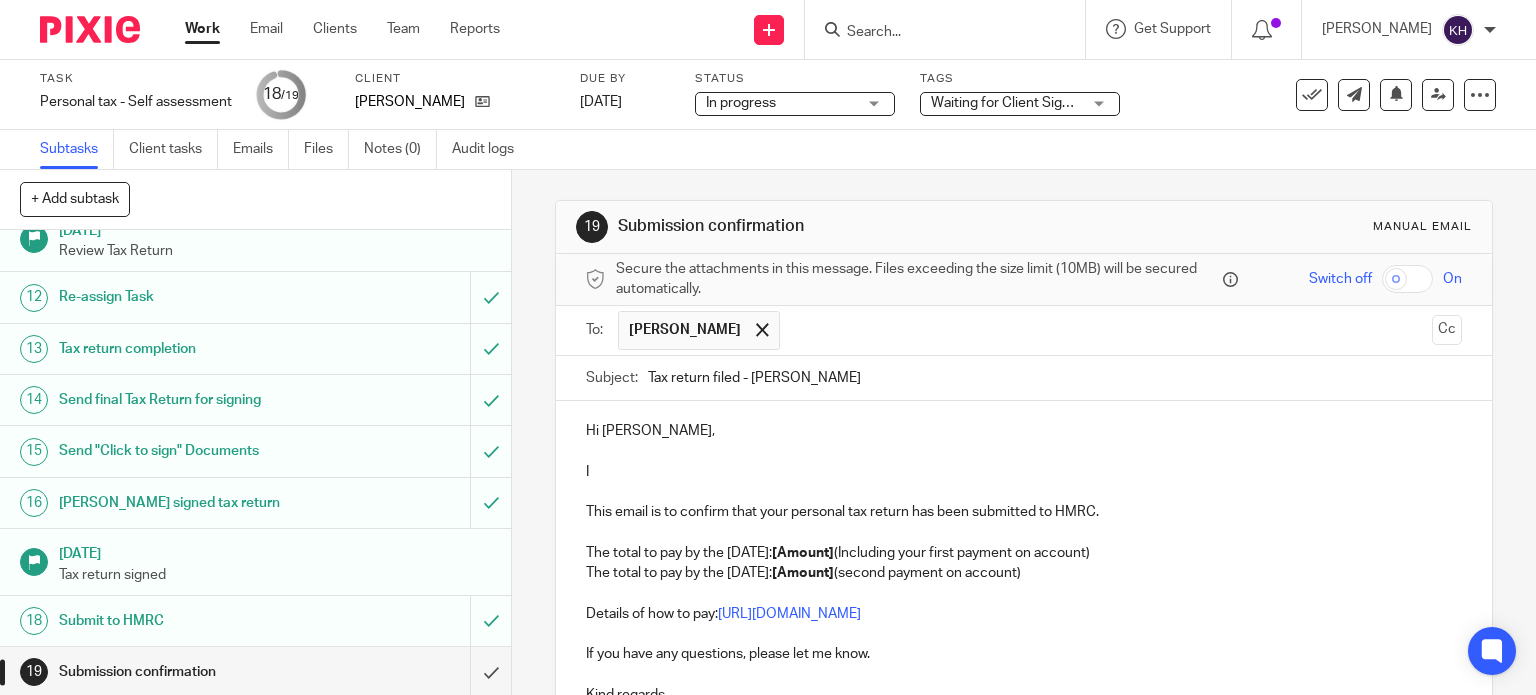 type 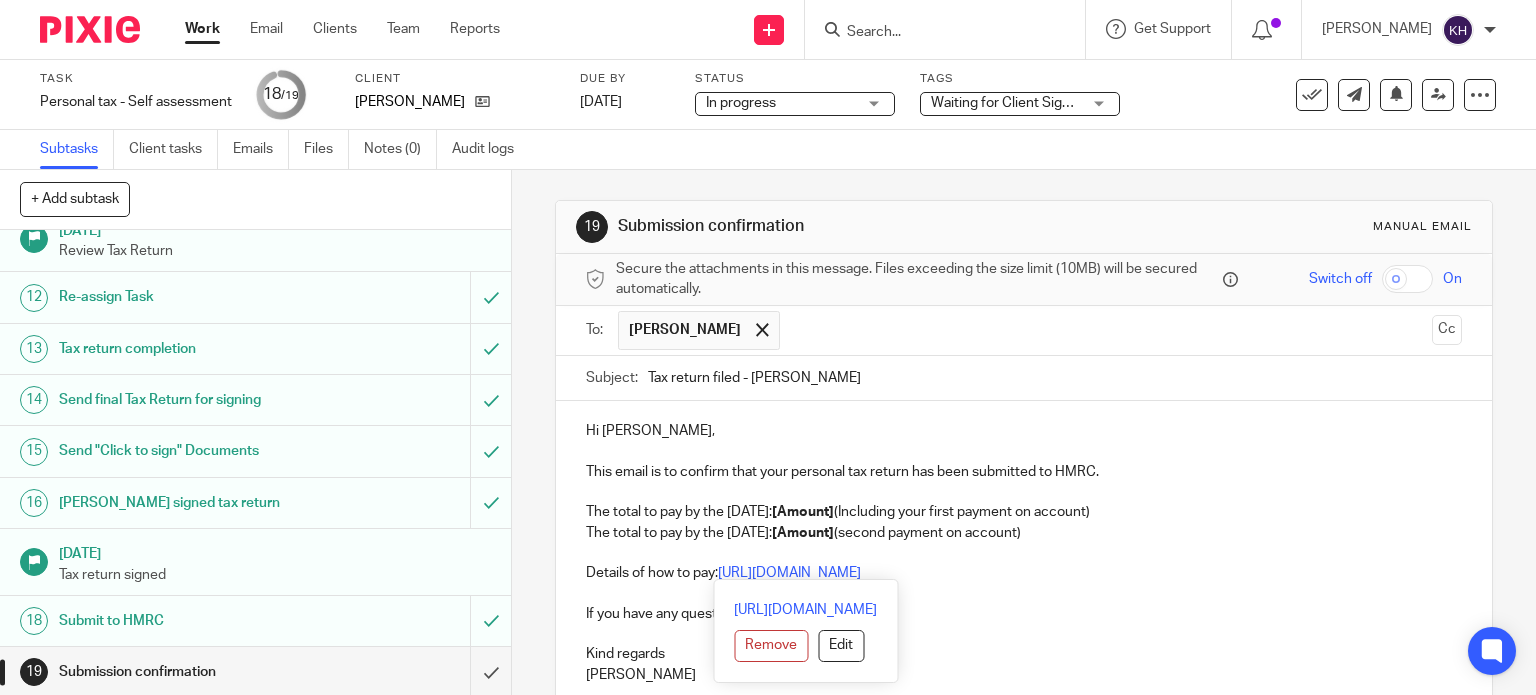 drag, startPoint x: 593, startPoint y: 492, endPoint x: 1088, endPoint y: 580, distance: 502.76138 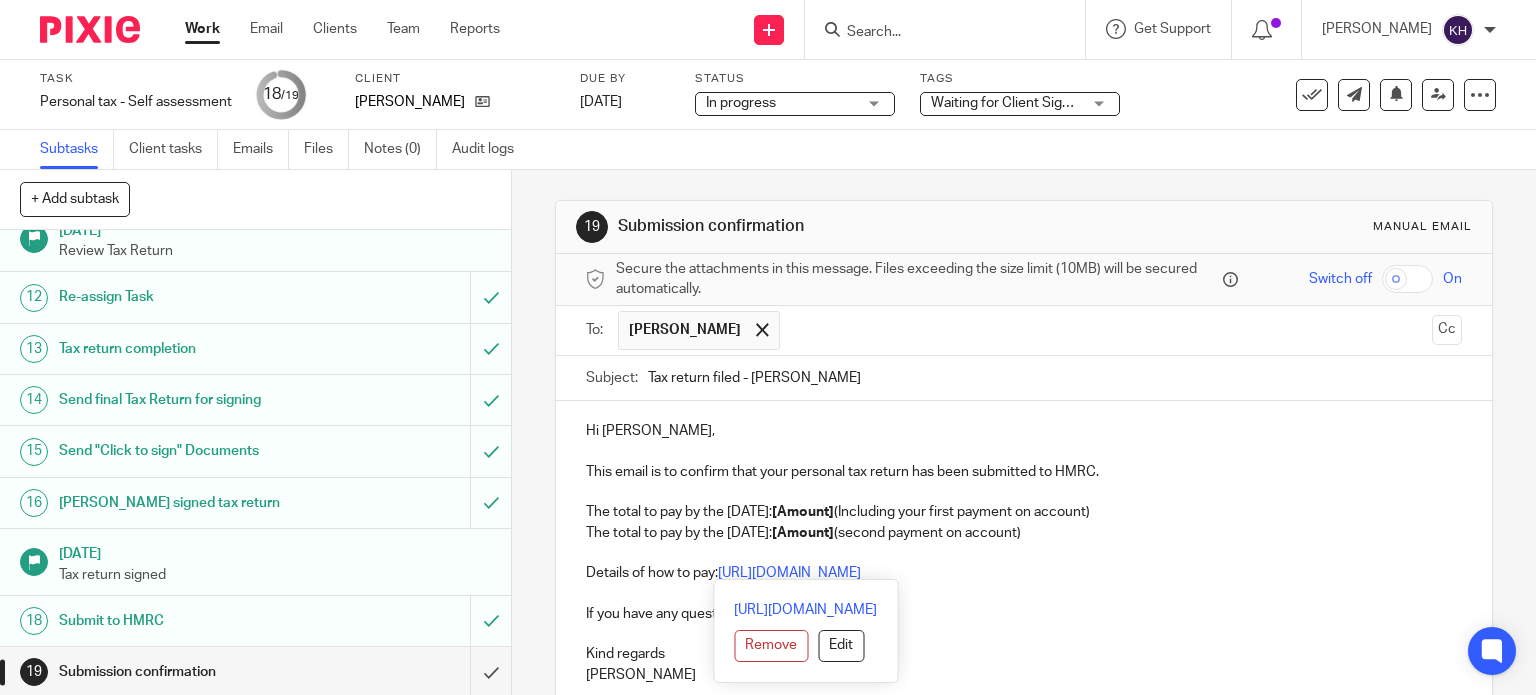 click on "Hi Sarah, This email is to confirm that your personal tax return has been submitted to HMRC. The total to pay by the 31st January:  [Amount]  (Including your first payment on account) The total to pay by the 31st July:  [Amount]  (second payment on account) Details of how to pay:  https://www.gov.uk/pay-self-assessment-tax-bill If you have any questions, please let me know. Kind regards Kerry P.S. If you are happy with our service, we would really appreciate it if you could leave us a google review here:  https://www.google.com/search?gs_ssp=eJzj4tVP1zc0TDaoSMnJSjEwYLRSNagwsTA3TzNNTTMwN0uyMDFPsTKoMDUxSkoyME00TrIwTzY3MPbiTsksSk0uUShITcwGAHUmEy8&q=direct+peak&oq=direct+peak&aqs=chrome.1.0i355i512j46i175i199i512j69i59j69i65j69i61l2j69i65l2.4348j0j4&sourceid=chrome&ie=UTF-8#lrd=0x4877f5ef076b847d:0x542bb05a3b87c703,1,,,," at bounding box center [1024, 570] 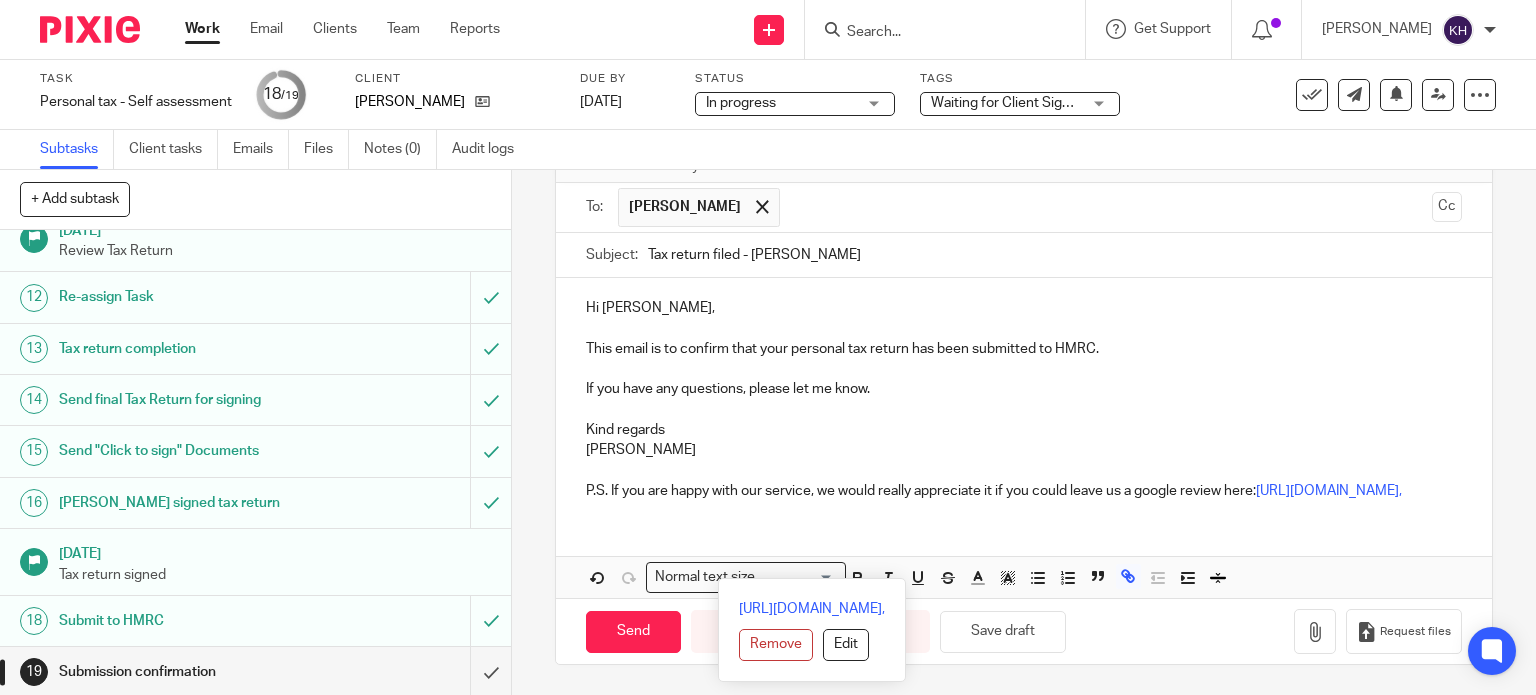 drag, startPoint x: 608, startPoint y: 588, endPoint x: 1151, endPoint y: 742, distance: 564.41565 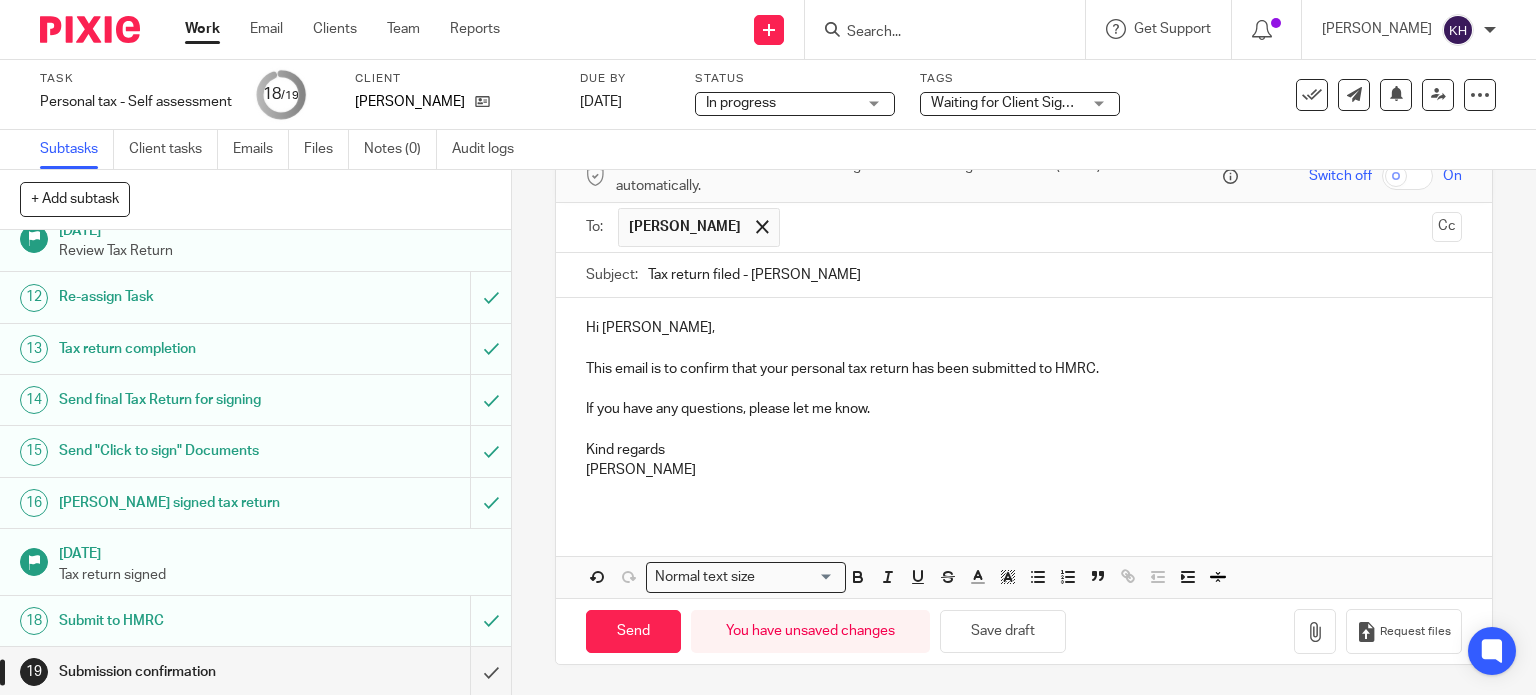 scroll, scrollTop: 100, scrollLeft: 0, axis: vertical 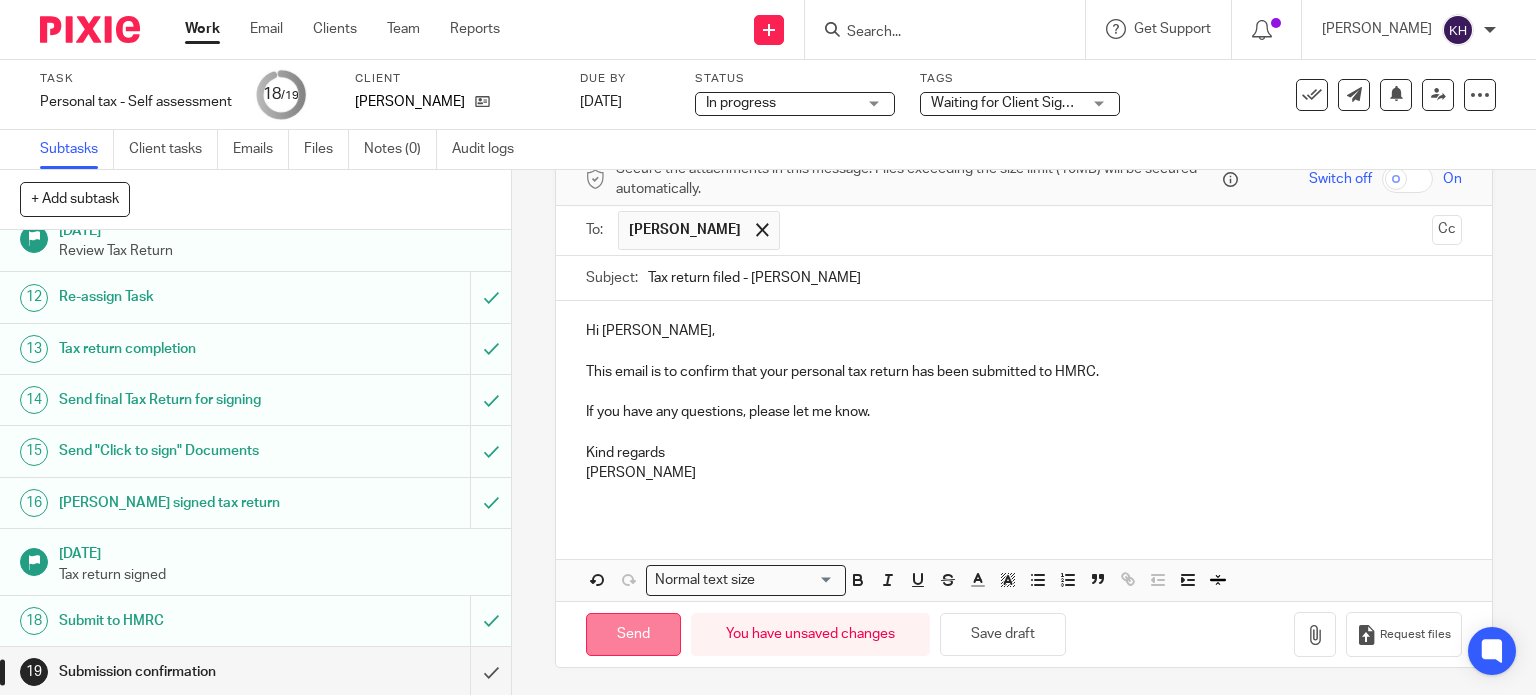 click on "Send" at bounding box center (633, 634) 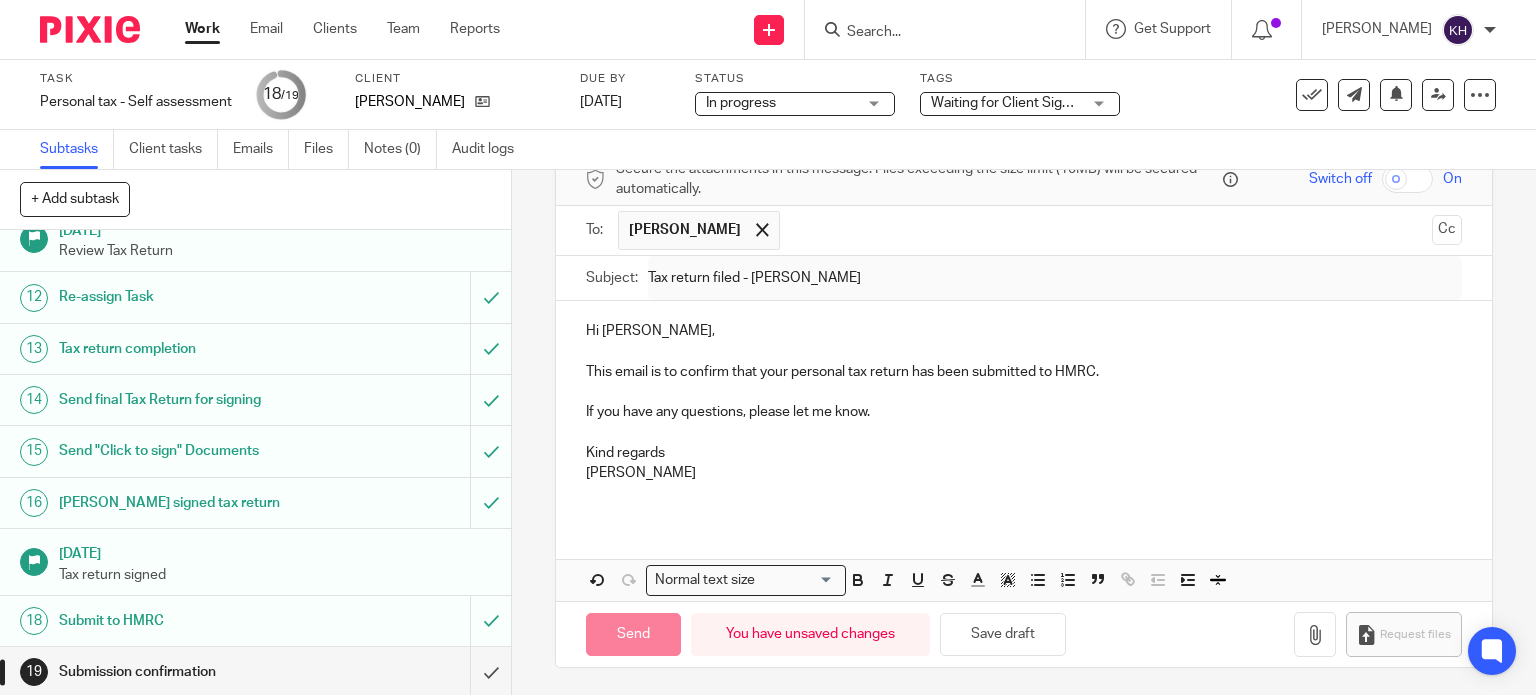 type on "Sent" 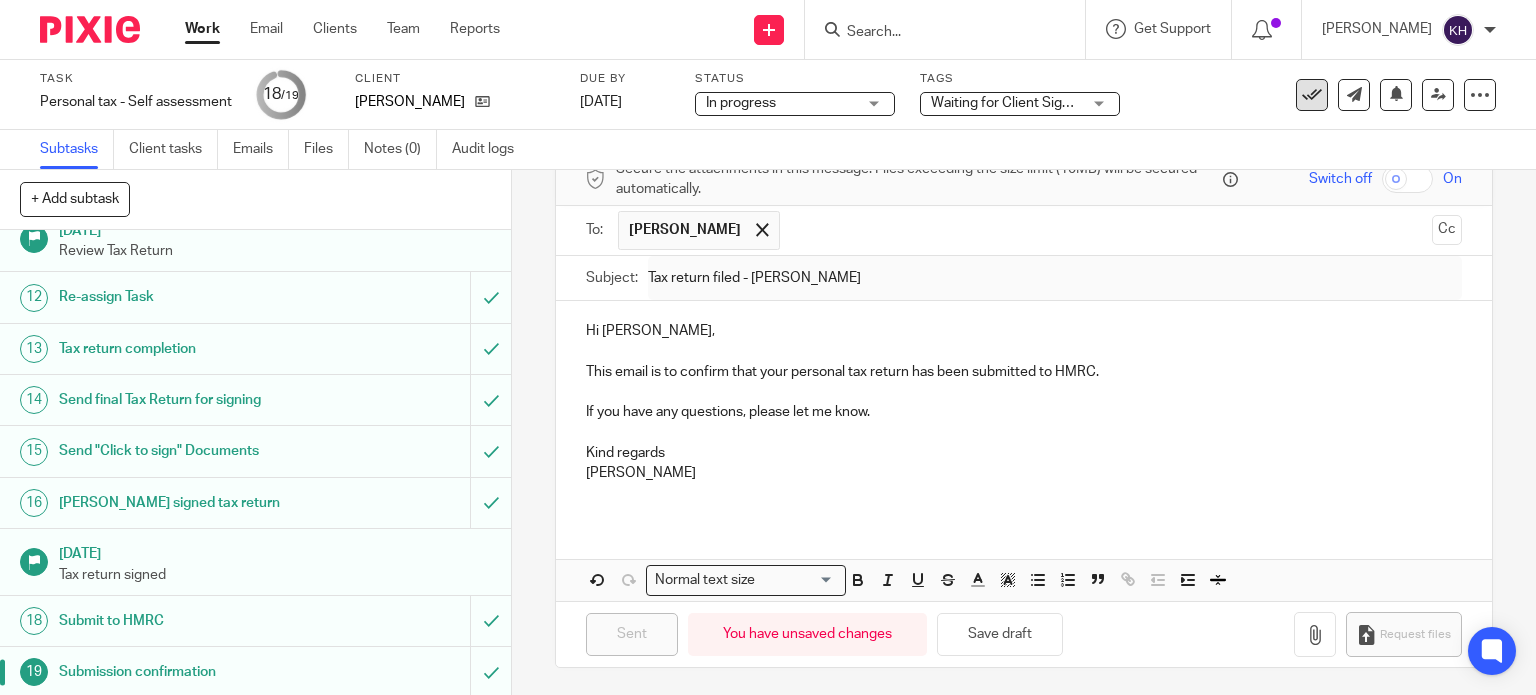 click on "Task
Personal tax - Self assessment   Save
Personal tax - Self assessment
18 /19
Client
Sarah Swanton
Due by
8 Jan 2026
Status
In progress
In progress
Not started
In progress
2
Tags
Waiting for Client Signature
Agent Authorisation Required
AML Check Required
Awaiting Manager Approval
Awaiting previous Accountant
Awaiting WIP
Chased
Information Received
Internal Query
Notes Attached
Priority" at bounding box center (768, 95) 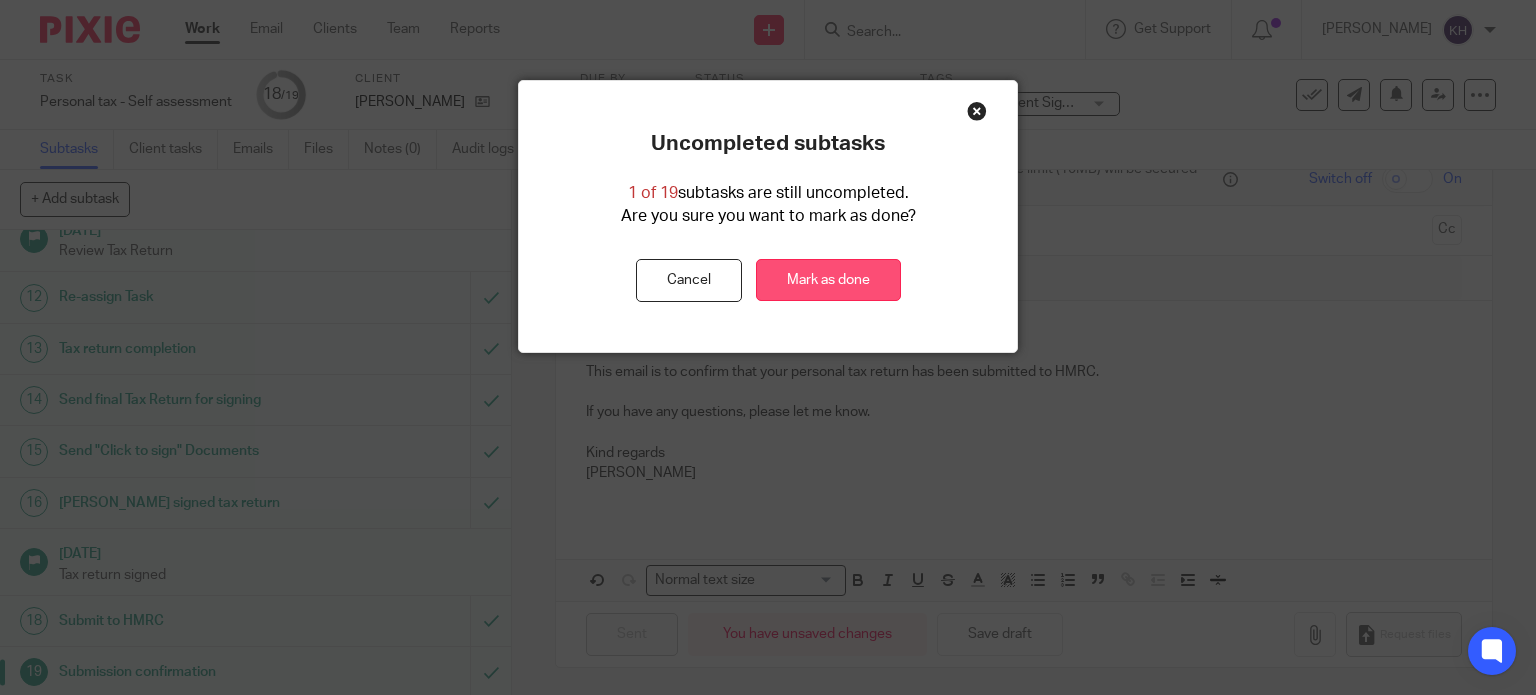 click on "Mark as done" at bounding box center (828, 280) 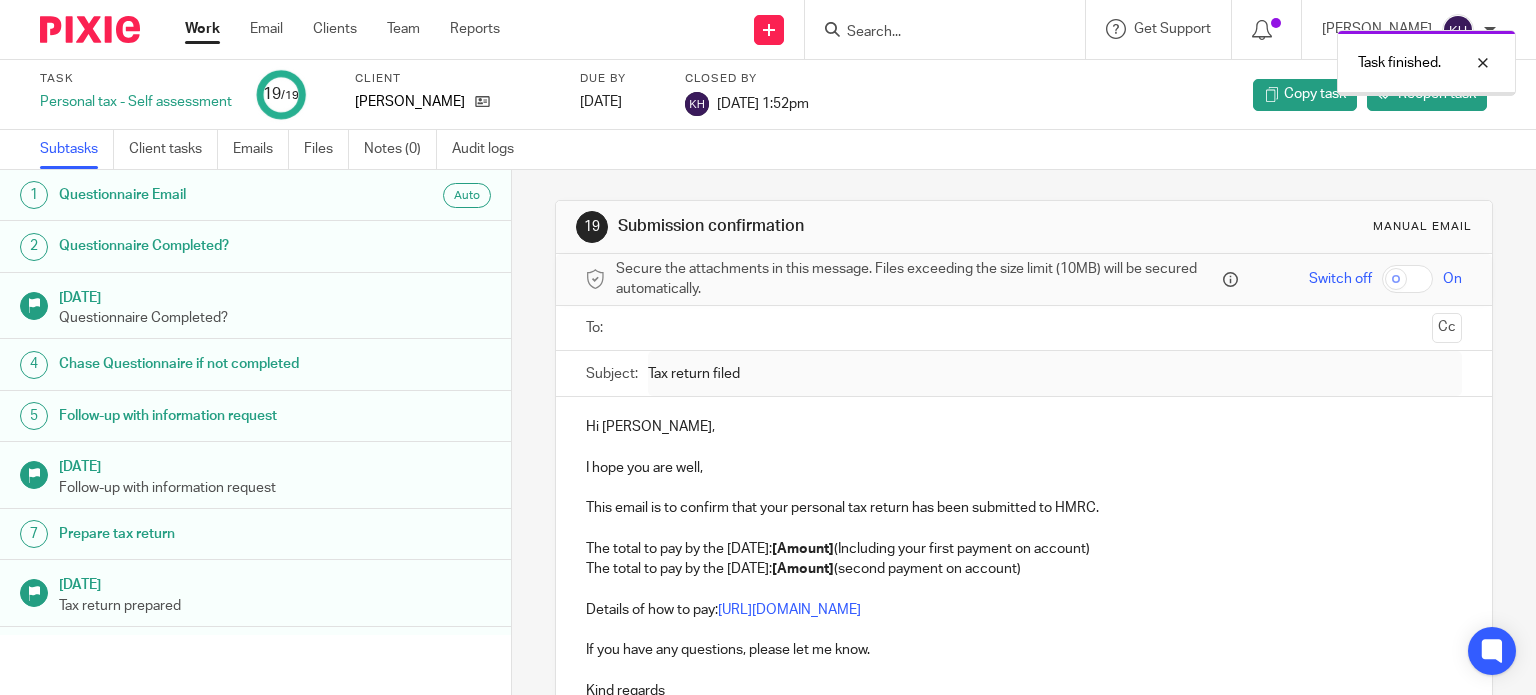 scroll, scrollTop: 0, scrollLeft: 0, axis: both 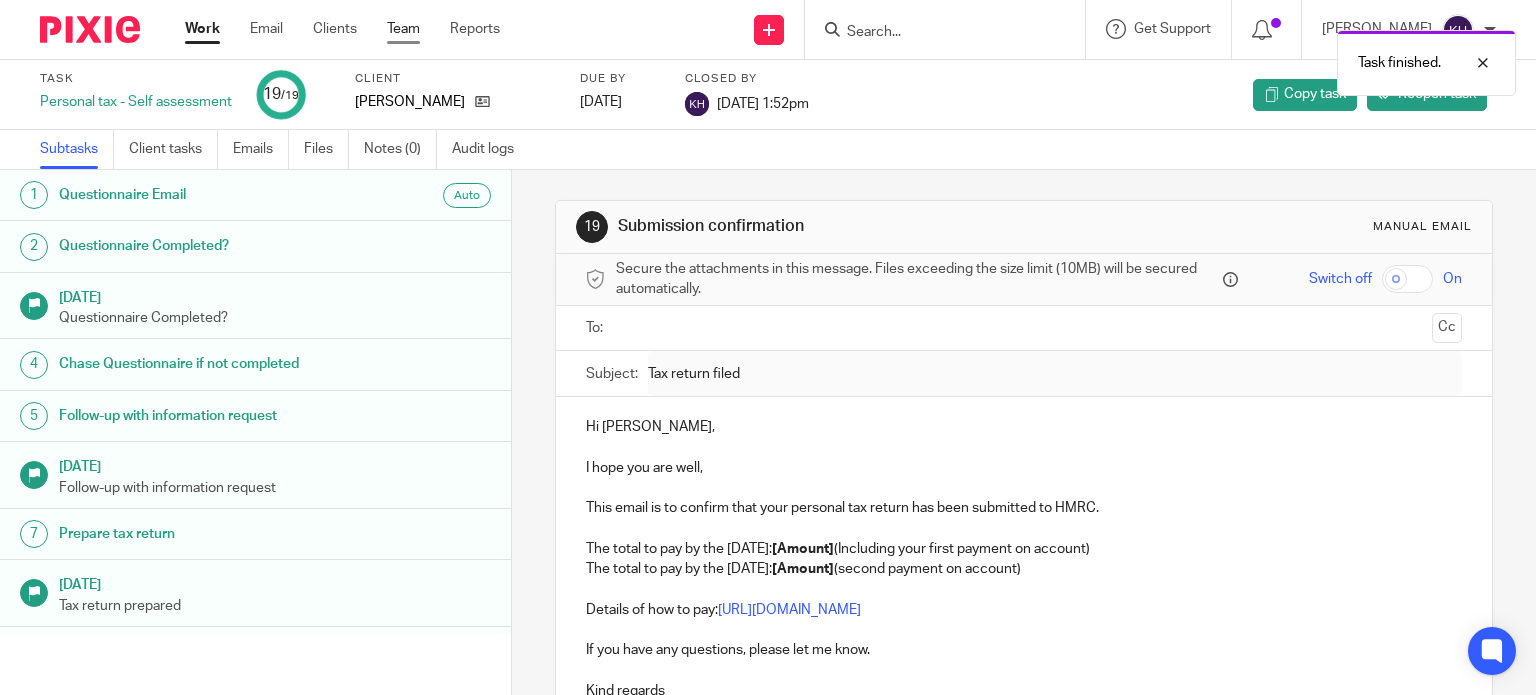 click on "Team" at bounding box center (403, 29) 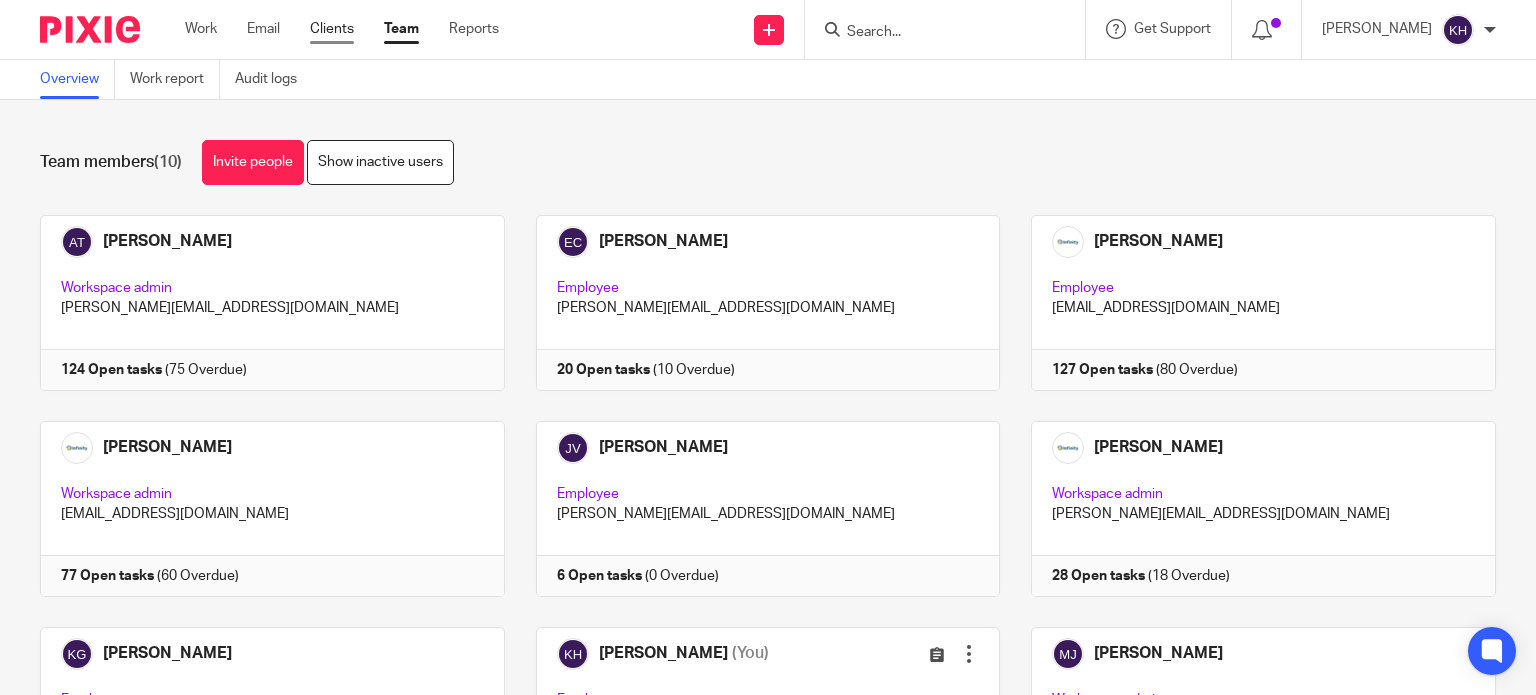 scroll, scrollTop: 0, scrollLeft: 0, axis: both 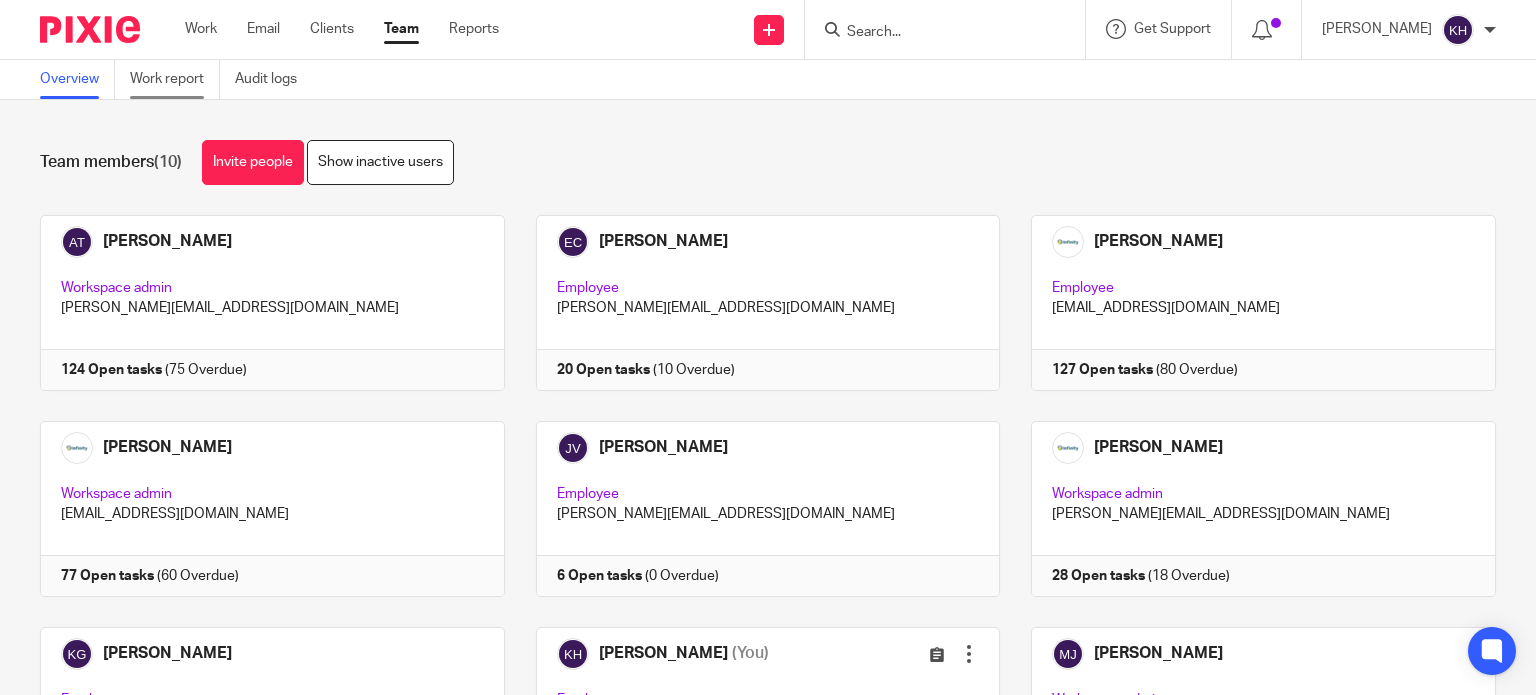 click on "Work report" at bounding box center (175, 79) 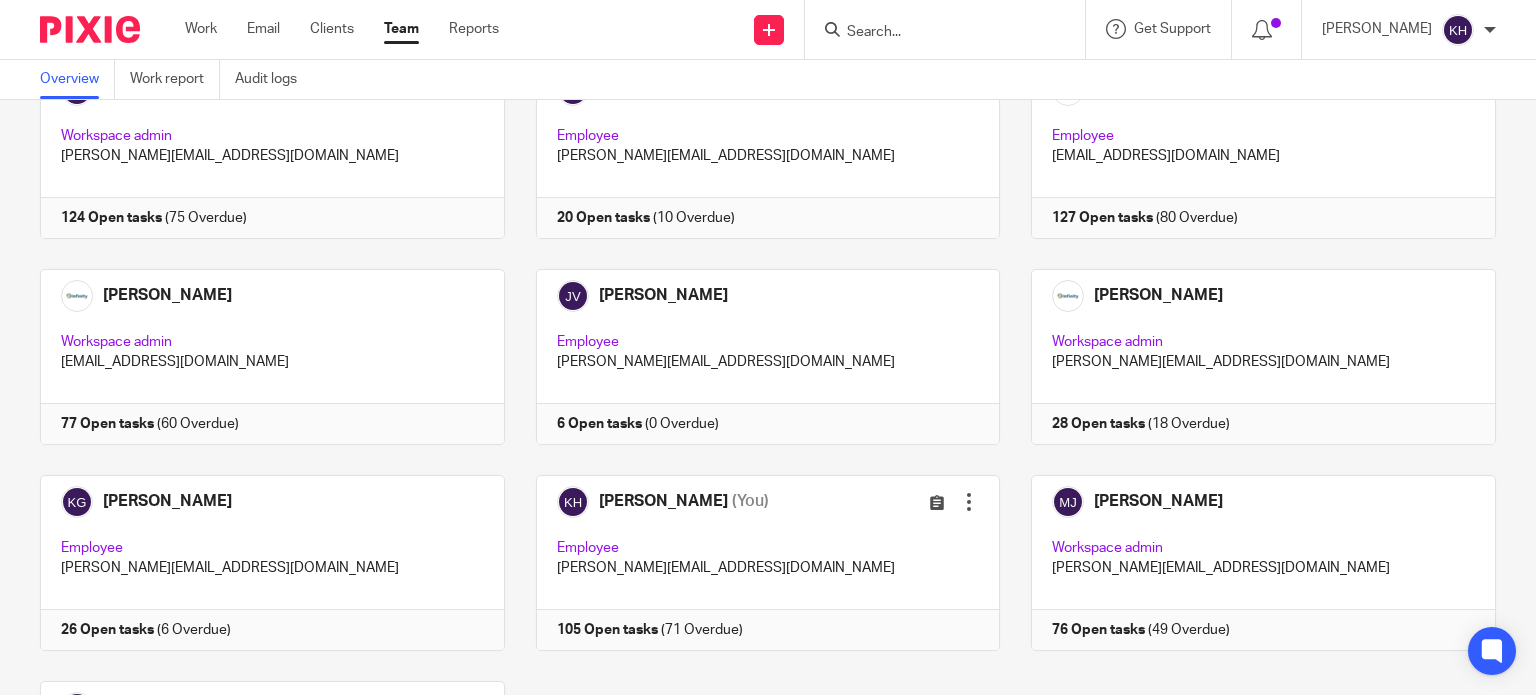 scroll, scrollTop: 381, scrollLeft: 0, axis: vertical 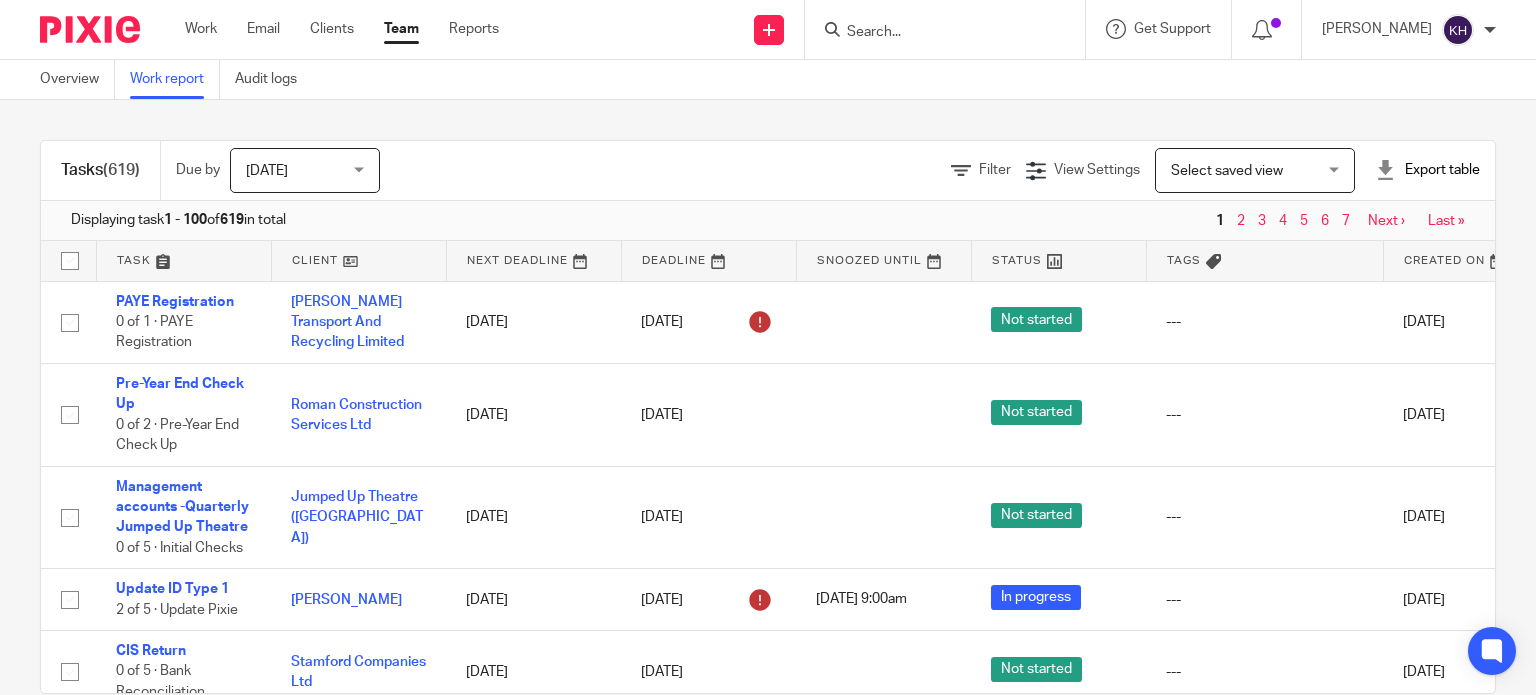 click at bounding box center [935, 33] 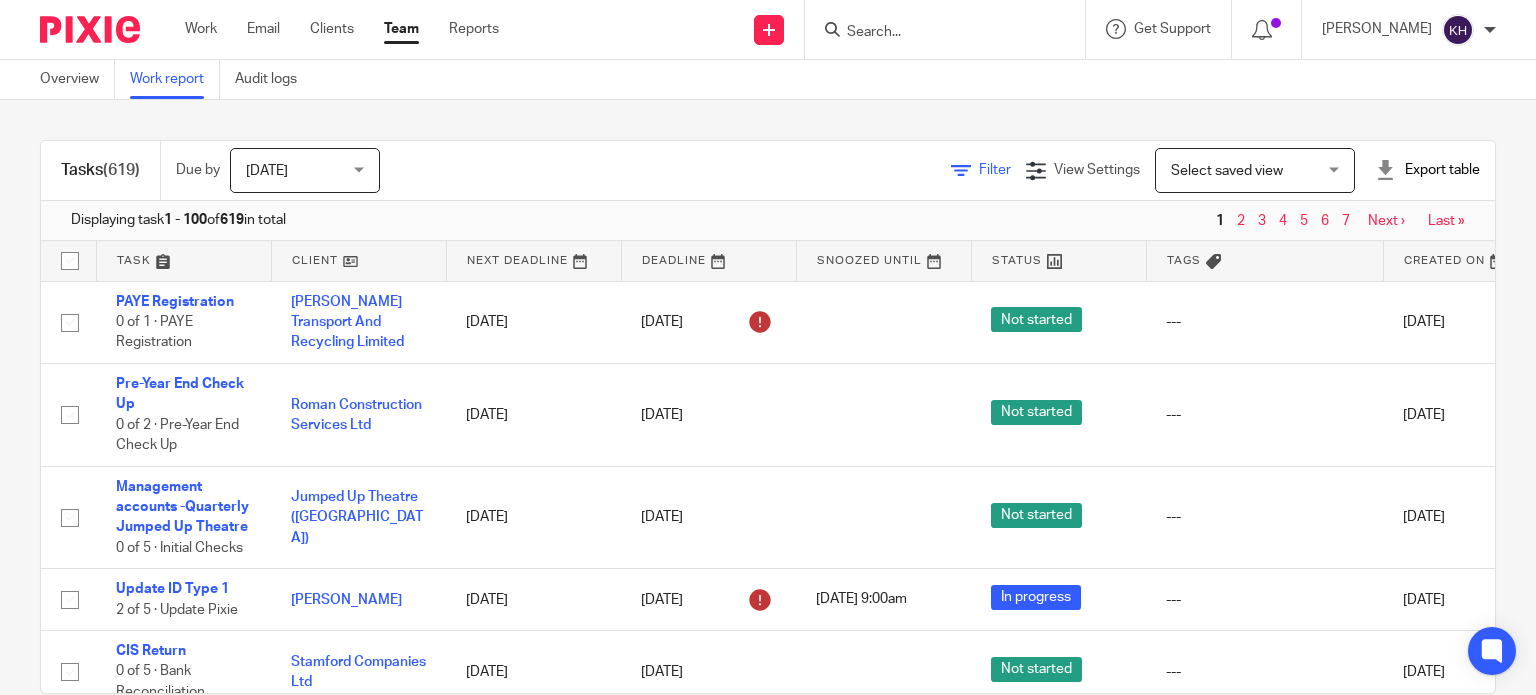 click at bounding box center [961, 171] 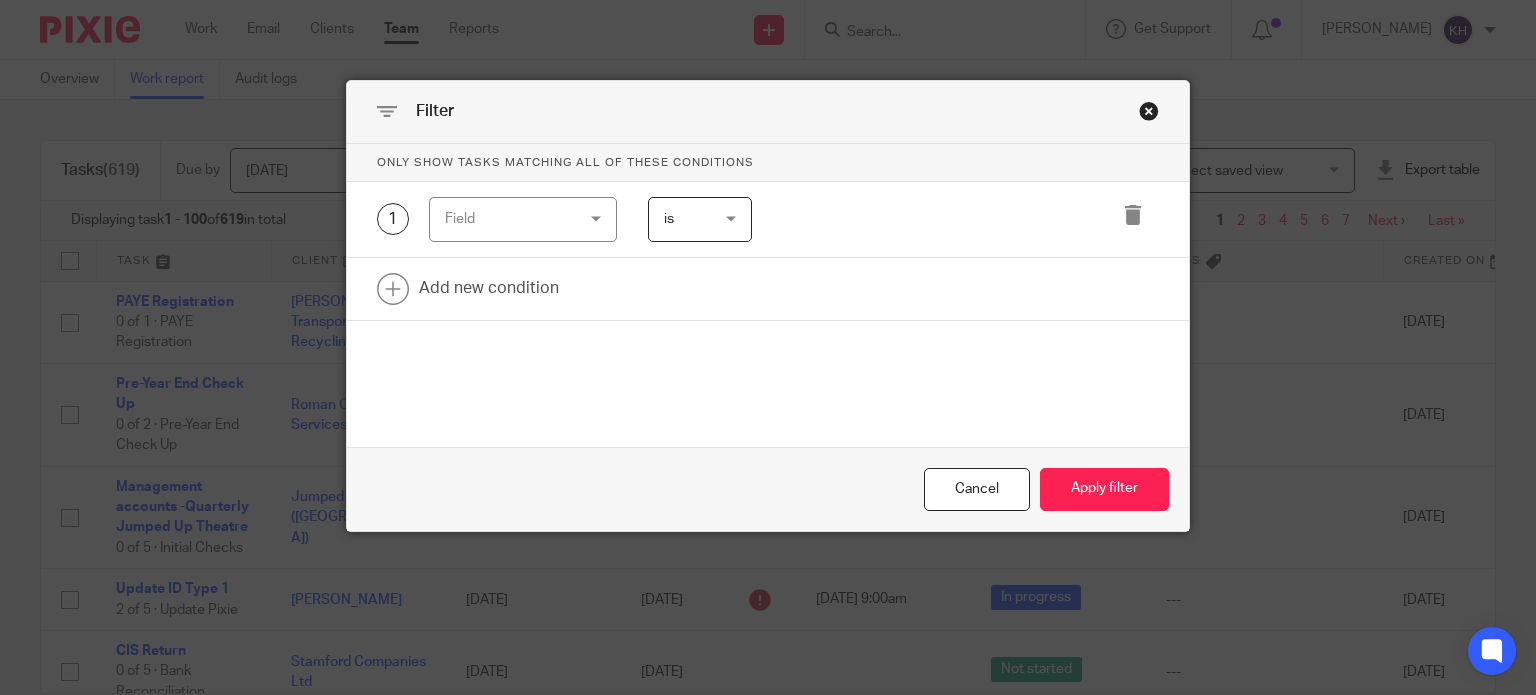 click on "Field" at bounding box center (513, 219) 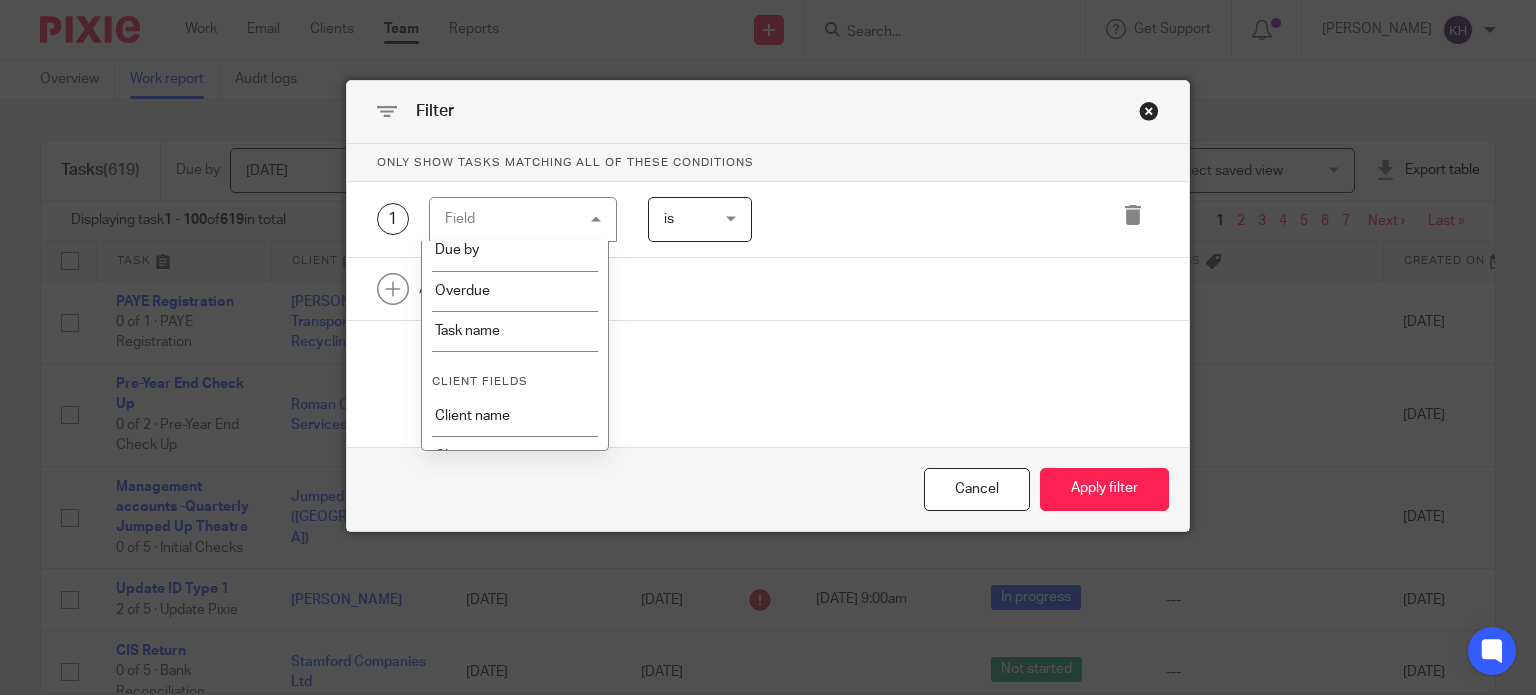 scroll, scrollTop: 500, scrollLeft: 0, axis: vertical 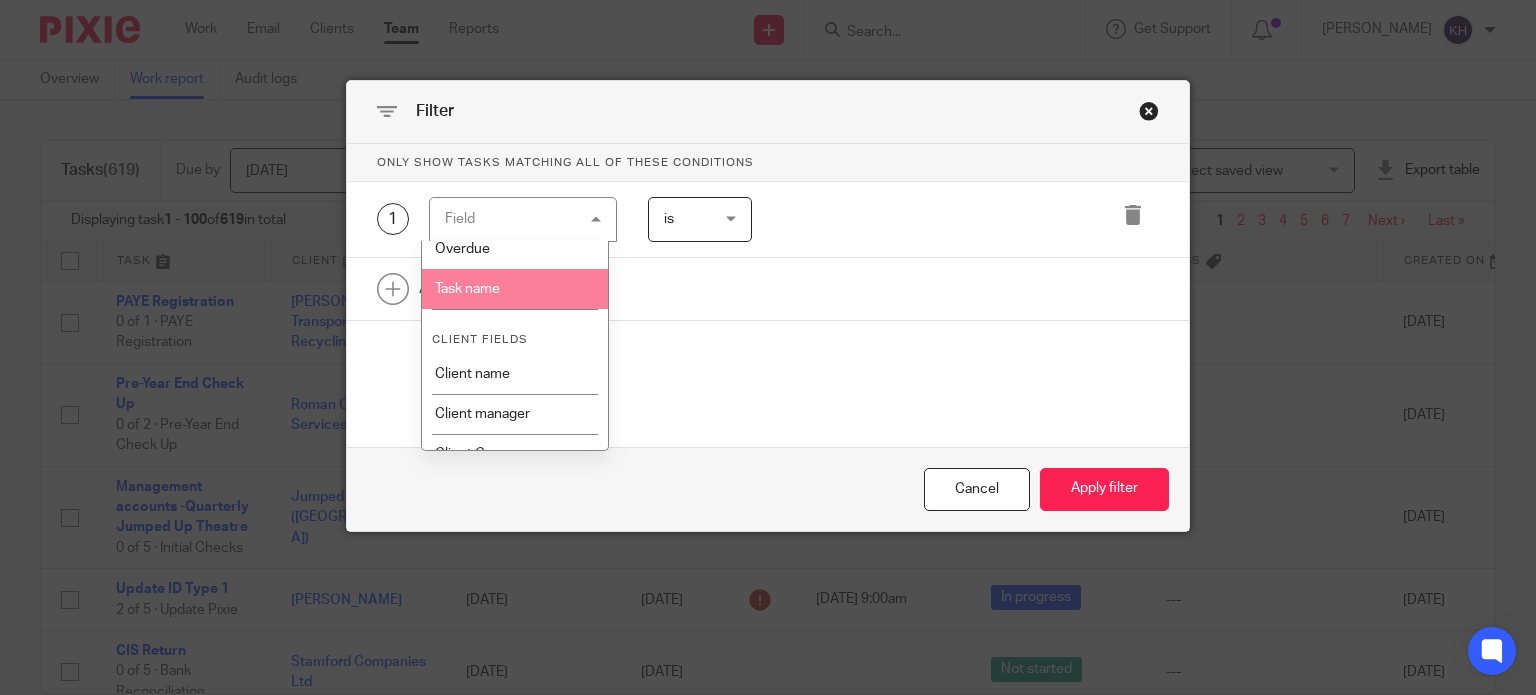 click on "Task name" at bounding box center (515, 289) 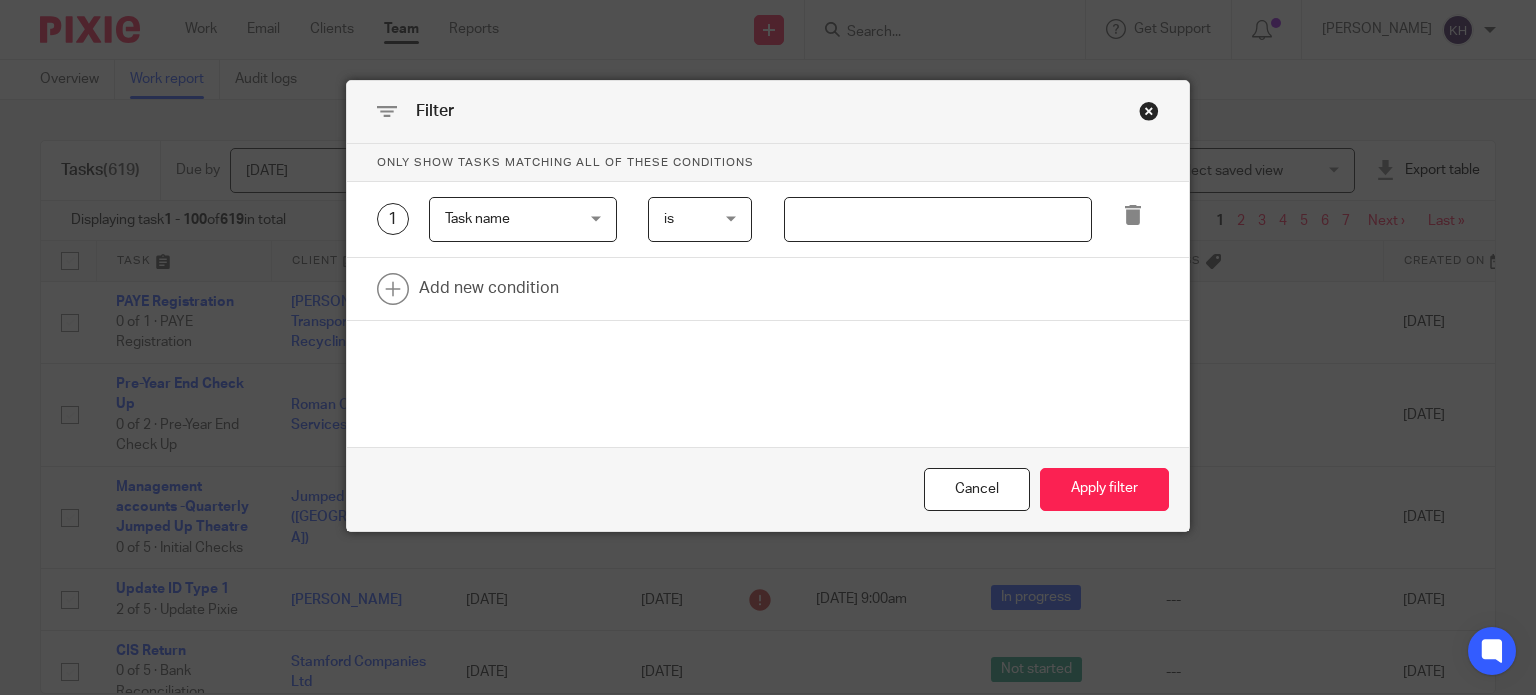 click at bounding box center [938, 219] 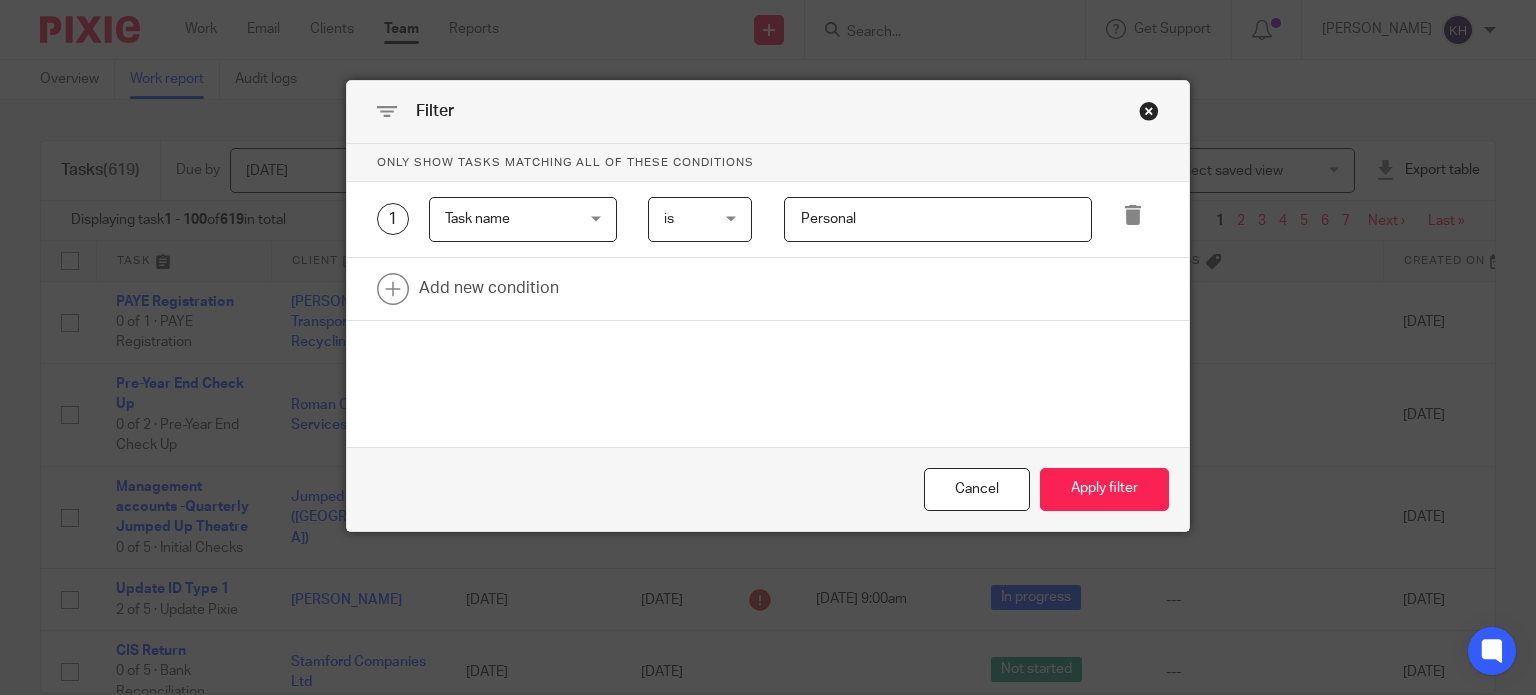type on "Personal" 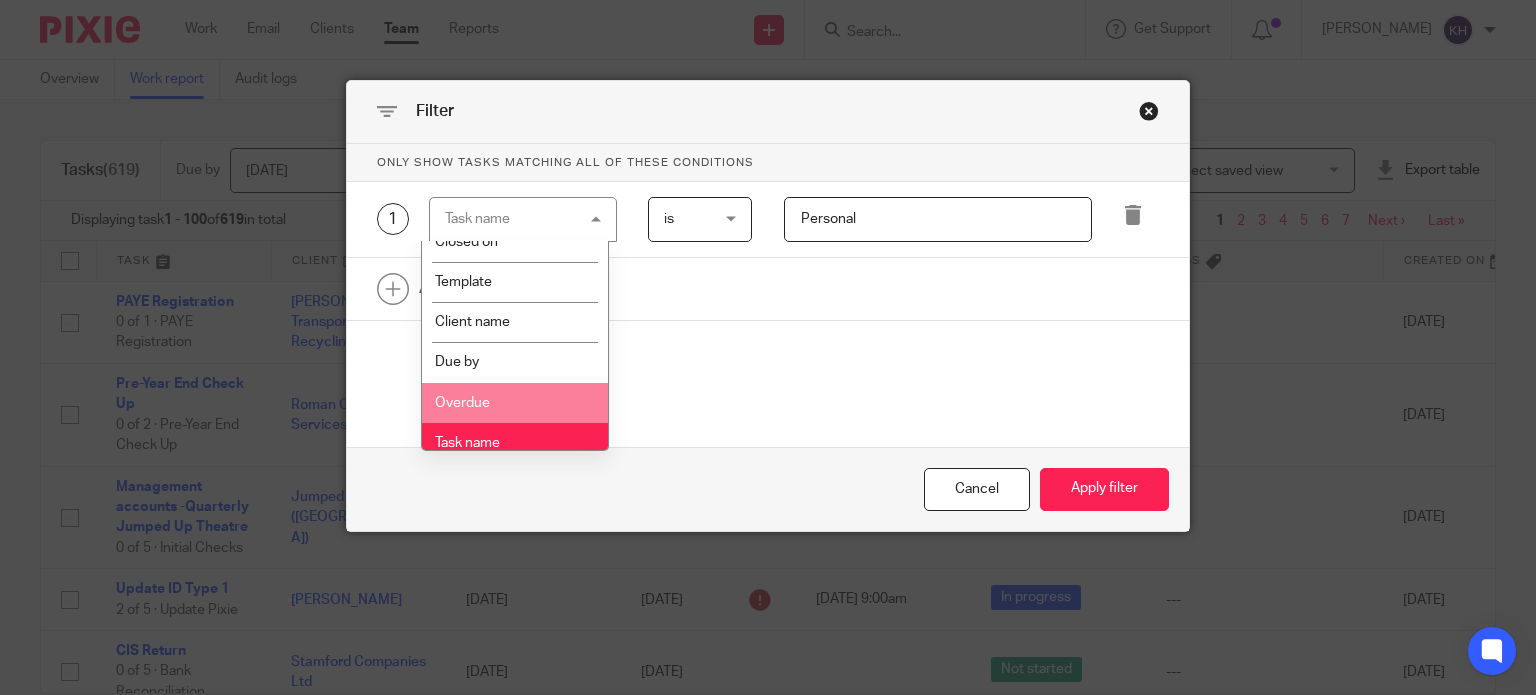 scroll, scrollTop: 300, scrollLeft: 0, axis: vertical 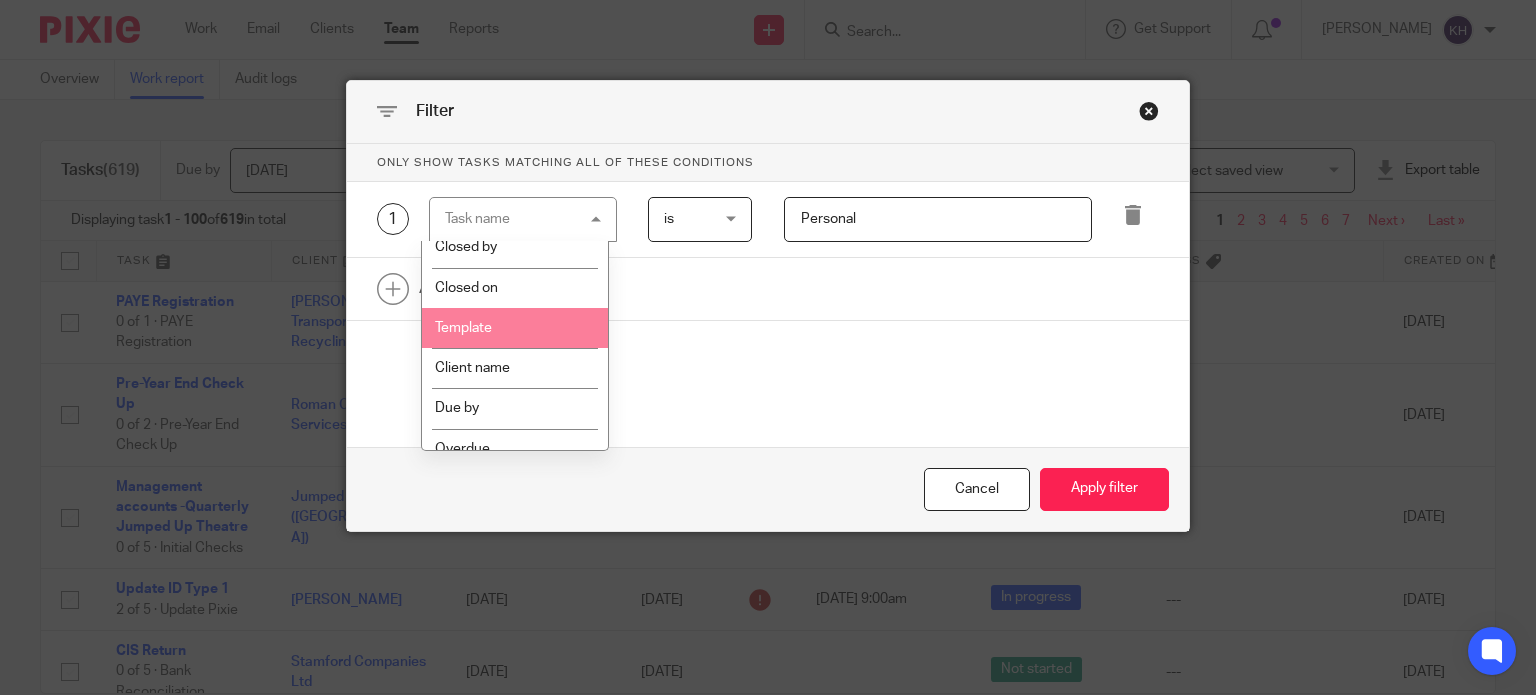 click on "Template" at bounding box center [515, 328] 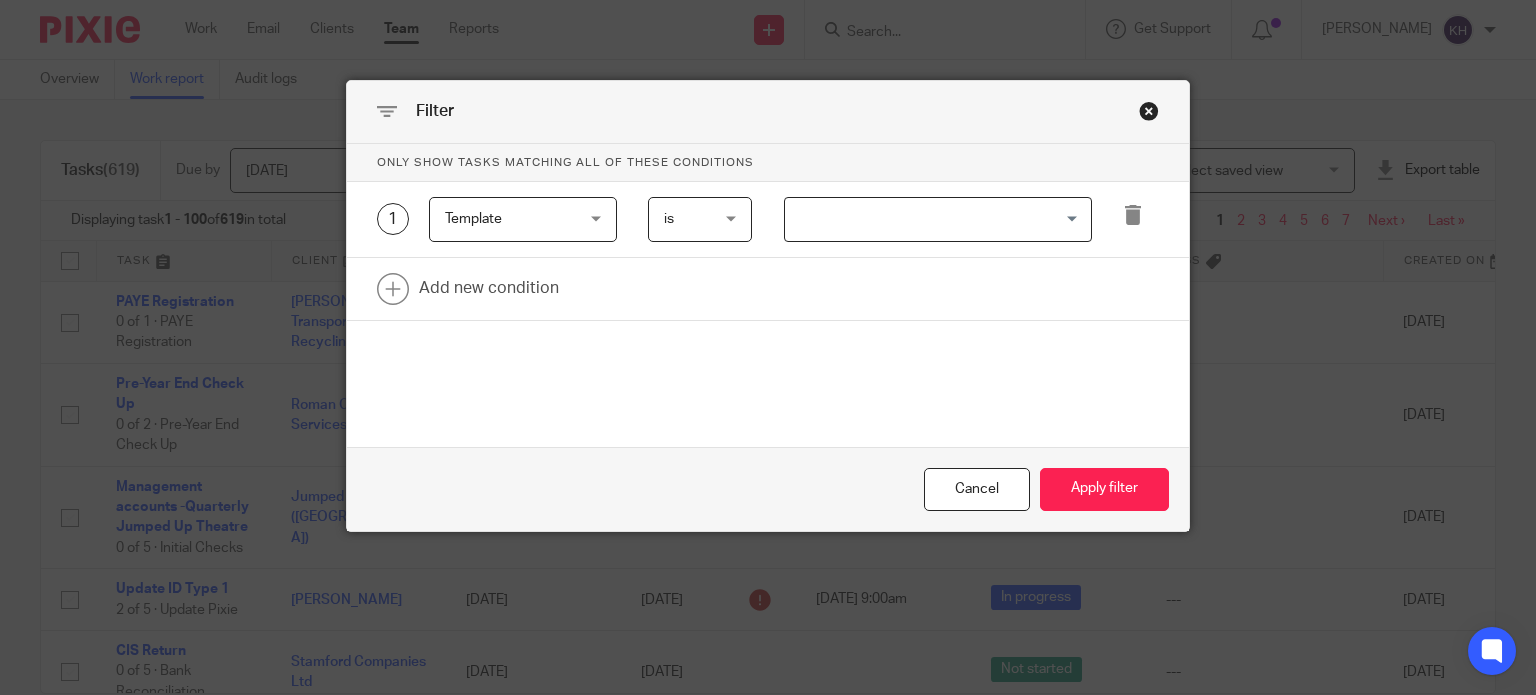click at bounding box center (933, 219) 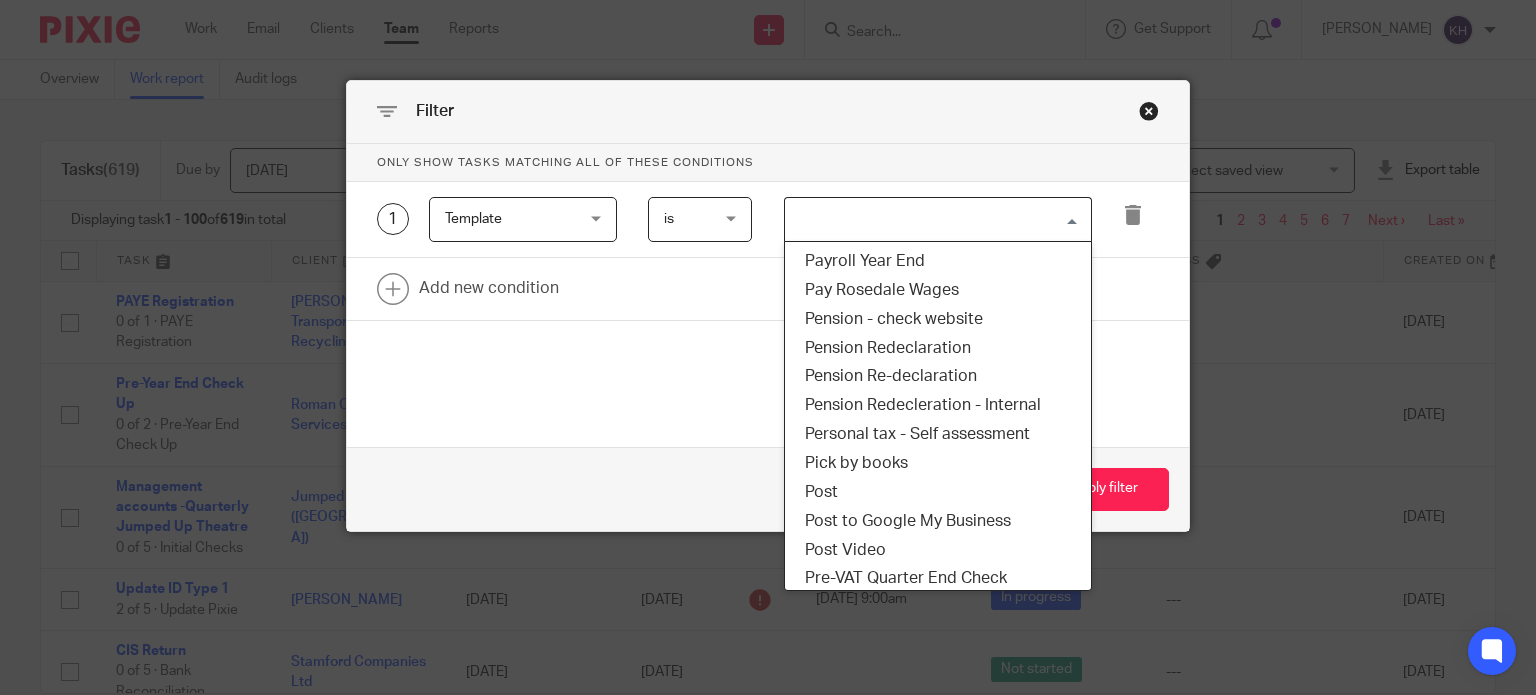 scroll, scrollTop: 3200, scrollLeft: 0, axis: vertical 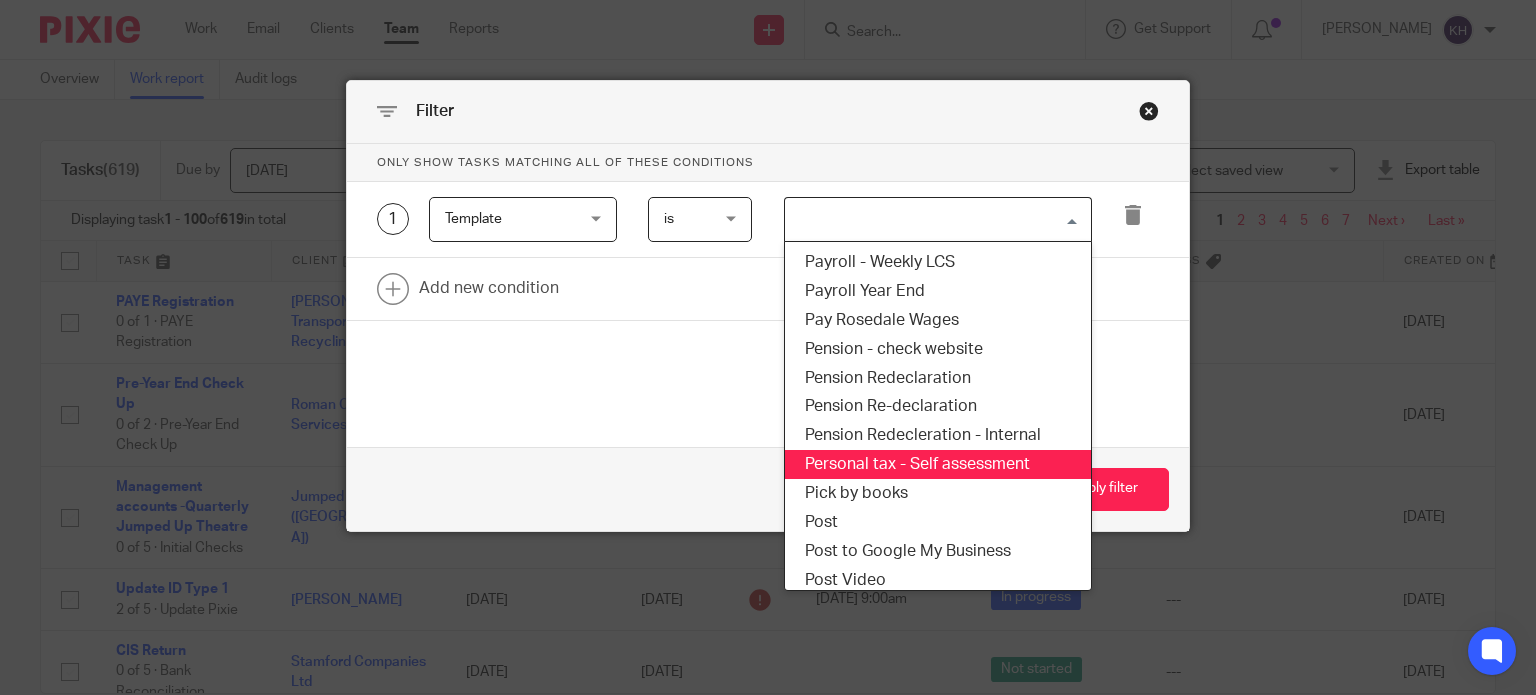 click on "Personal tax - Self assessment" at bounding box center (938, 464) 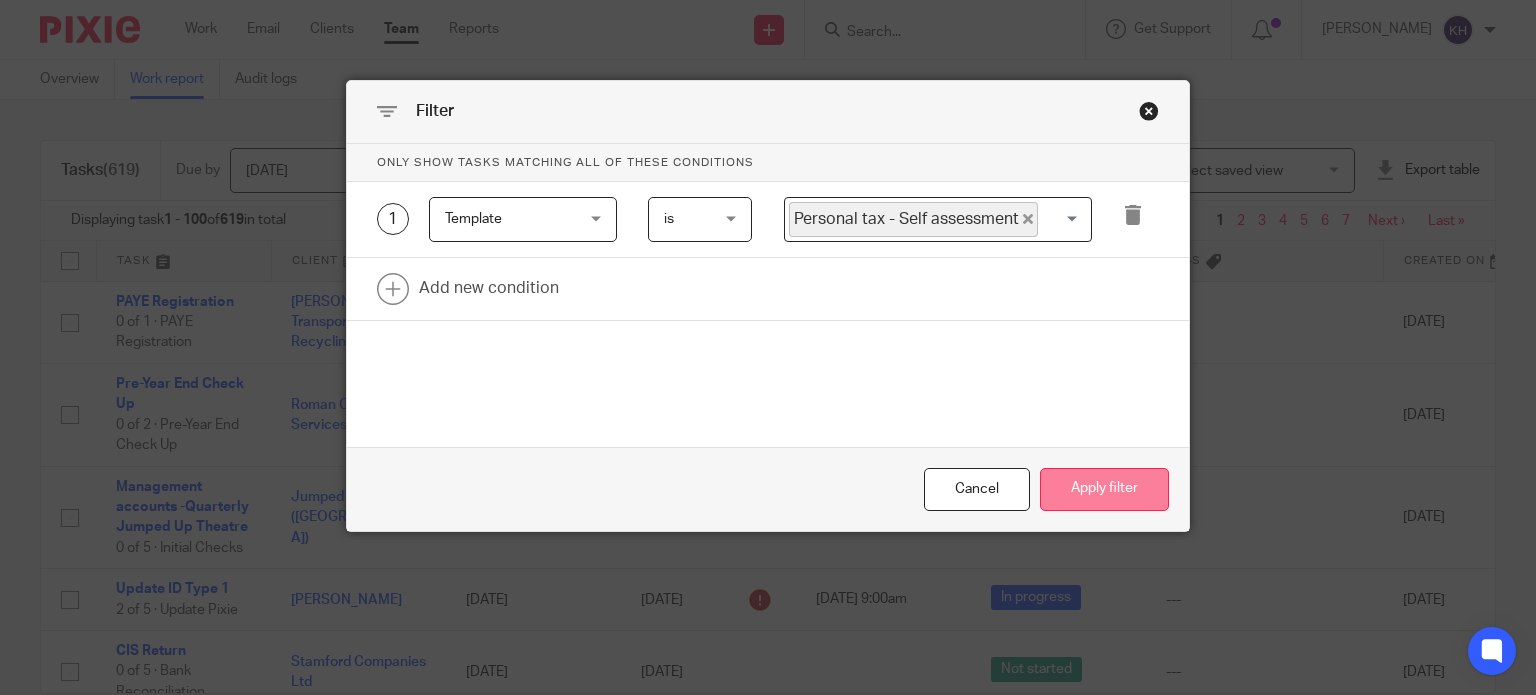 click on "Apply filter" at bounding box center [1104, 489] 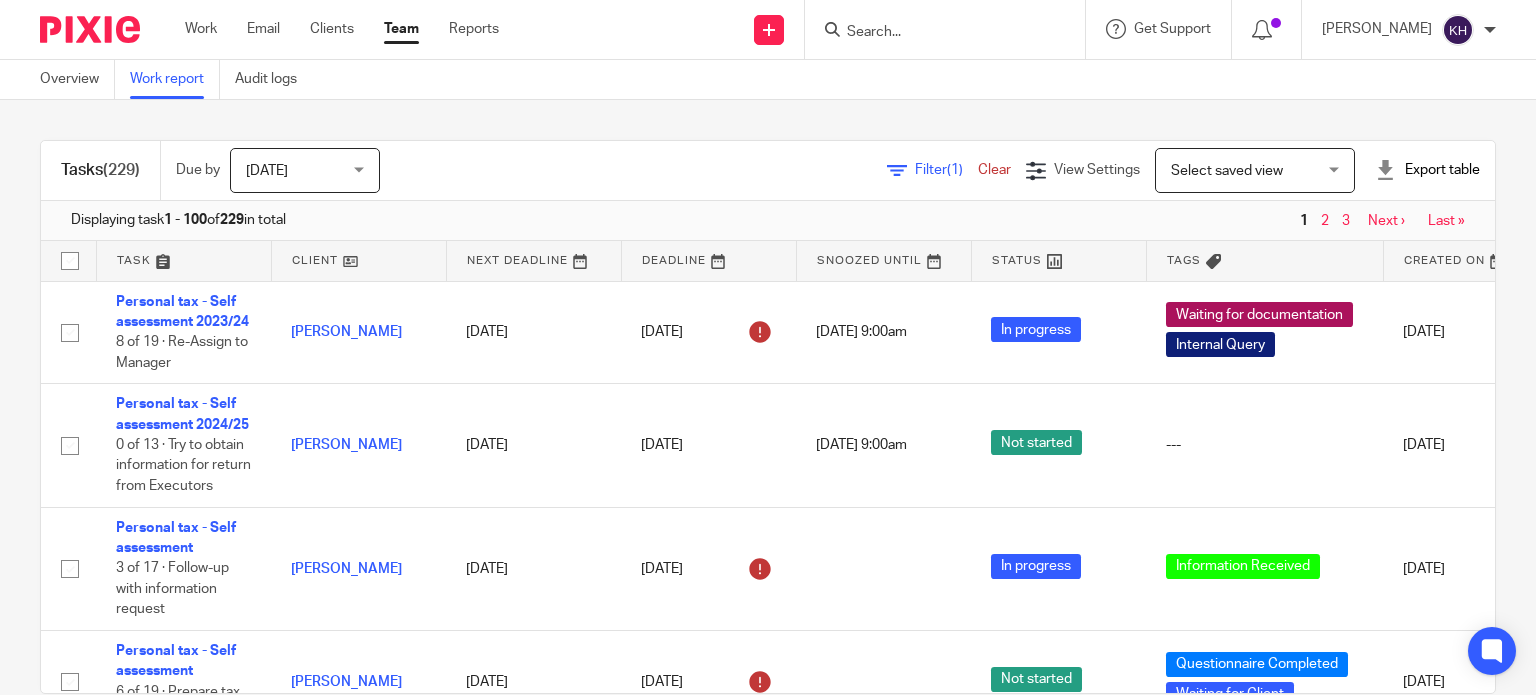 scroll, scrollTop: 0, scrollLeft: 0, axis: both 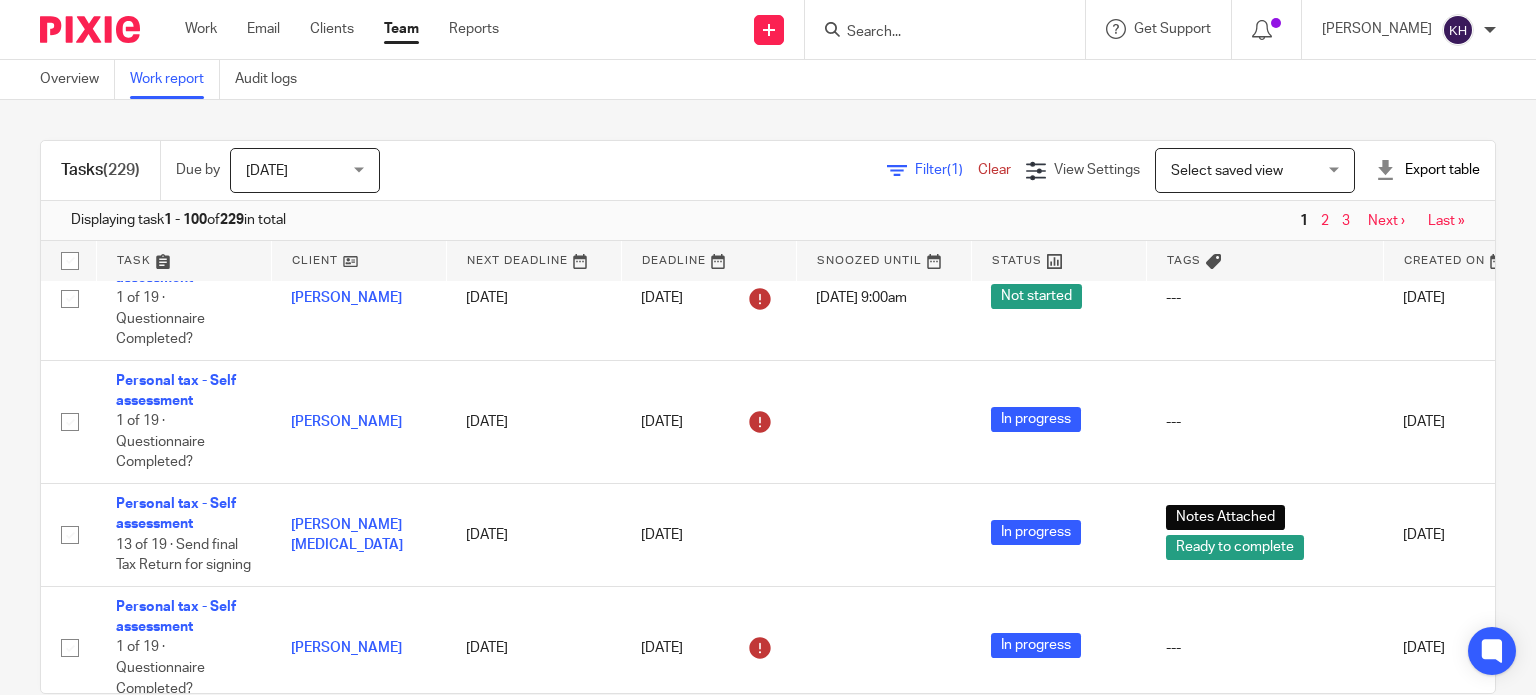 click on "Work
Email
Clients
Team
Reports" at bounding box center [357, 29] 